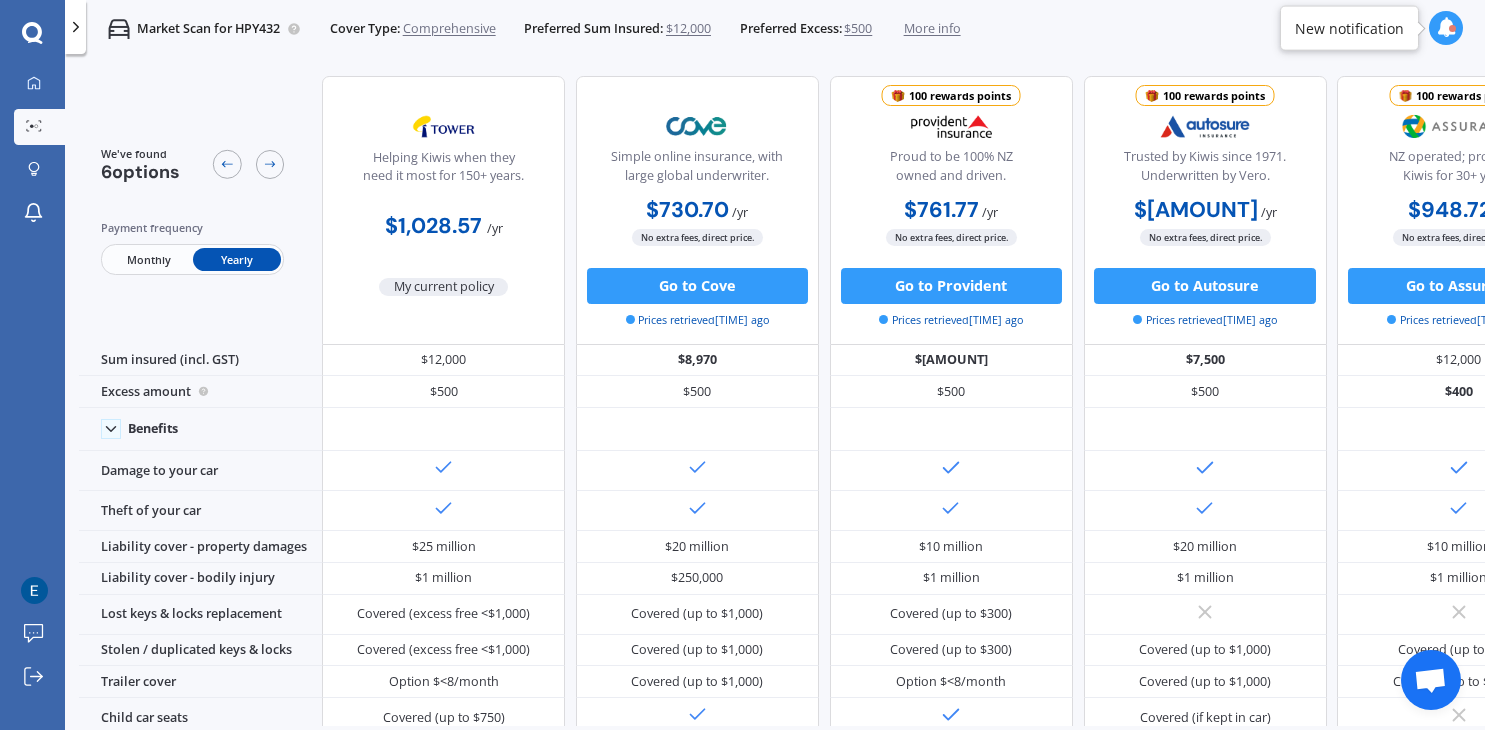 scroll, scrollTop: 0, scrollLeft: 0, axis: both 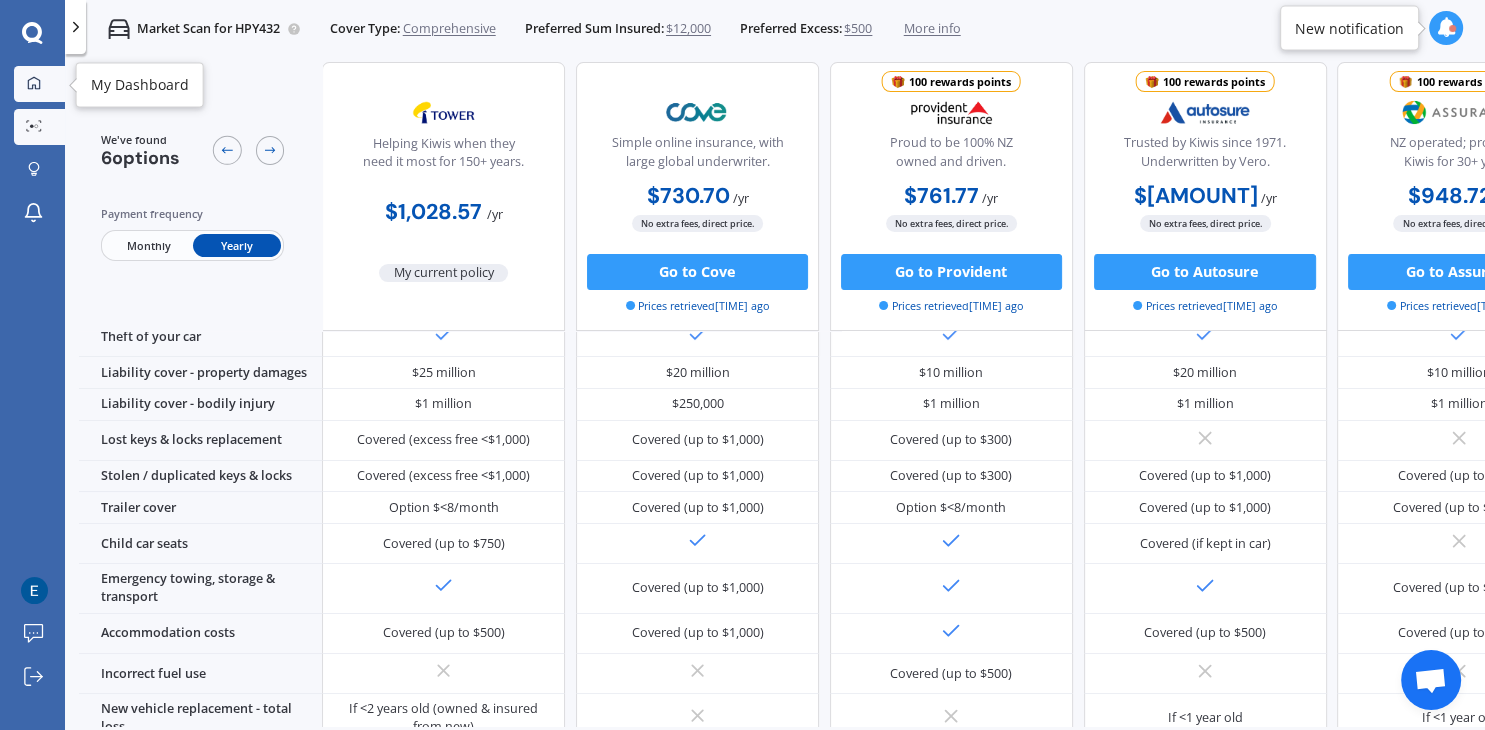 click on "My Dashboard" at bounding box center [39, 84] 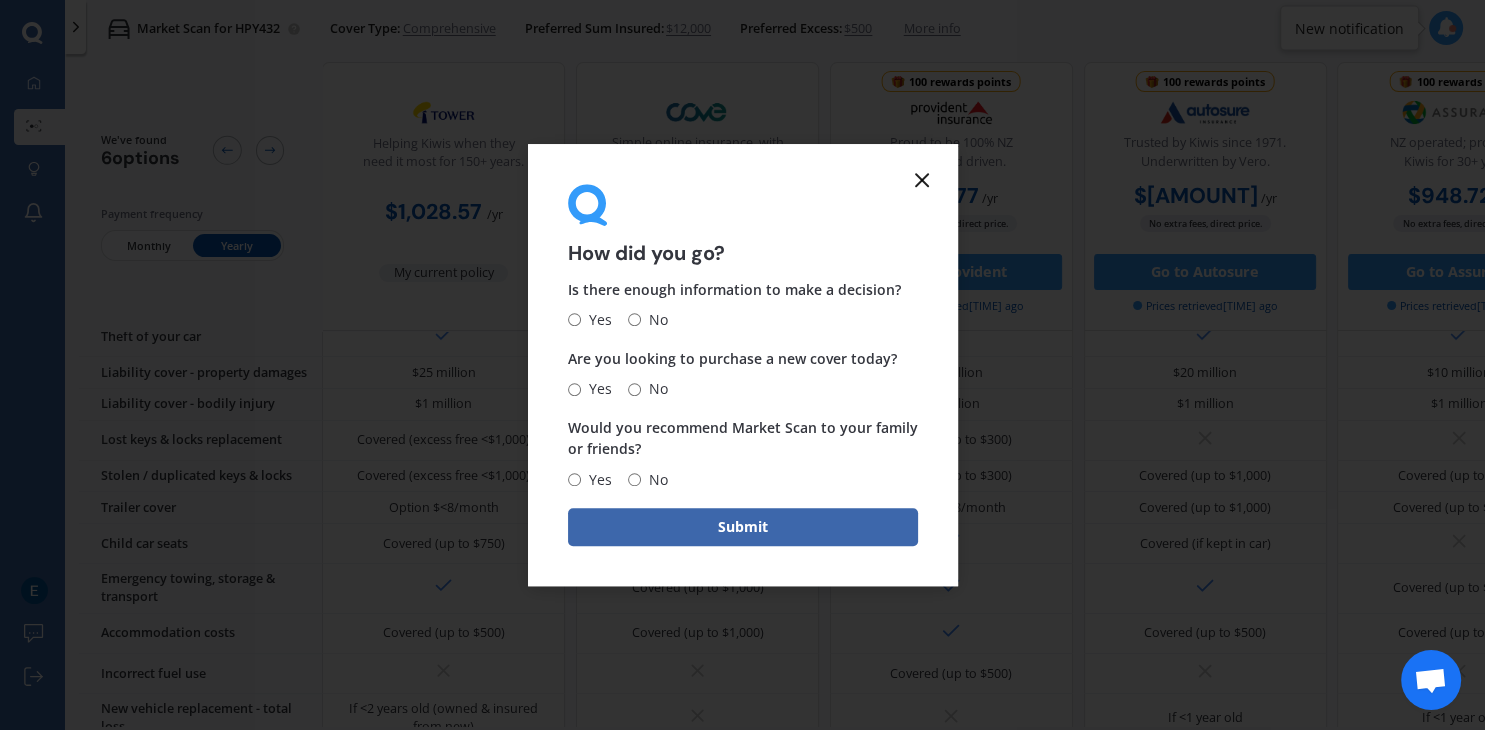 click 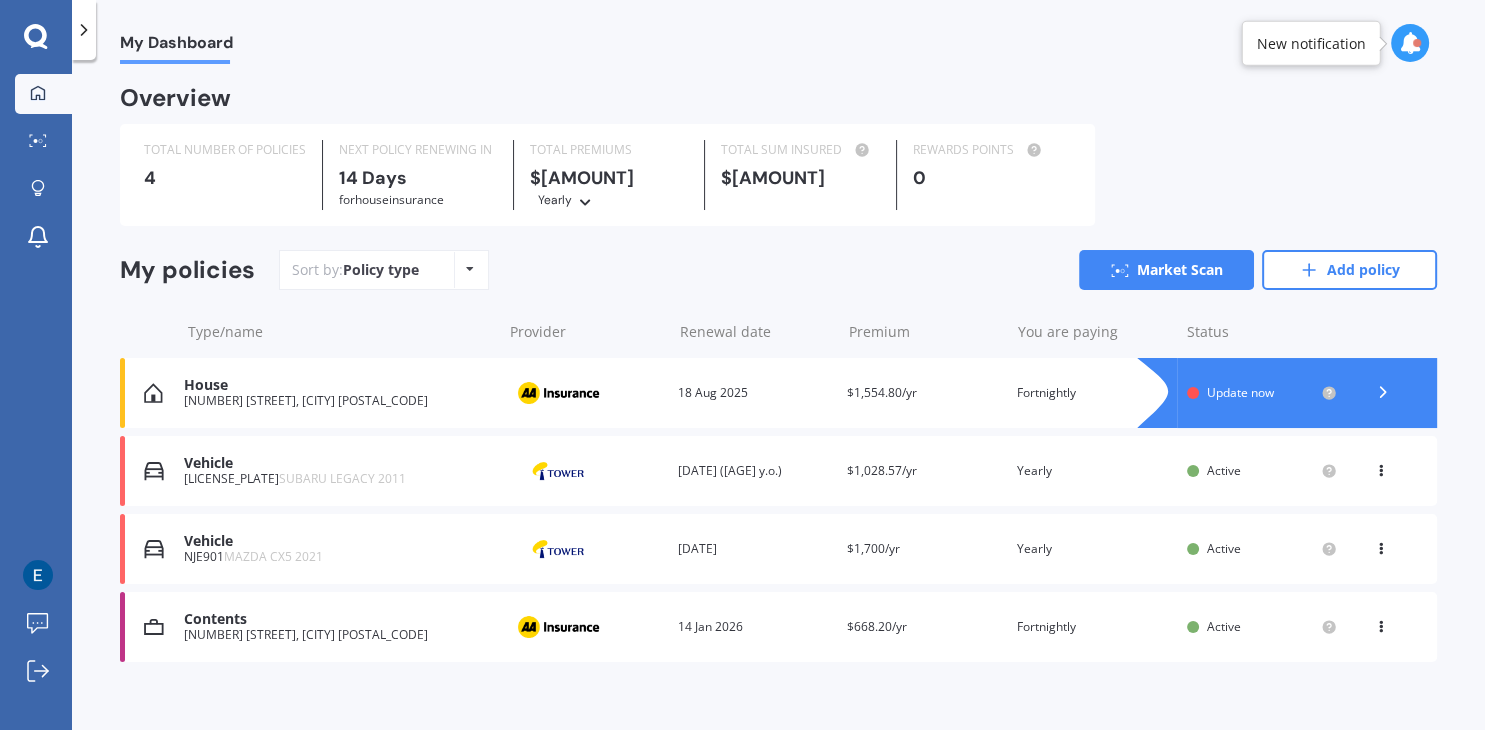 scroll, scrollTop: 16, scrollLeft: 0, axis: vertical 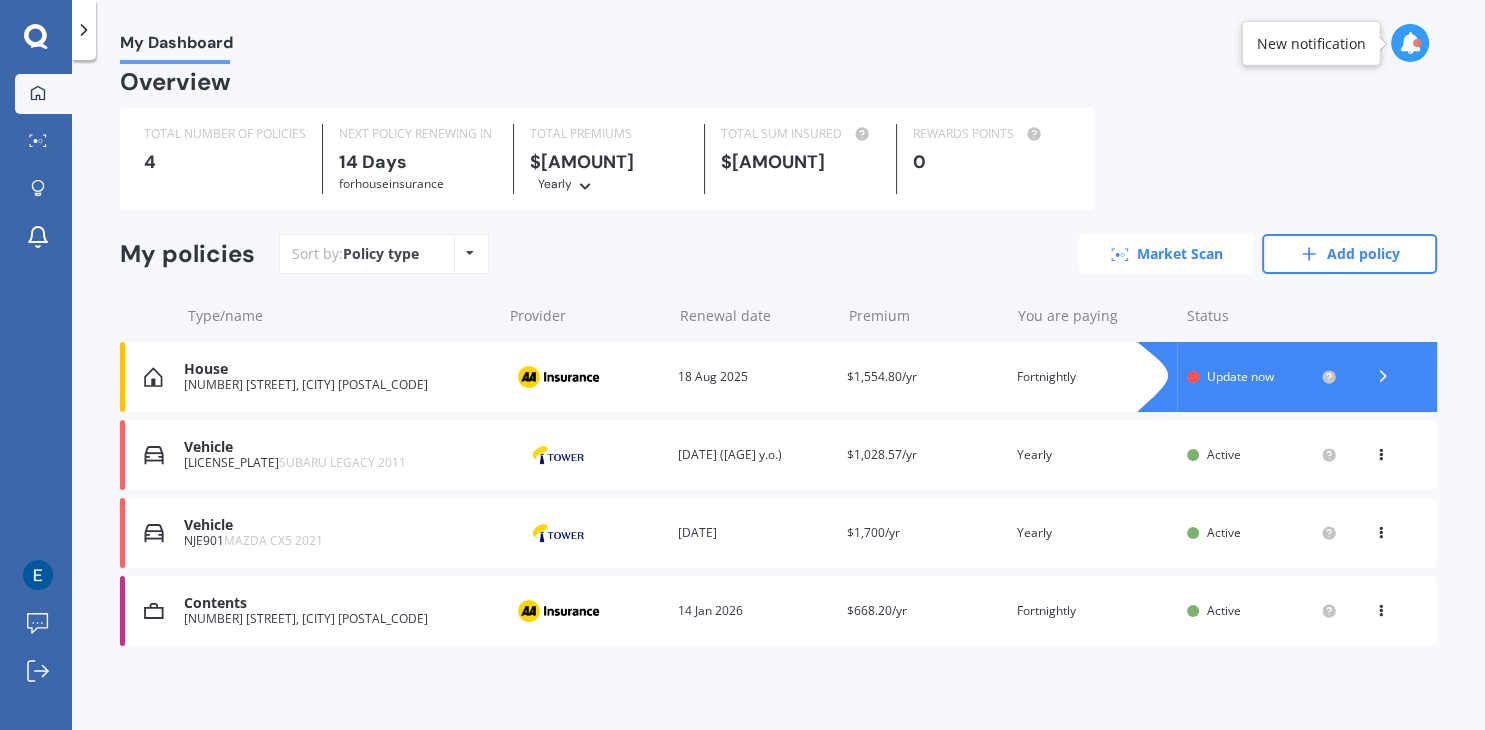 click on "Market Scan" at bounding box center (1166, 254) 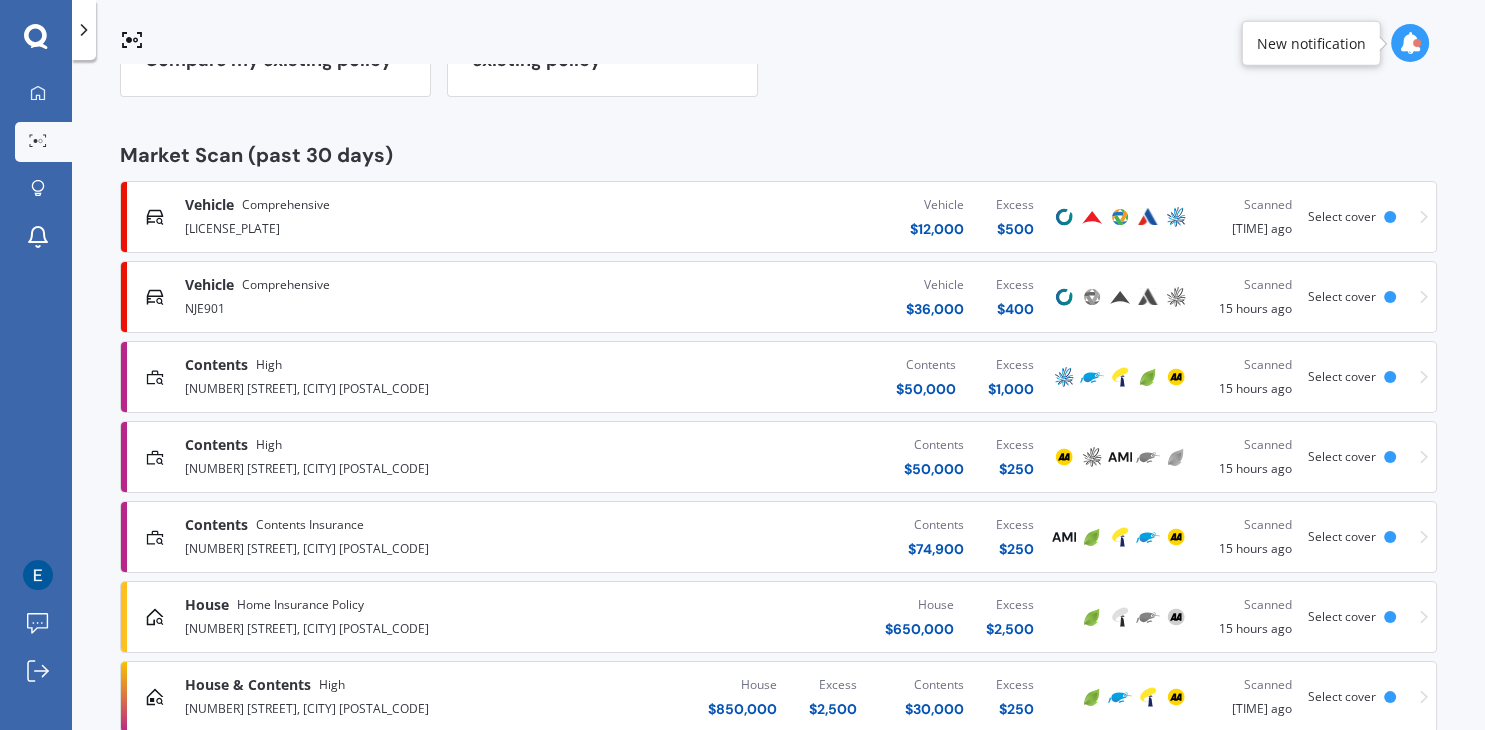 scroll, scrollTop: 0, scrollLeft: 0, axis: both 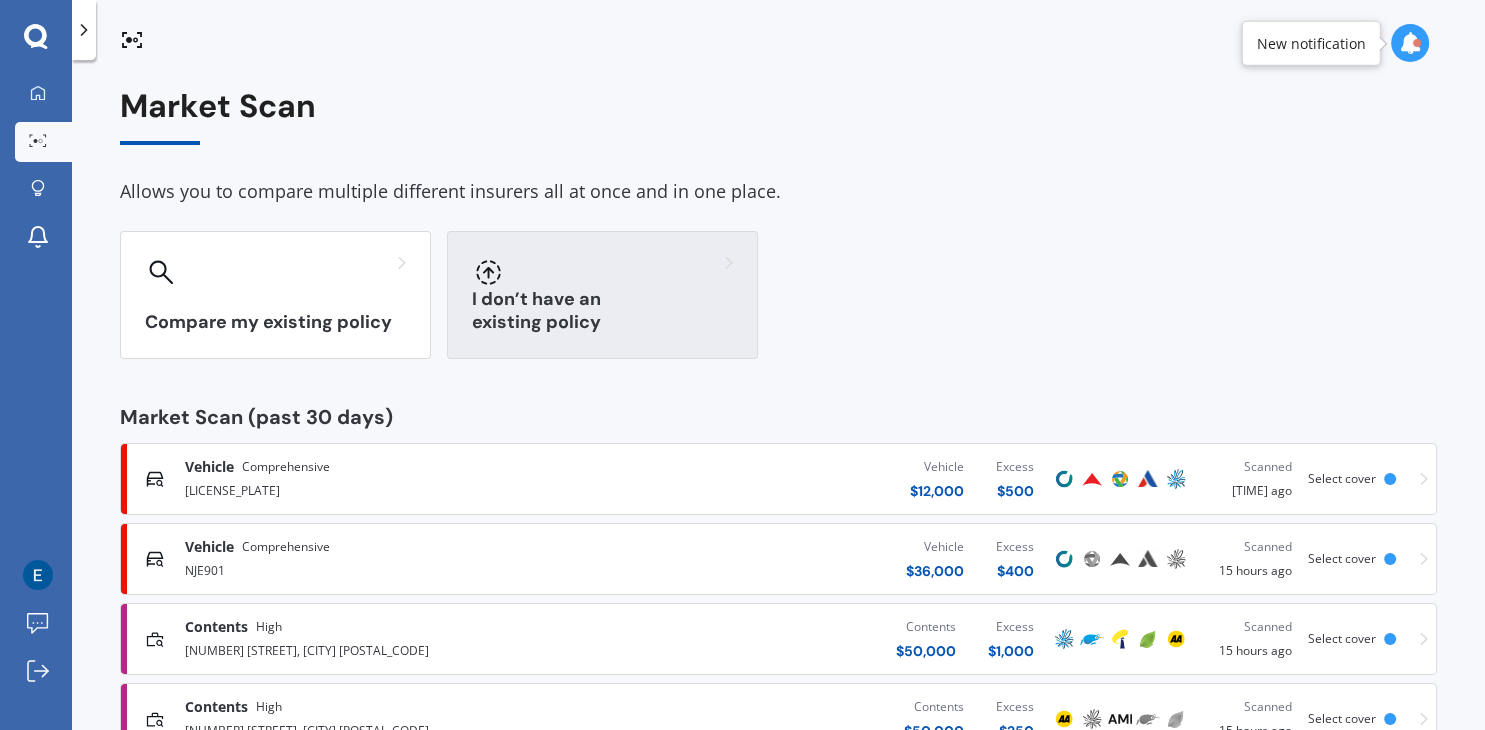 click at bounding box center [602, 272] 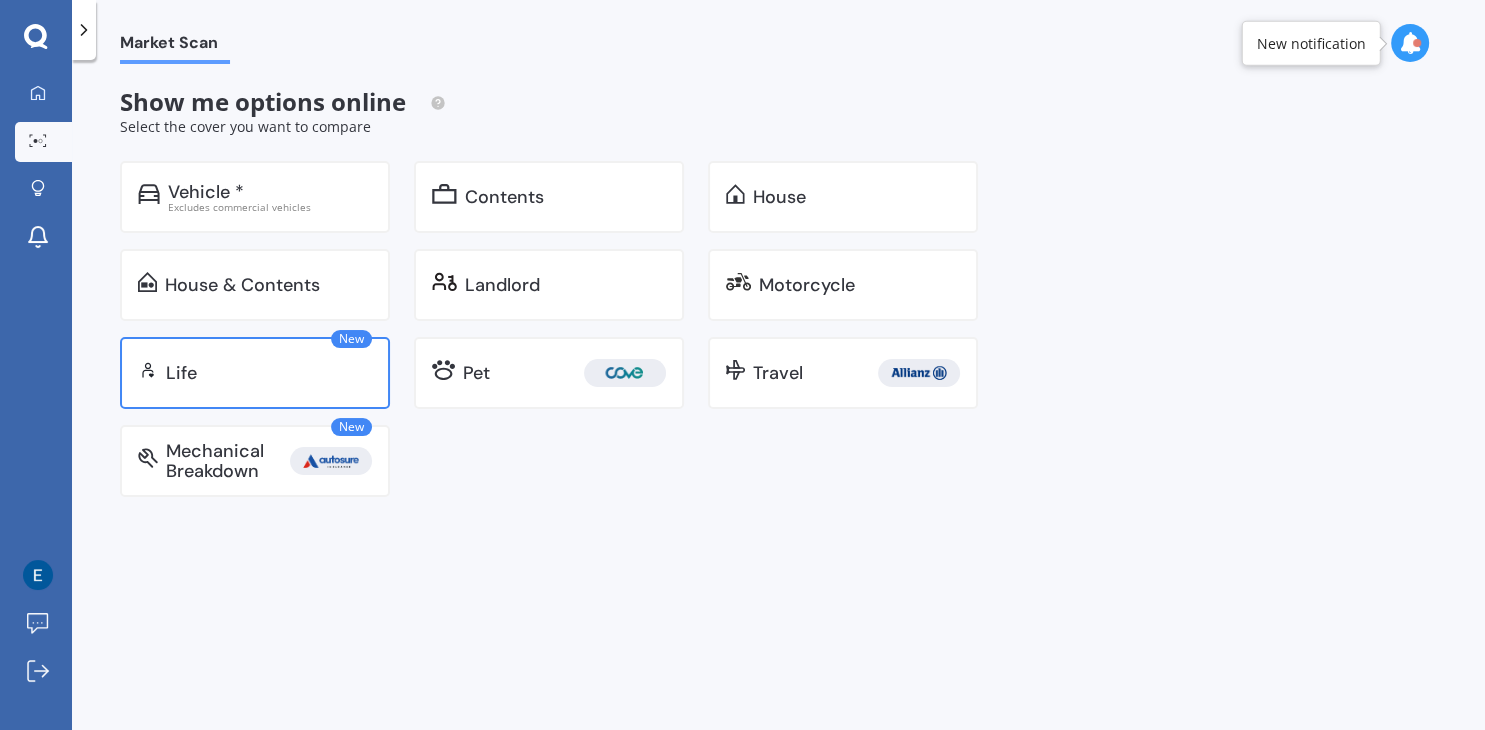 click on "Life" at bounding box center [269, 373] 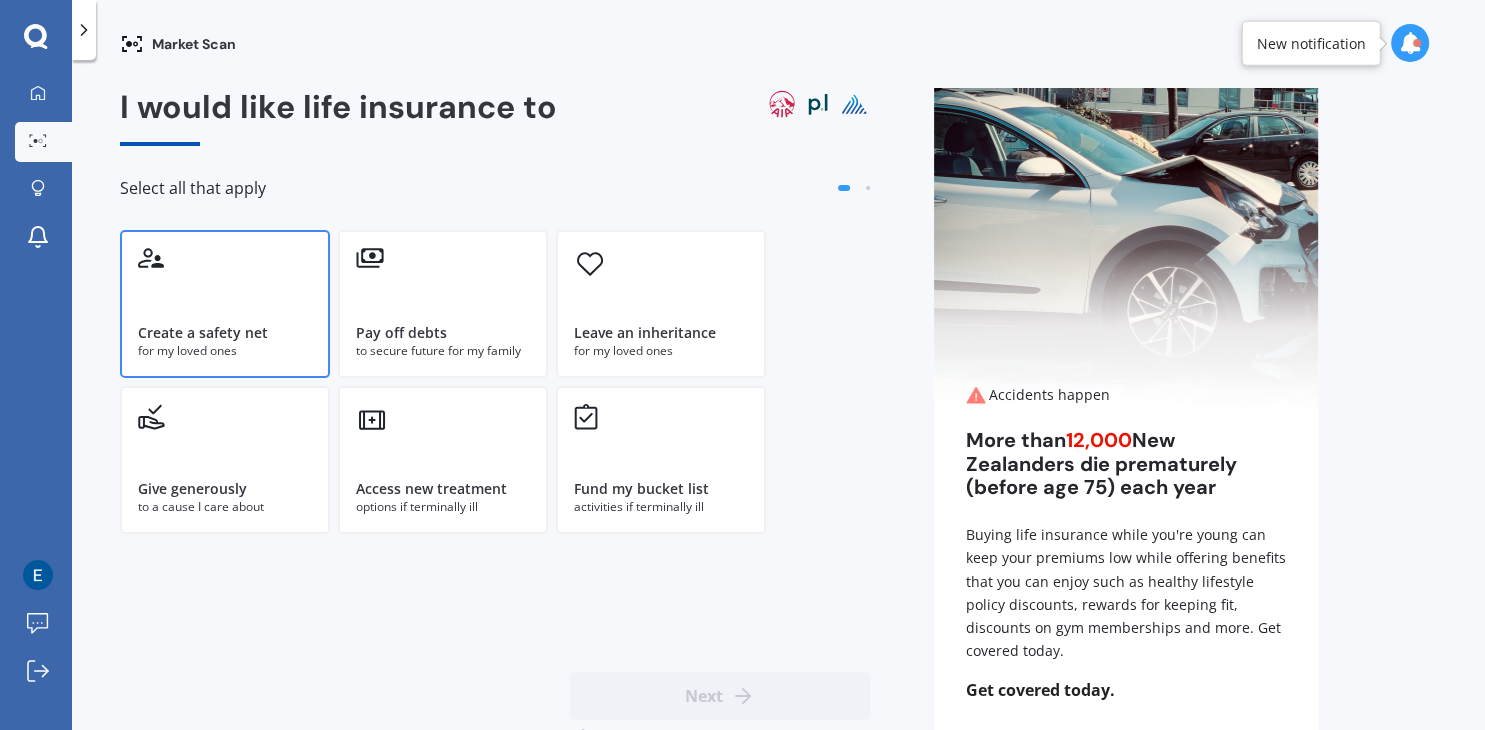 click on "for my loved ones" at bounding box center [225, 351] 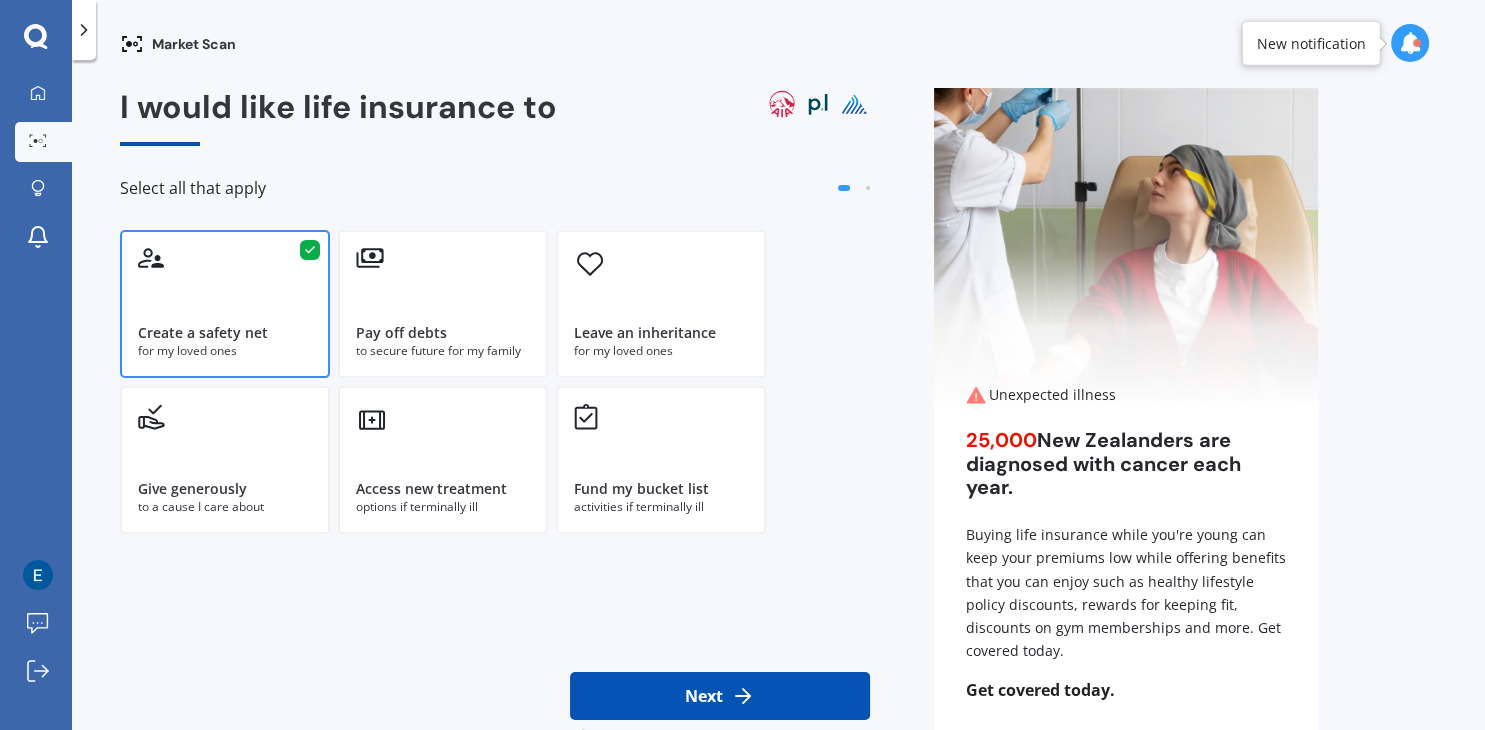 scroll, scrollTop: 53, scrollLeft: 0, axis: vertical 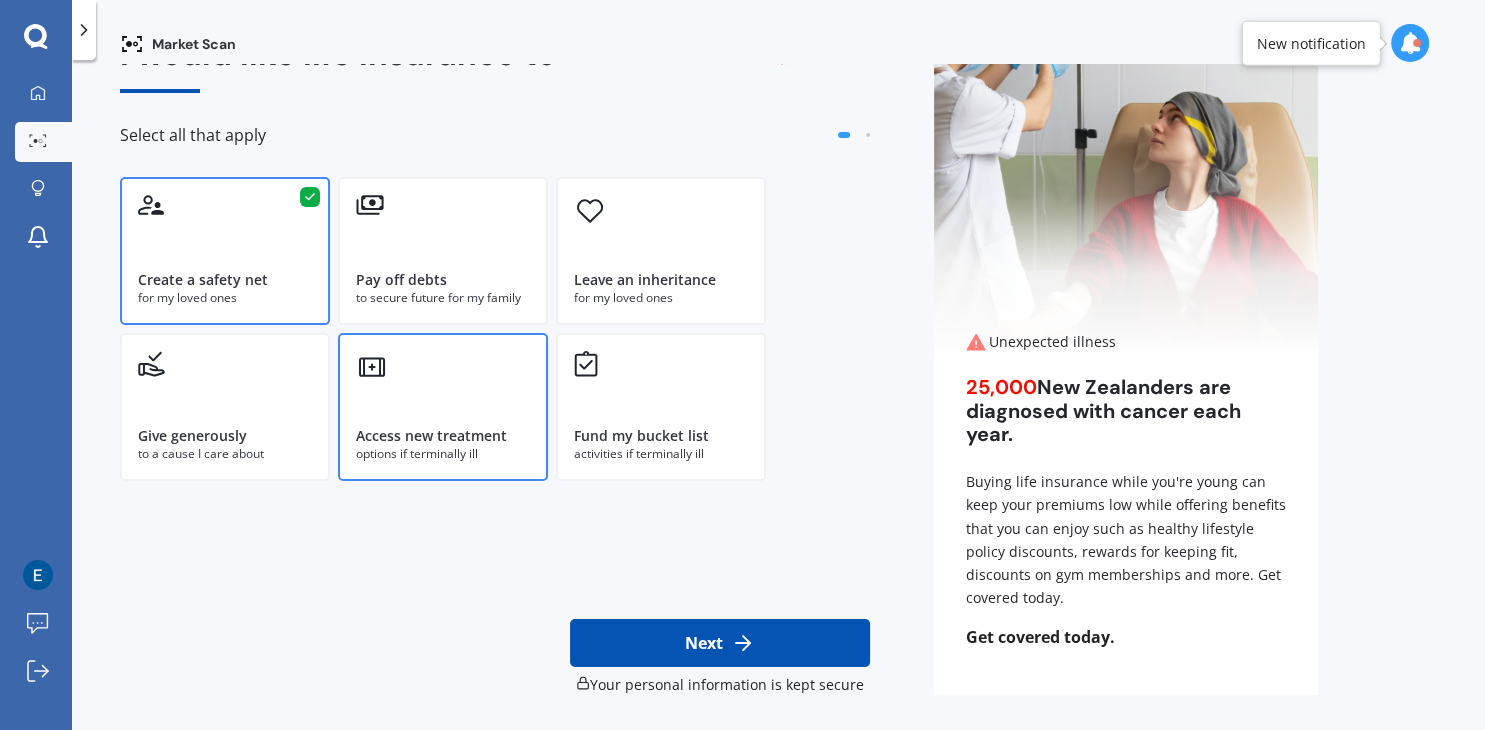 click on "Access new treatment" at bounding box center [431, 436] 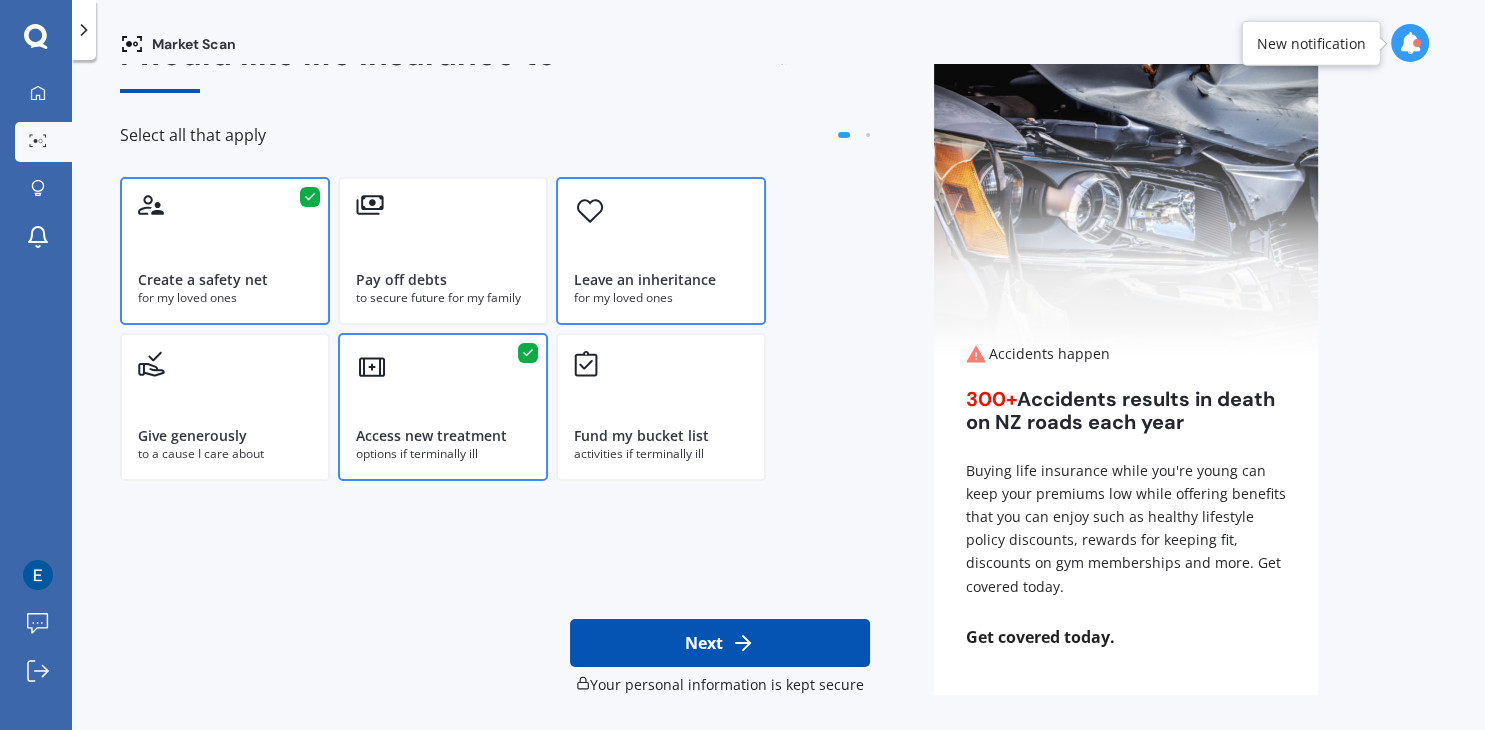 click on "Leave an inheritance for my loved ones" at bounding box center [661, 251] 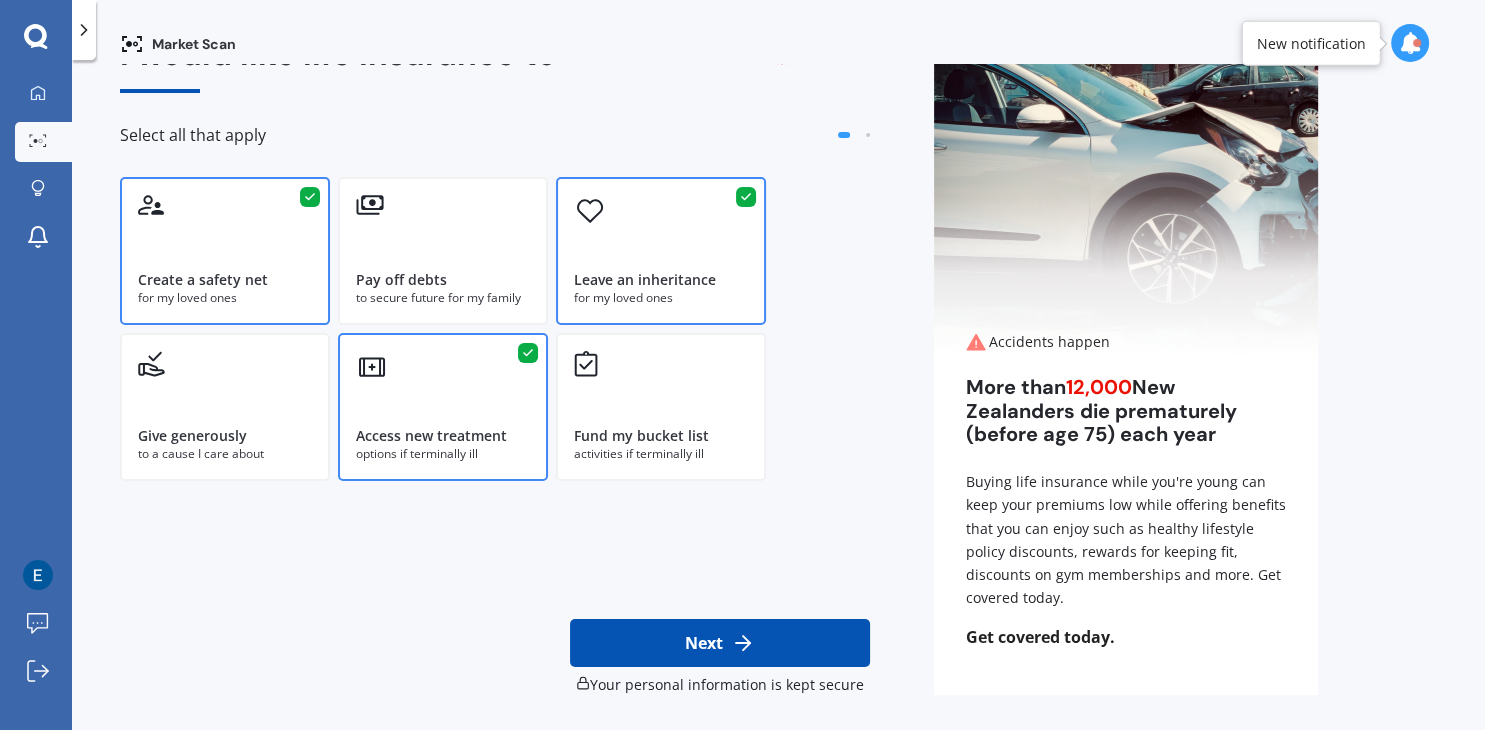 click on "Next" at bounding box center (720, 643) 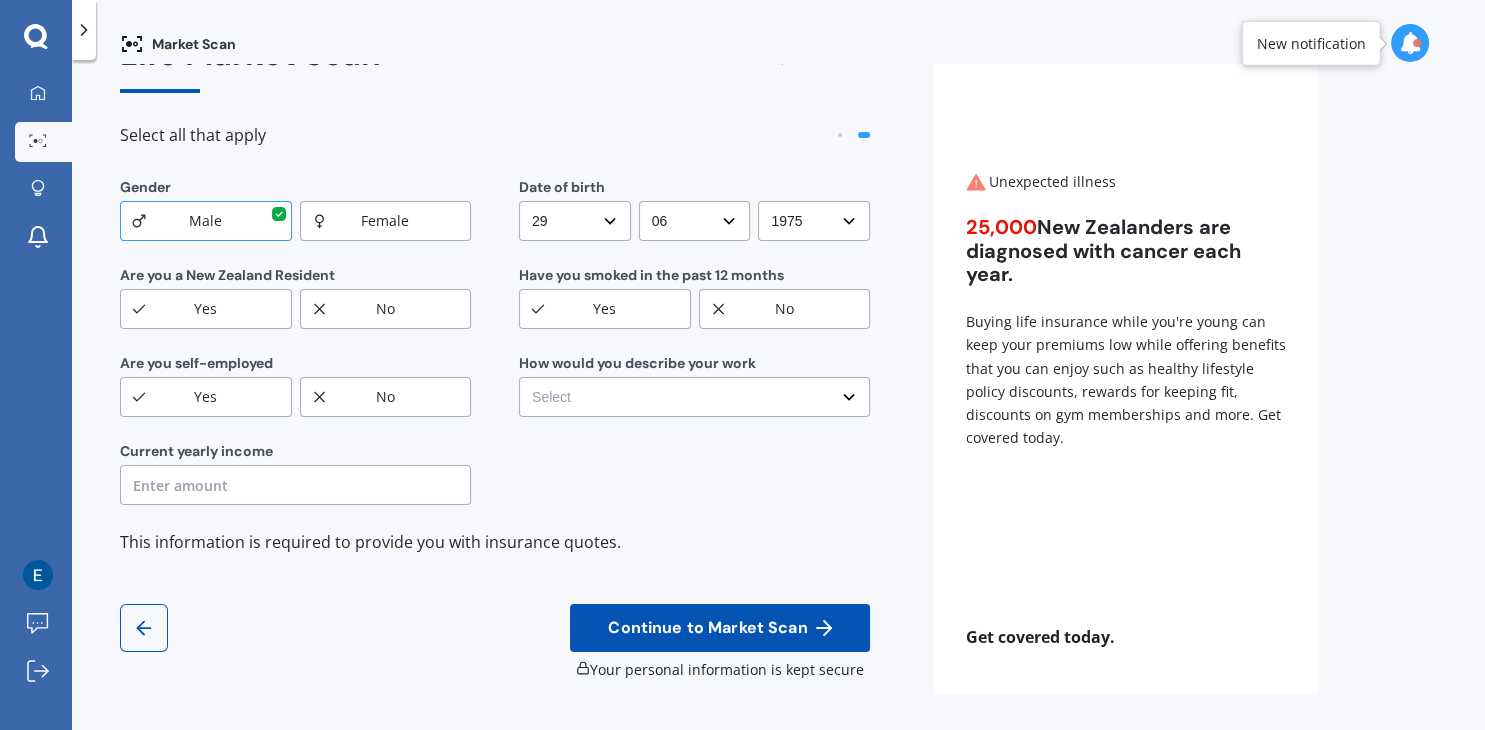 scroll, scrollTop: 0, scrollLeft: 0, axis: both 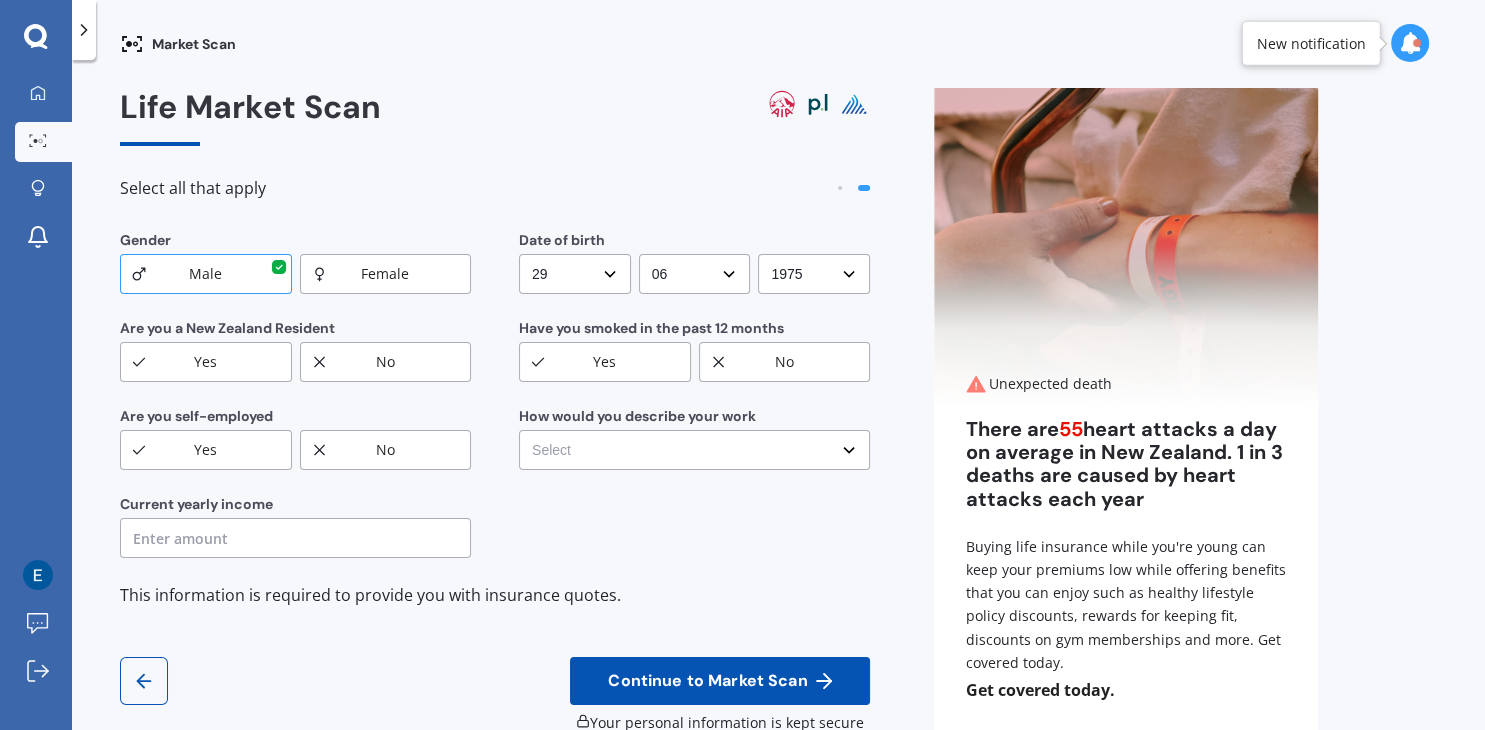 click on "Female" at bounding box center (386, 274) 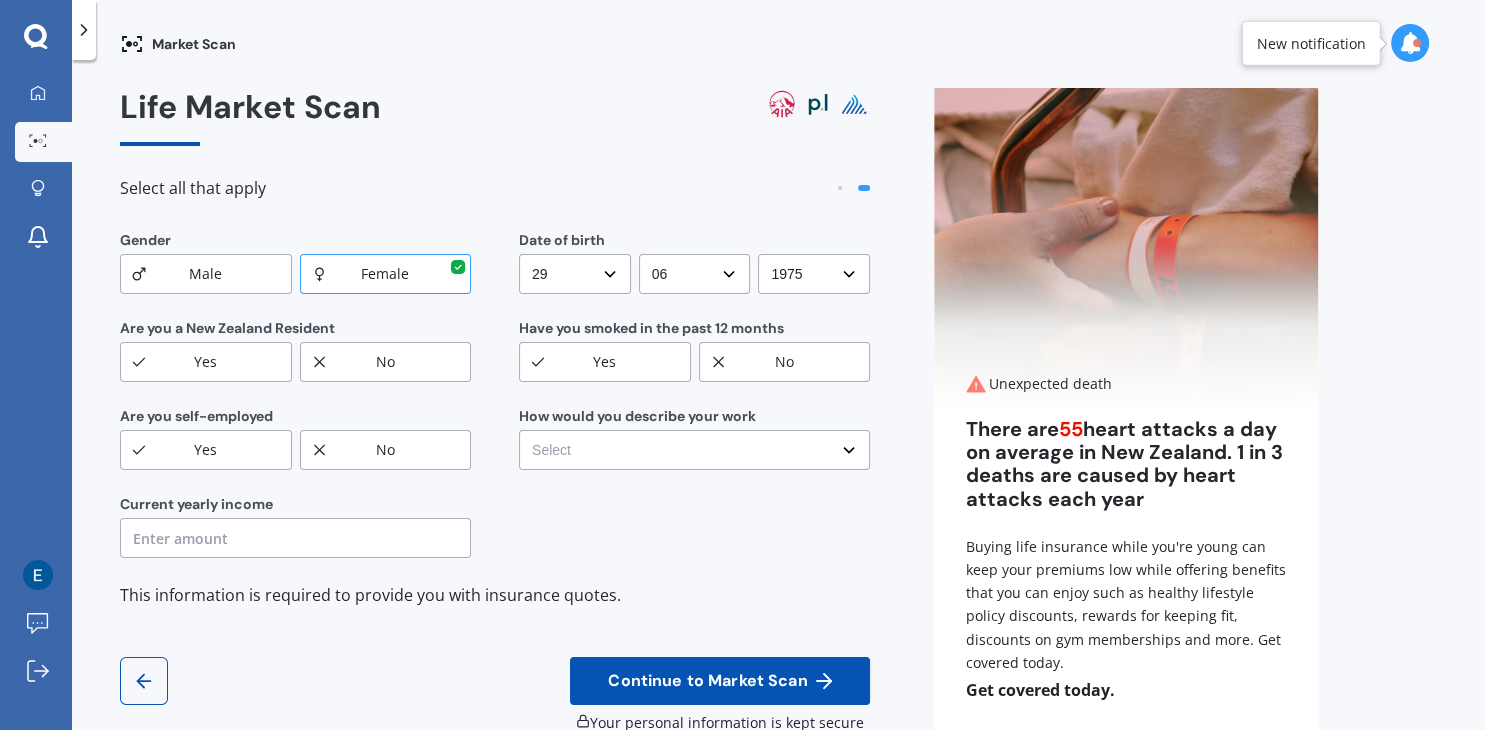 click on "Yes" at bounding box center [206, 362] 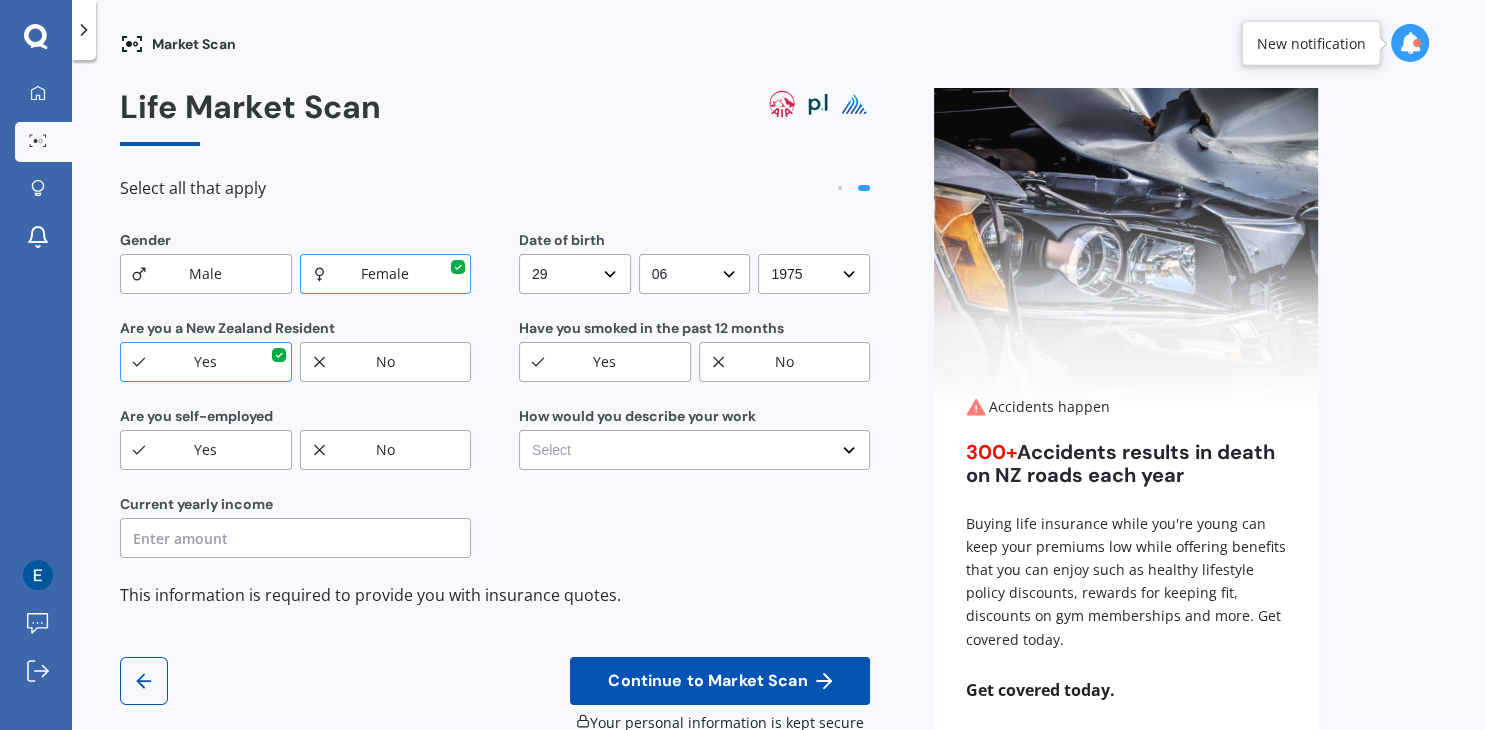 click on "No" at bounding box center (386, 450) 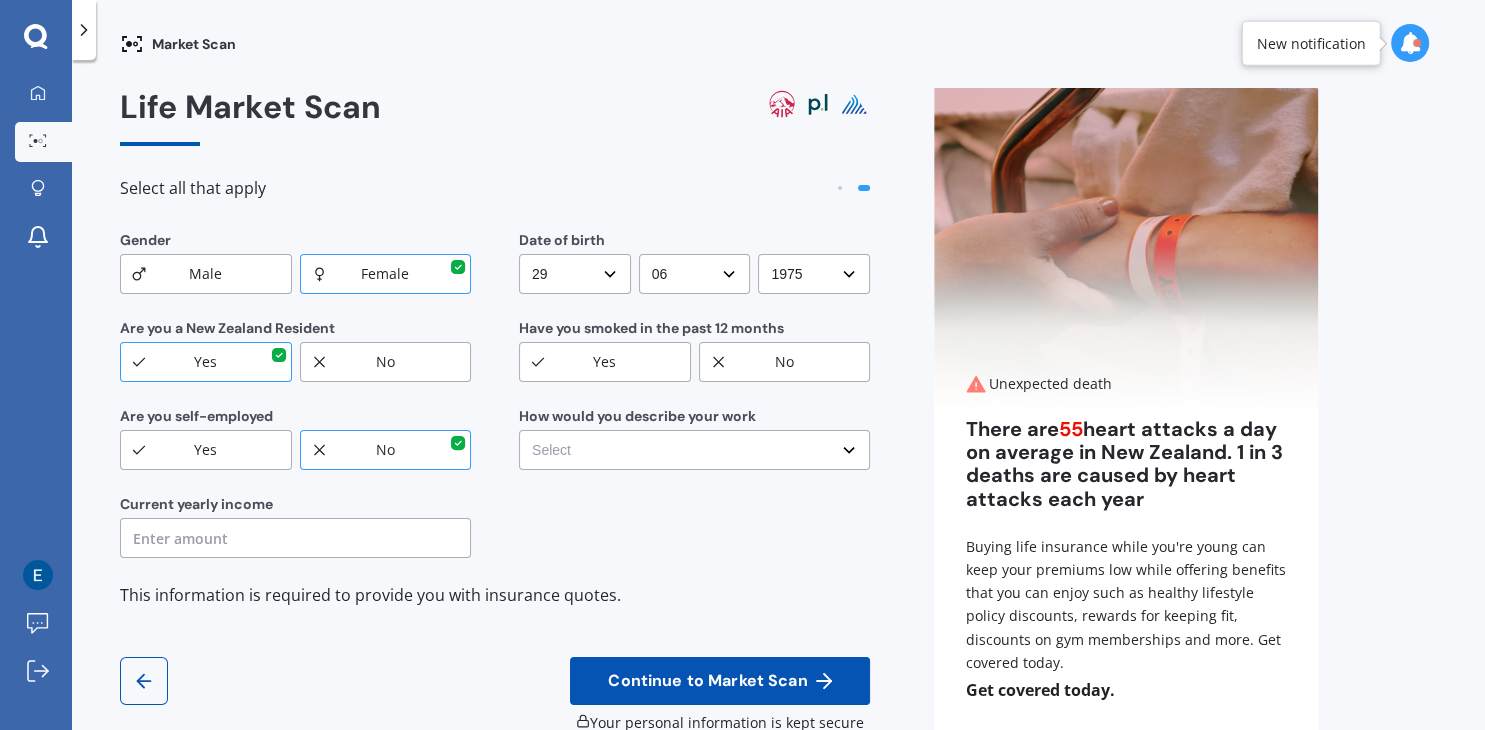 click at bounding box center [295, 538] 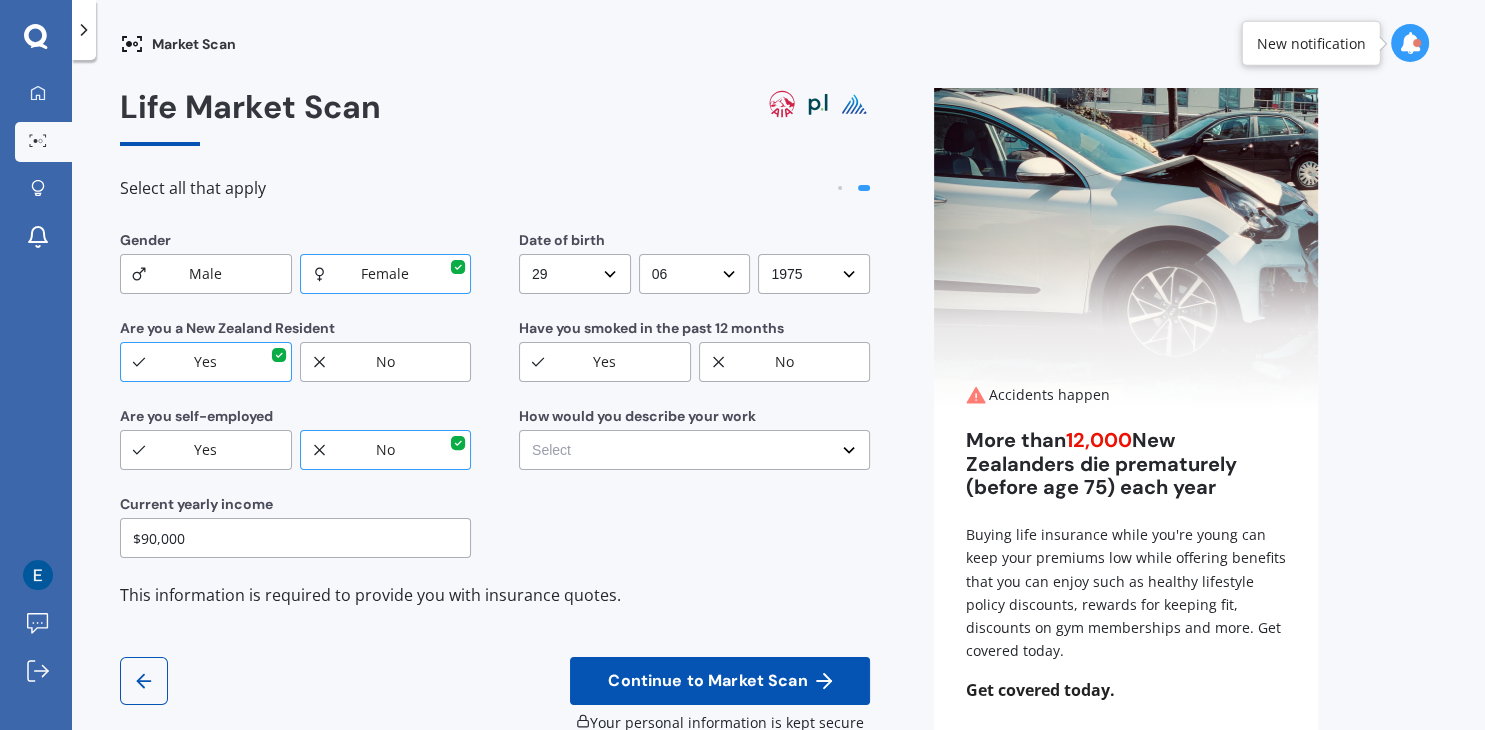type on "$90,000" 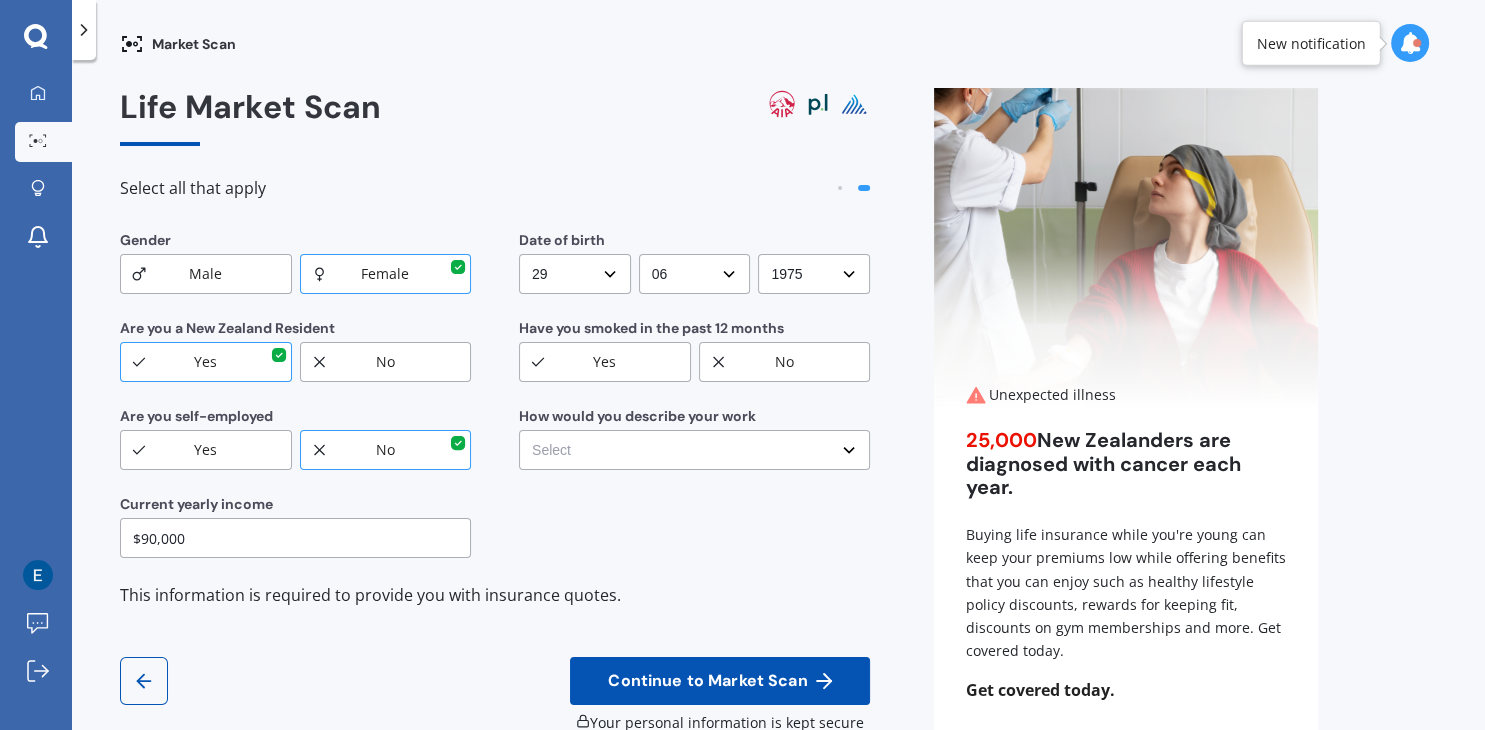 click on "DD DD 01 02 03 04 05 06 07 08 09 10 11 12 13 14 15 16 17 18 19 20 21 22 23 24 25 26 27 28 29 30 31" at bounding box center [575, 274] 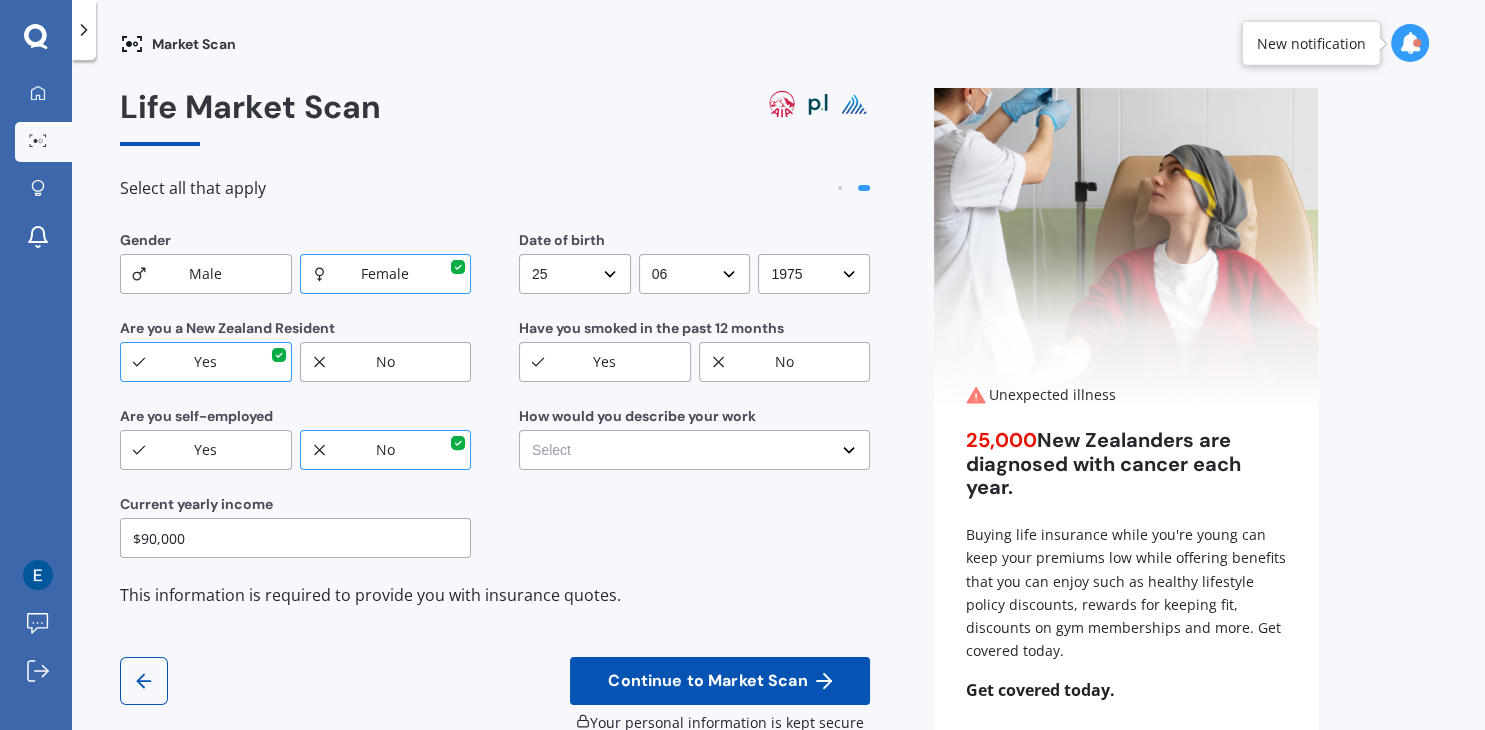 click on "25" at bounding box center (0, 0) 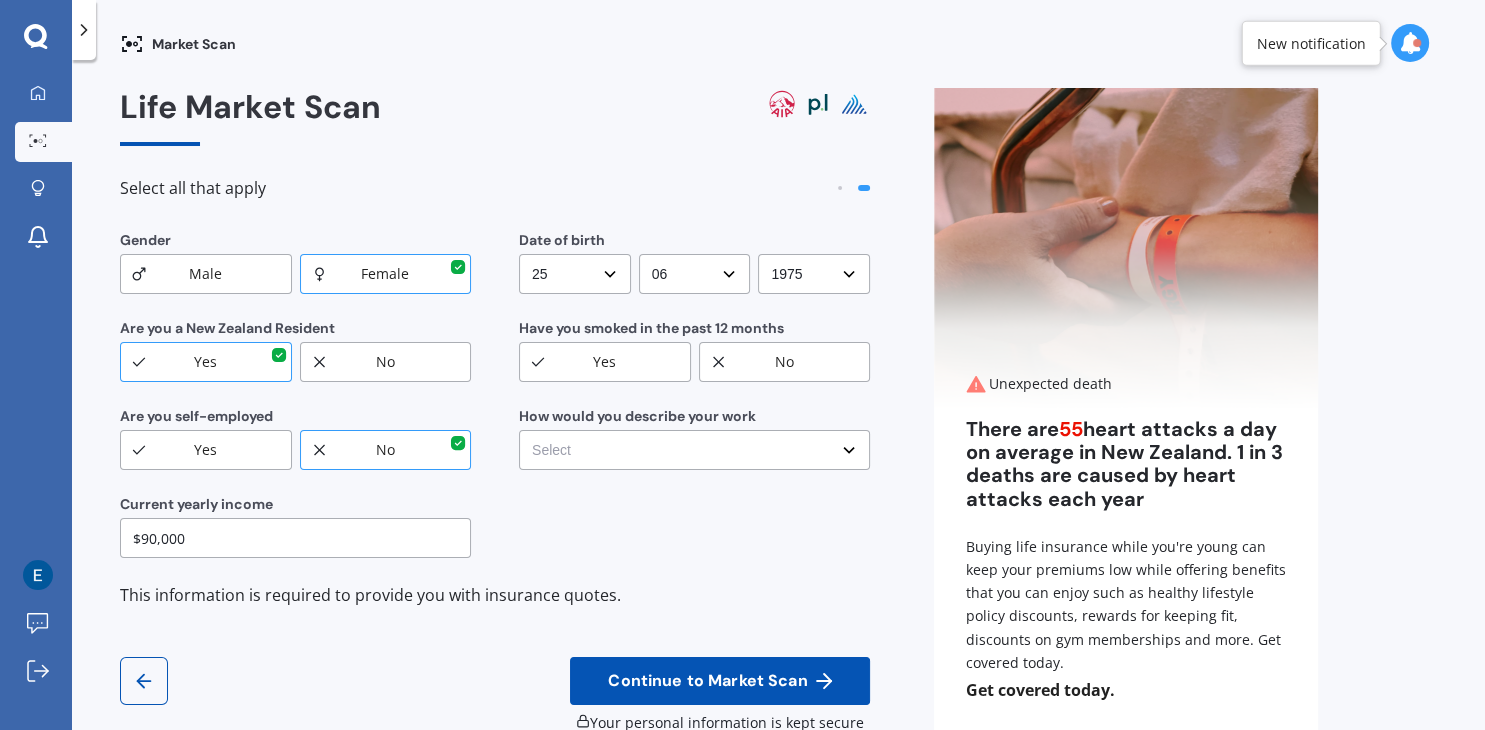 click on "MM MM 01 02 03 04 05 06 07 08 09 10 11 12" at bounding box center [695, 274] 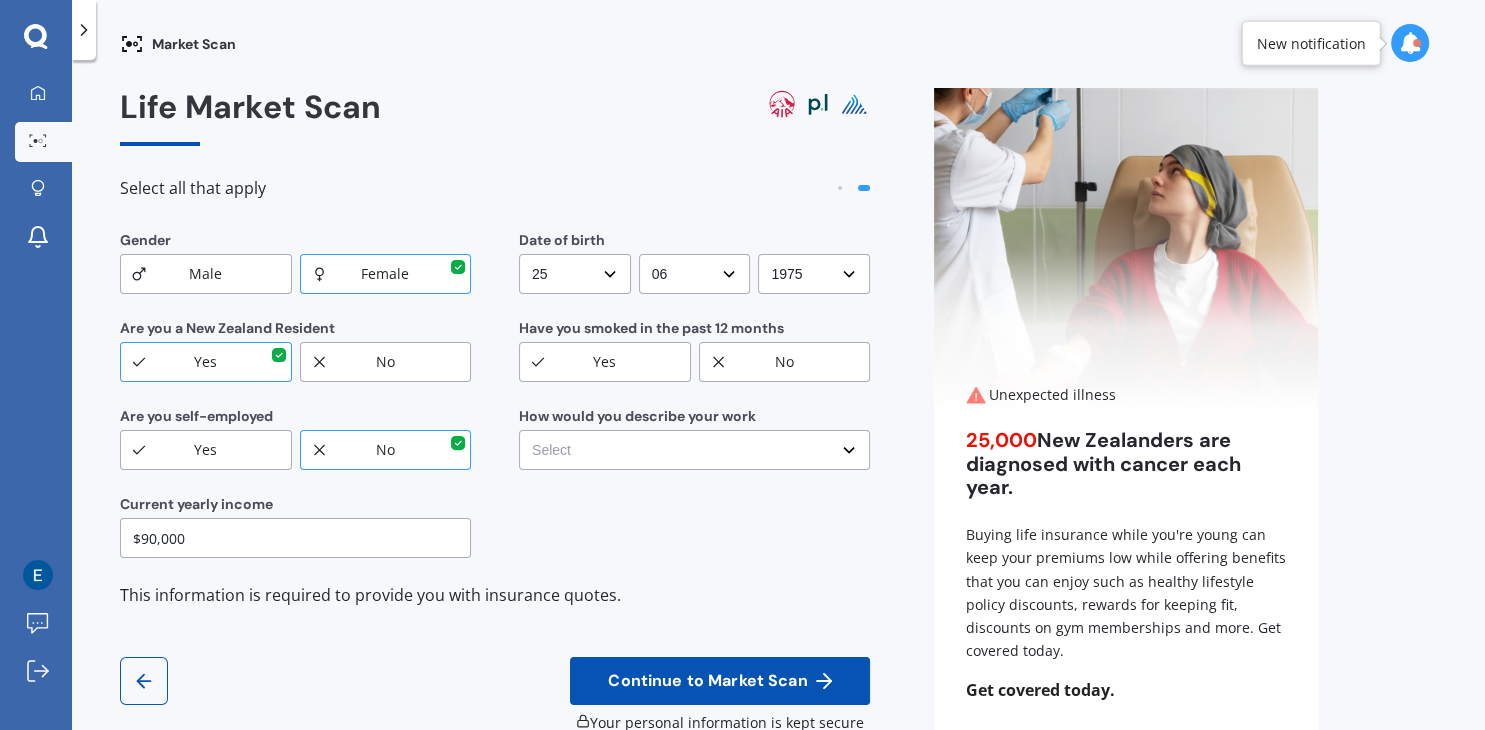 select on "05" 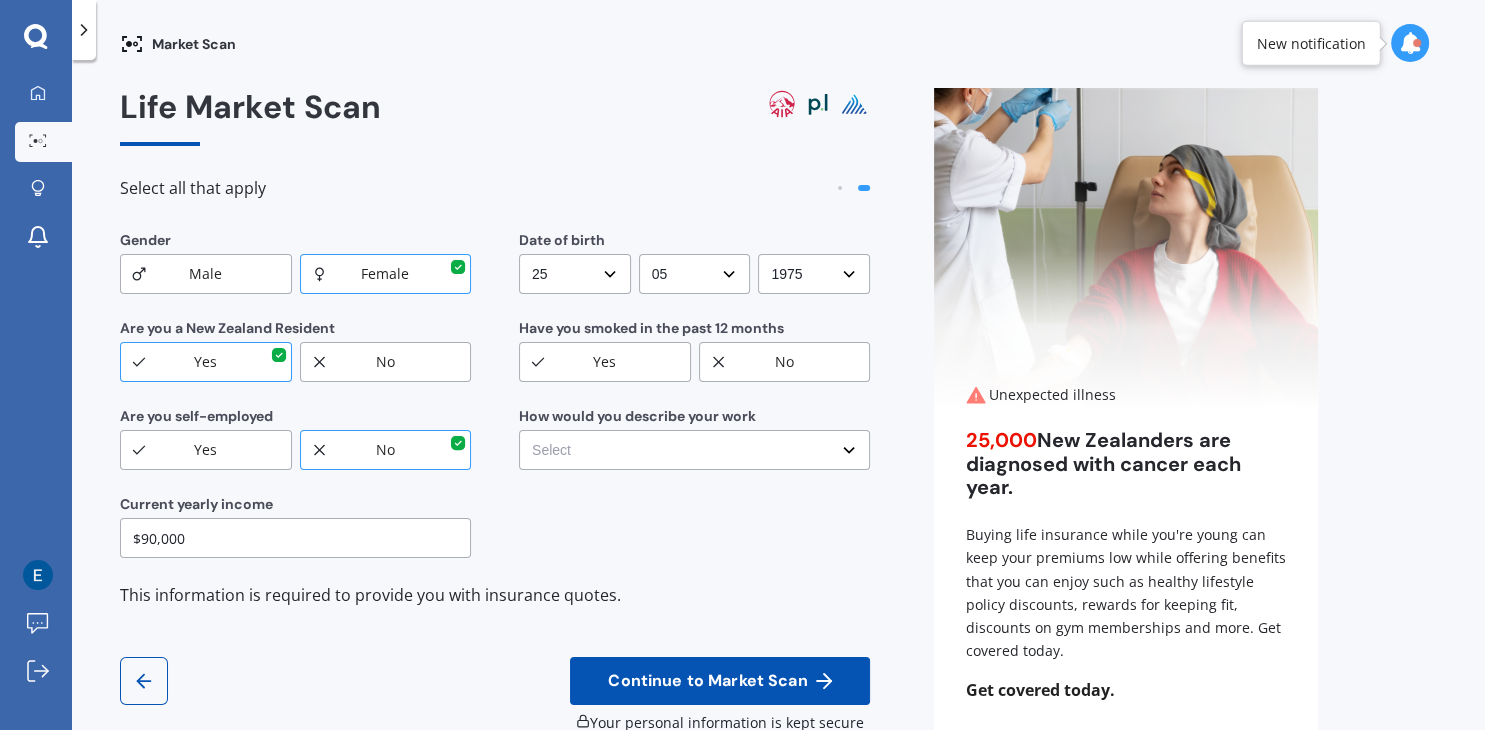 click on "05" at bounding box center [0, 0] 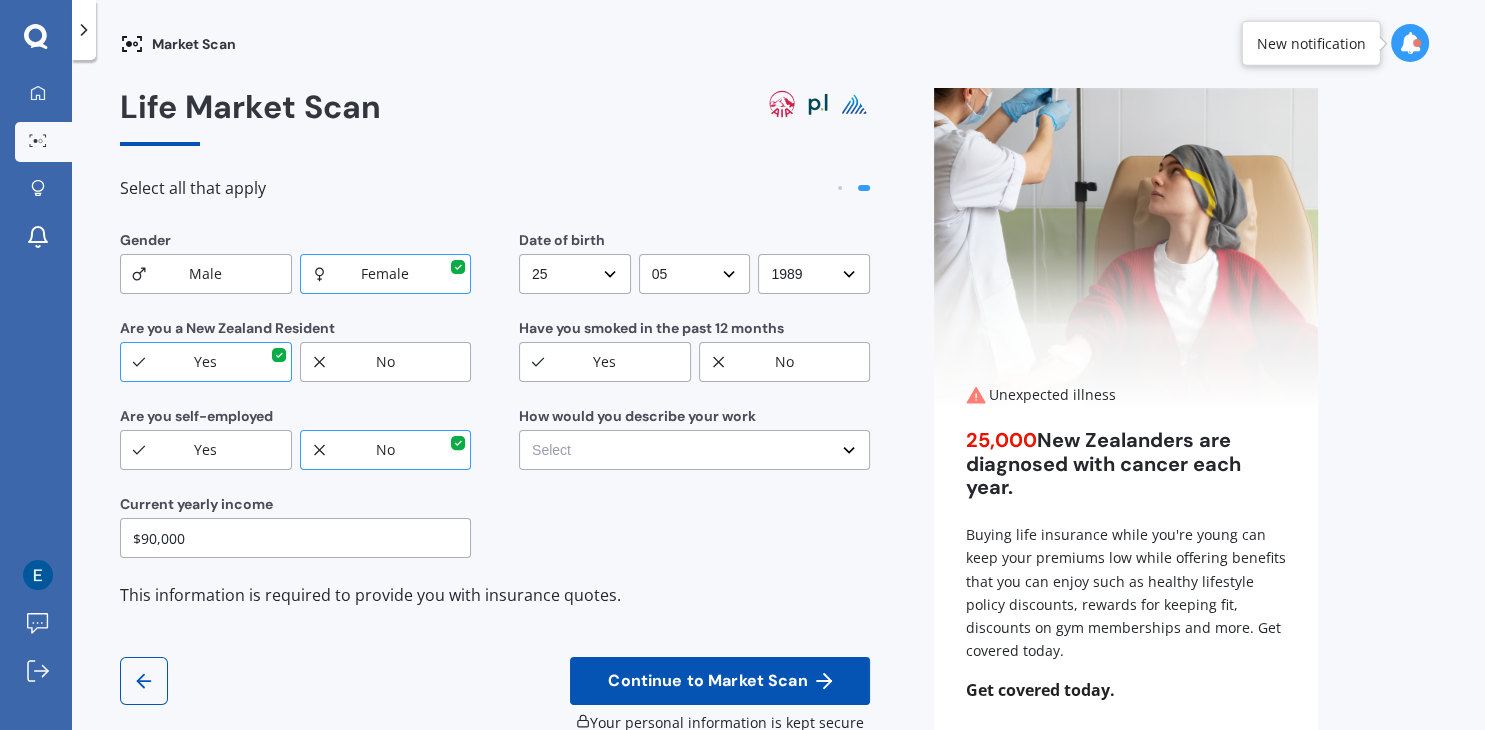 click on "1989" at bounding box center (0, 0) 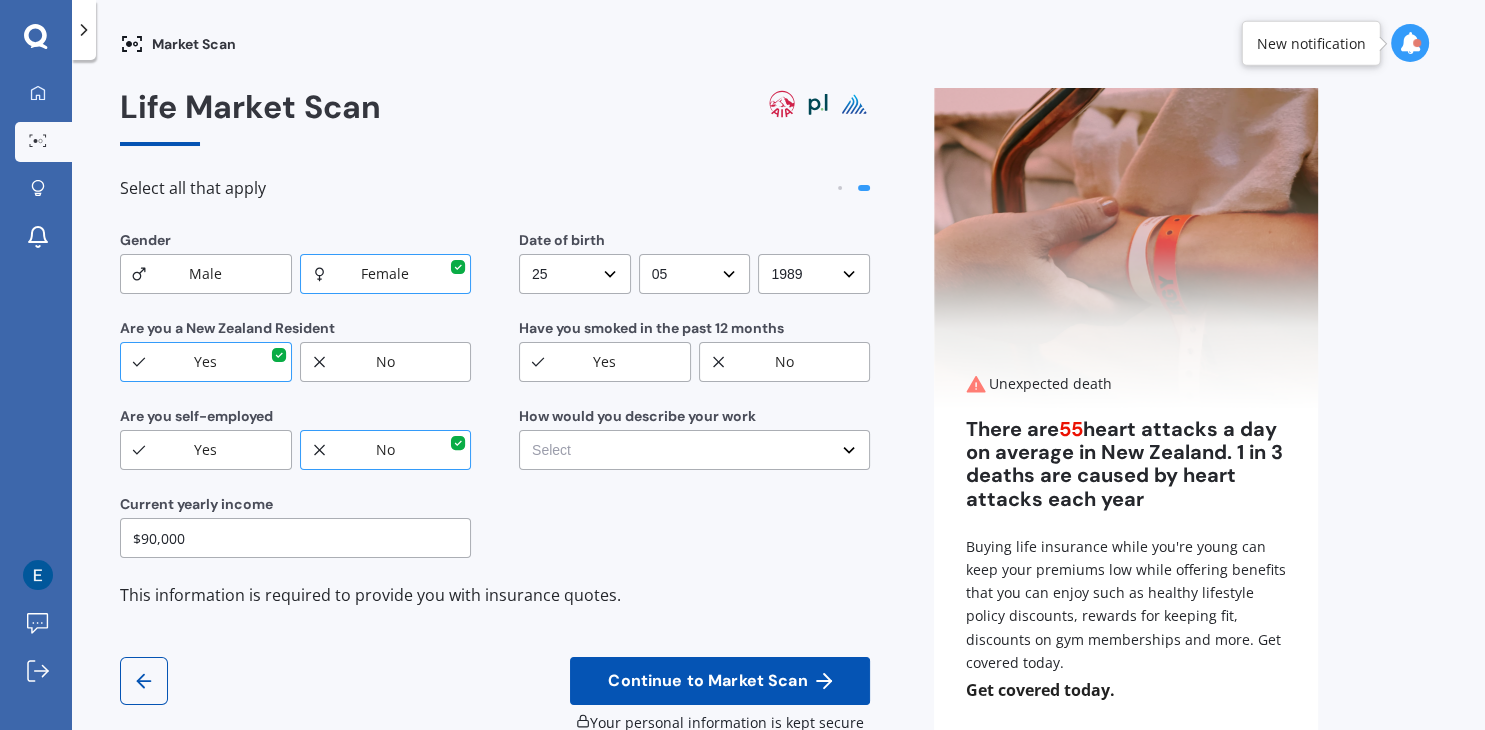 click on "No" at bounding box center [785, 362] 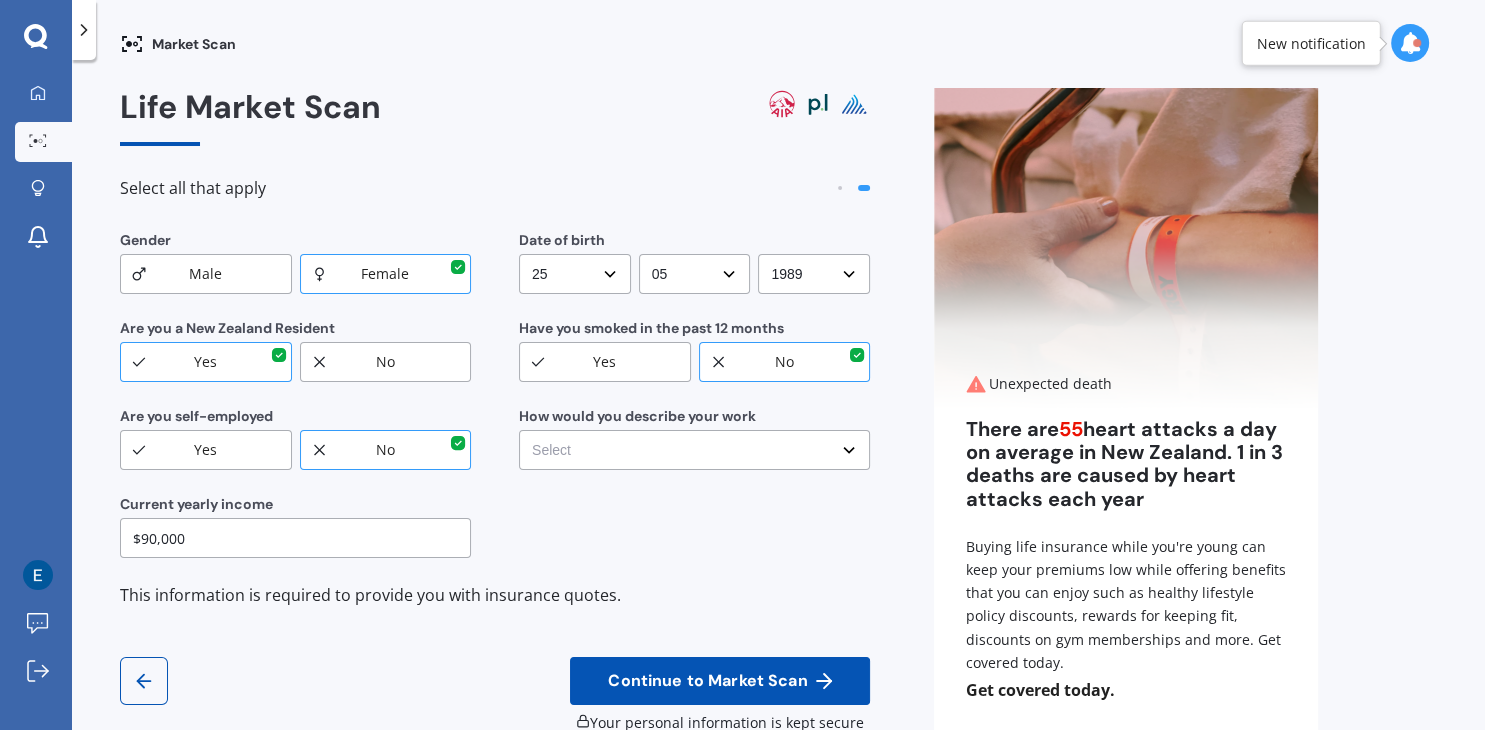 click on "Select No manual work e.g. lawyer, consultant, engineer Light manual work e.g. plumber, nurse, hairdresser Heavy or repetitive manual work e.g. painter, taxi/Uber, courier Working less than 20 hours a week or unemployed" at bounding box center [694, 450] 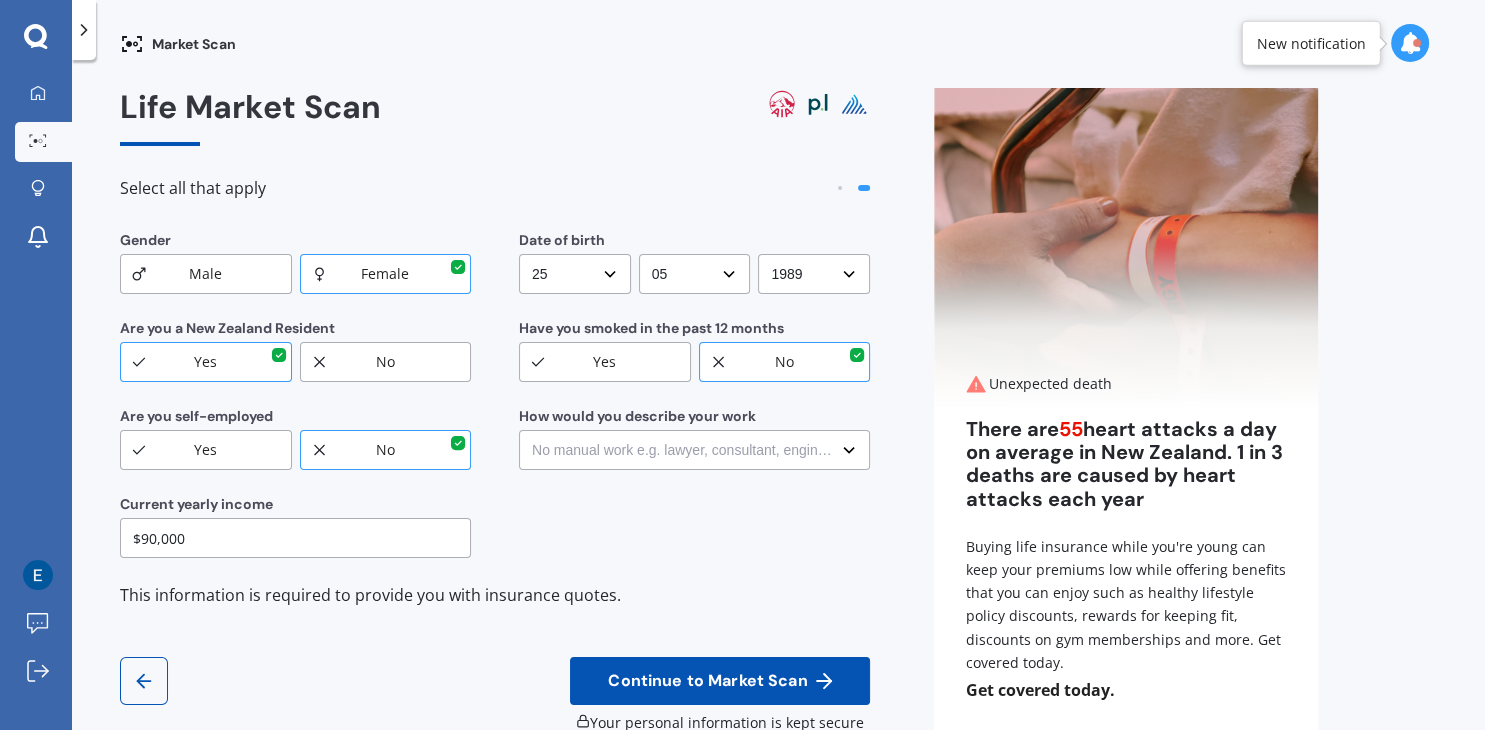 click on "No manual work e.g. lawyer, consultant, engineer" at bounding box center (0, 0) 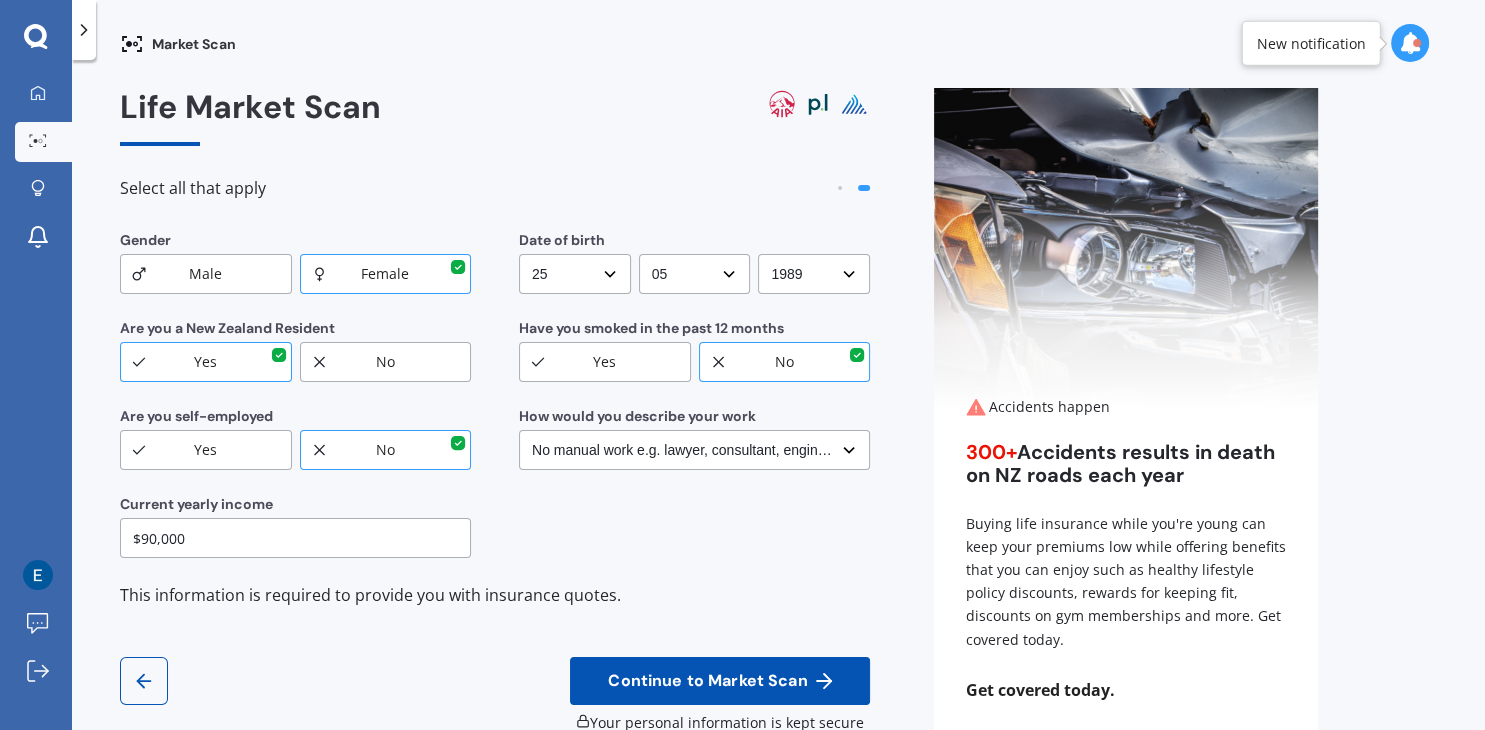 click on "Continue to Market Scan" at bounding box center [707, 681] 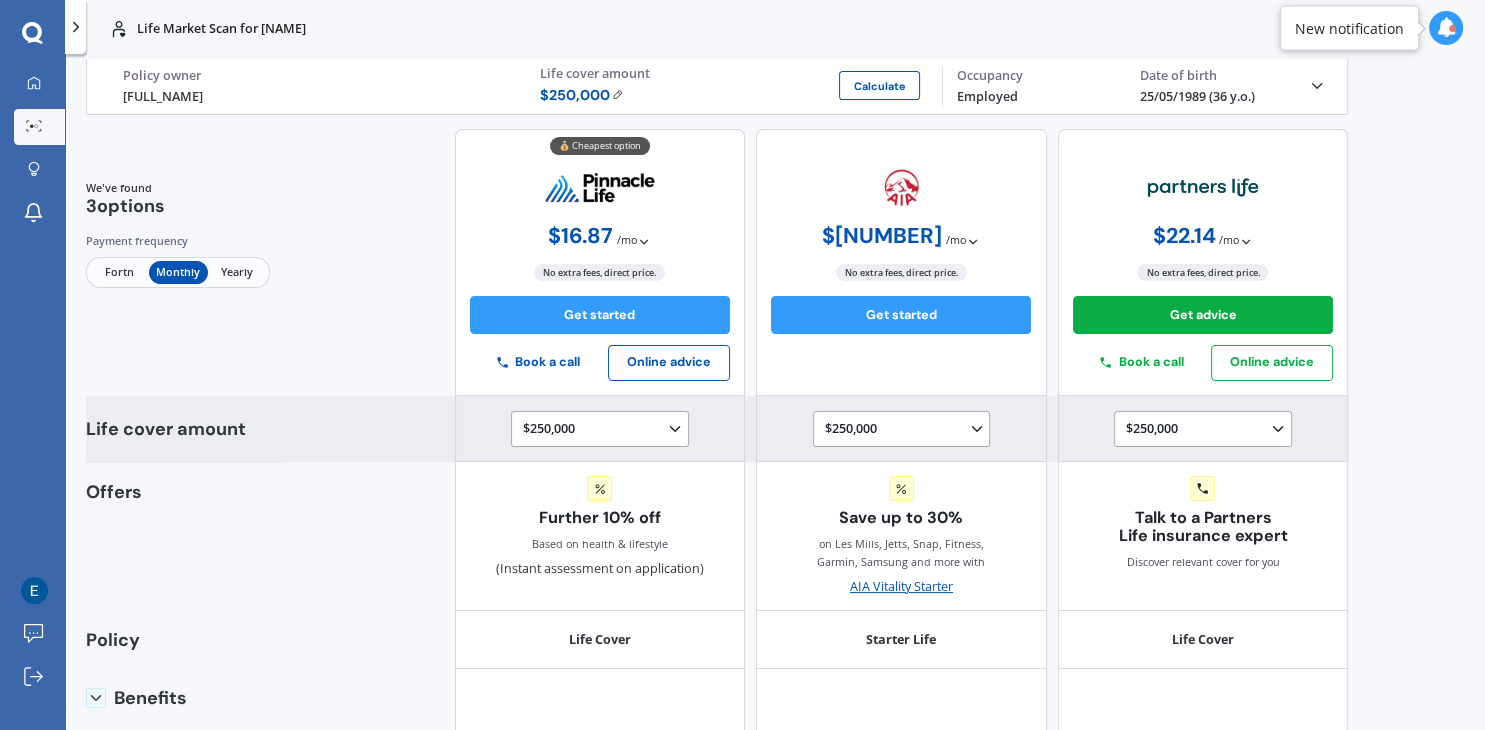 click on "$250,000 $100,000 $150,000 $200,000 $250,000 $300,000 $350,000 $400,000 $500,000 $750,000 $1,000,000 $1,250,000 $1,500,000" at bounding box center (599, 429) 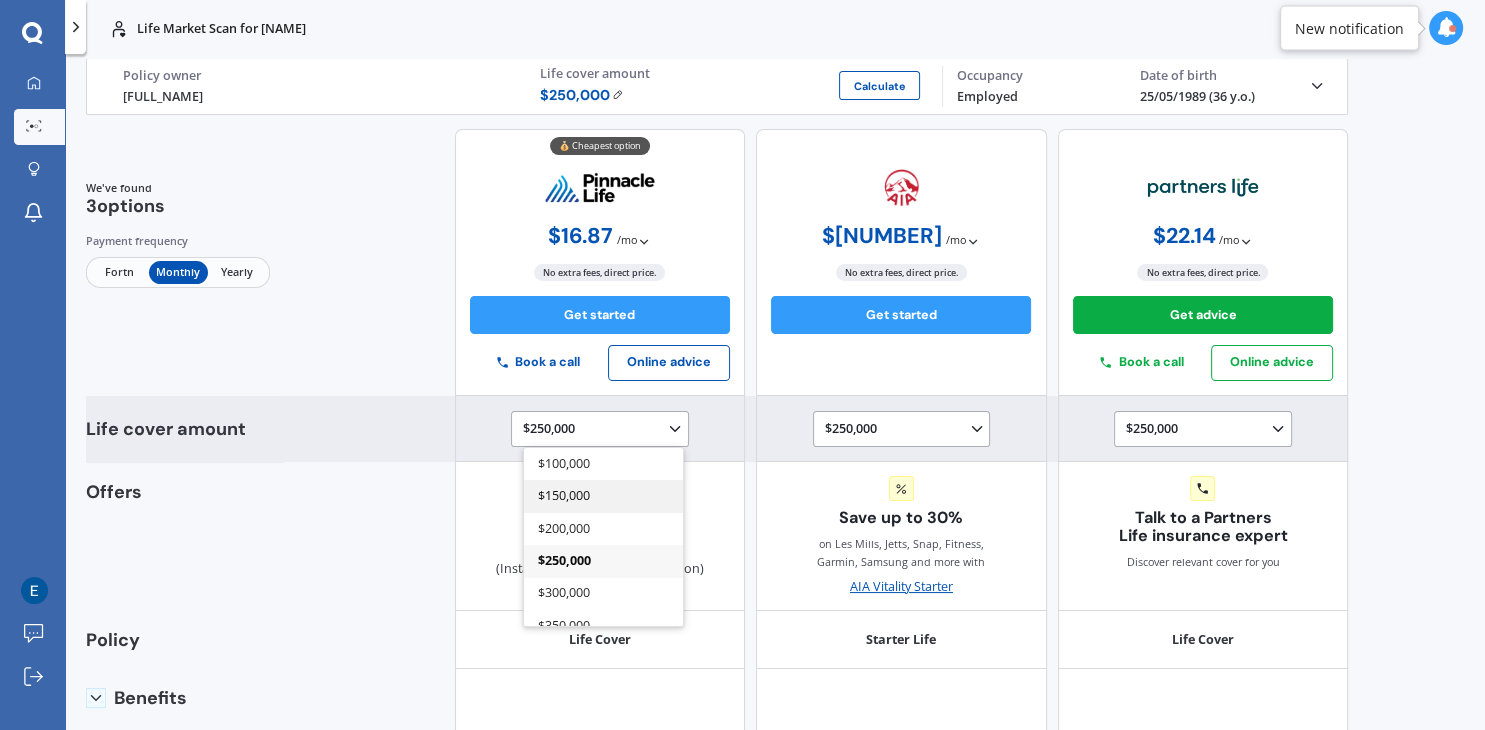 scroll, scrollTop: 233, scrollLeft: 0, axis: vertical 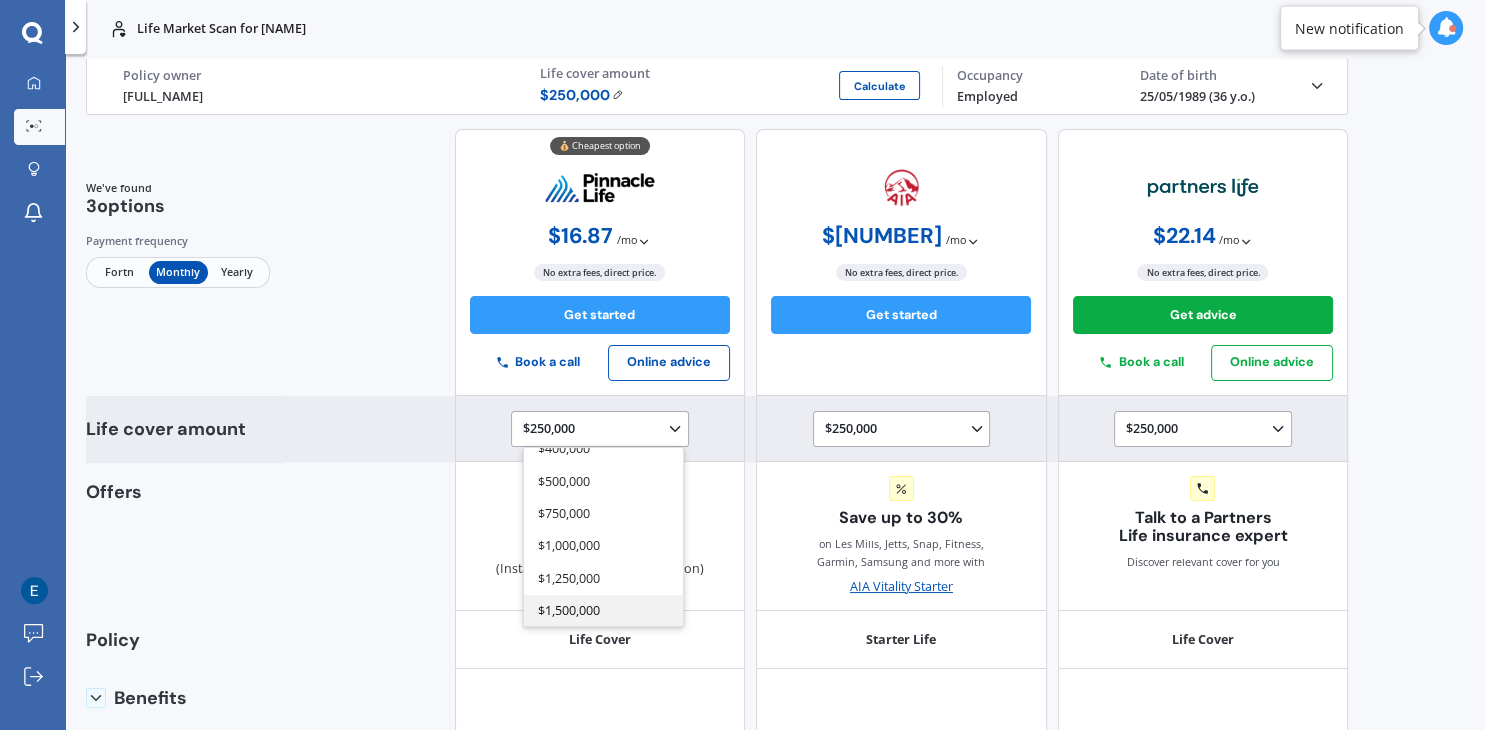 click on "$1,500,000" at bounding box center [569, 610] 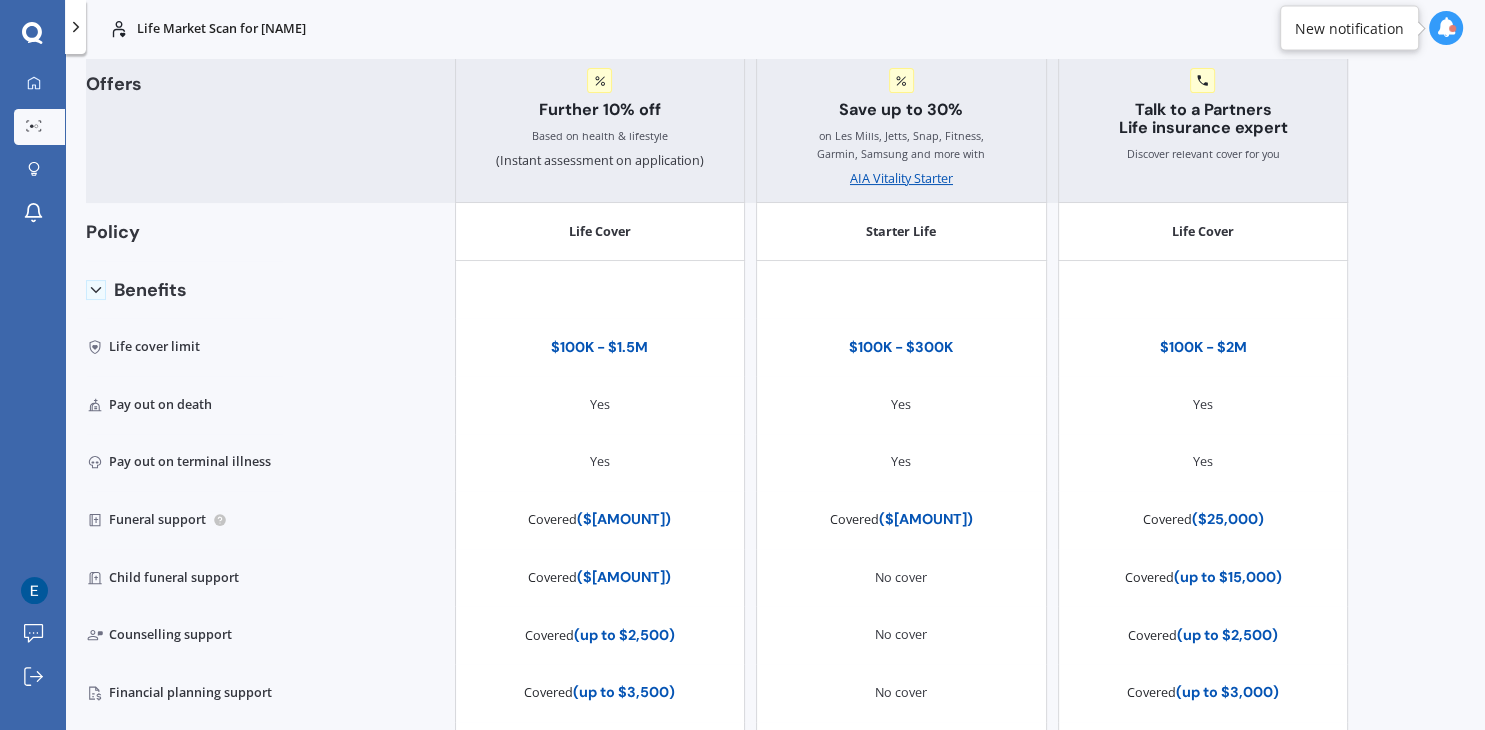 scroll, scrollTop: 454, scrollLeft: 0, axis: vertical 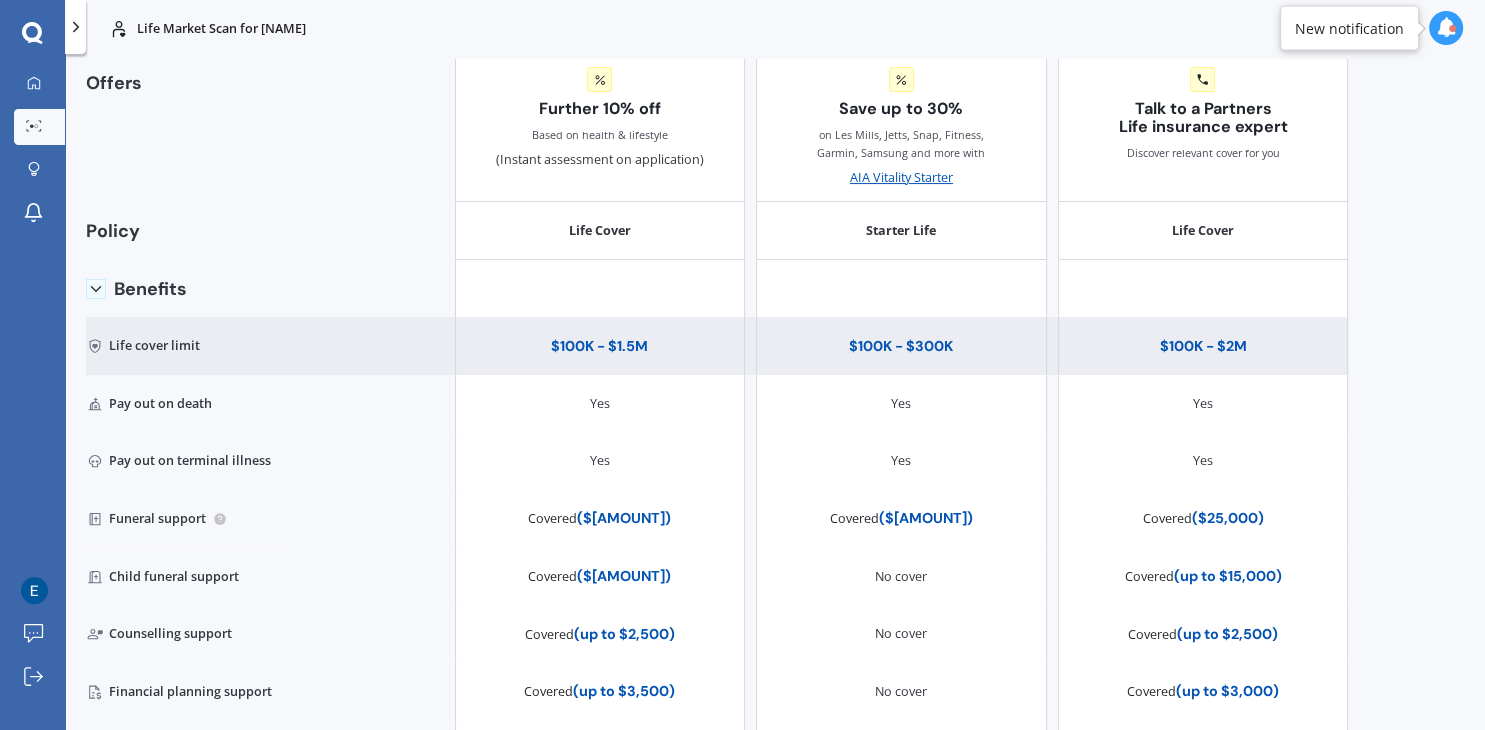 click on "Life cover limit" at bounding box center [184, 346] 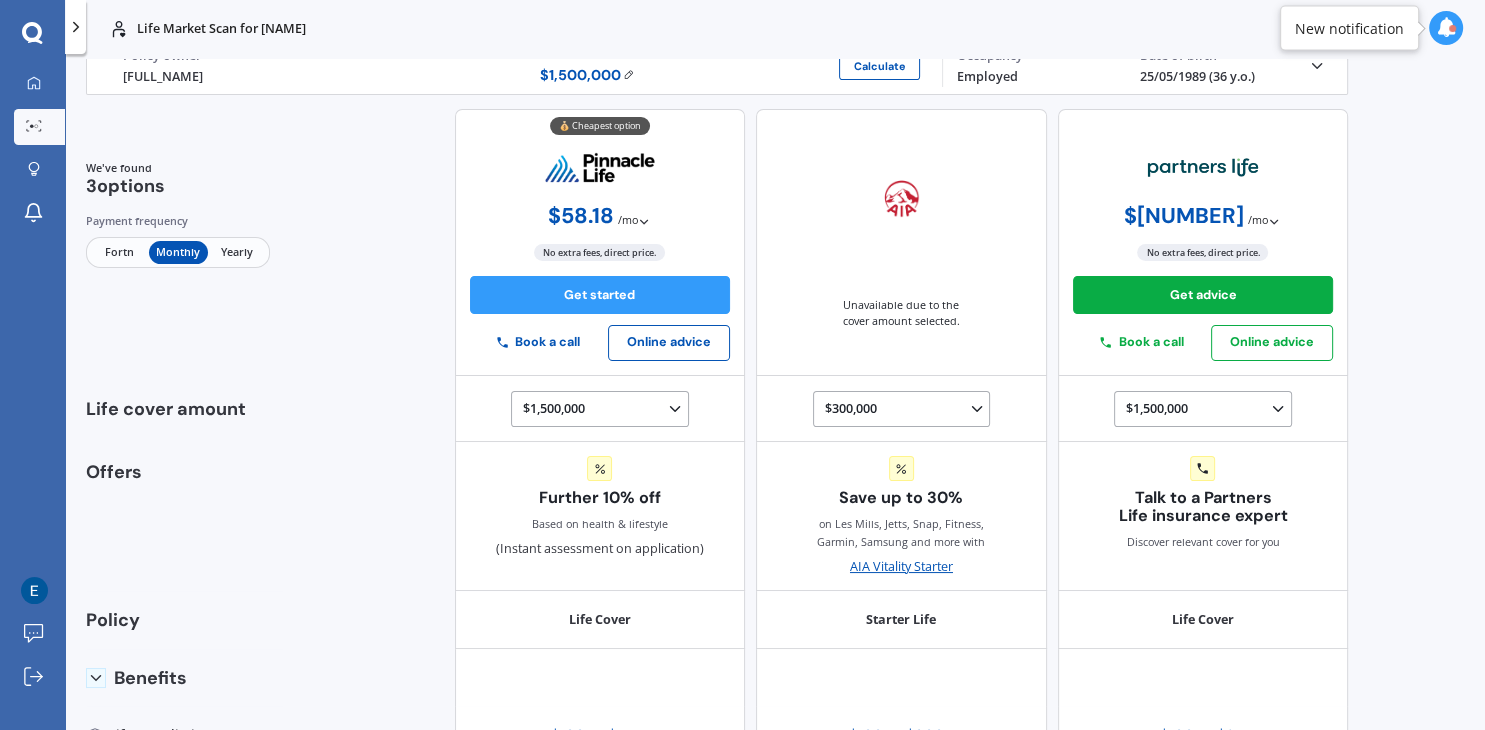 scroll, scrollTop: 0, scrollLeft: 0, axis: both 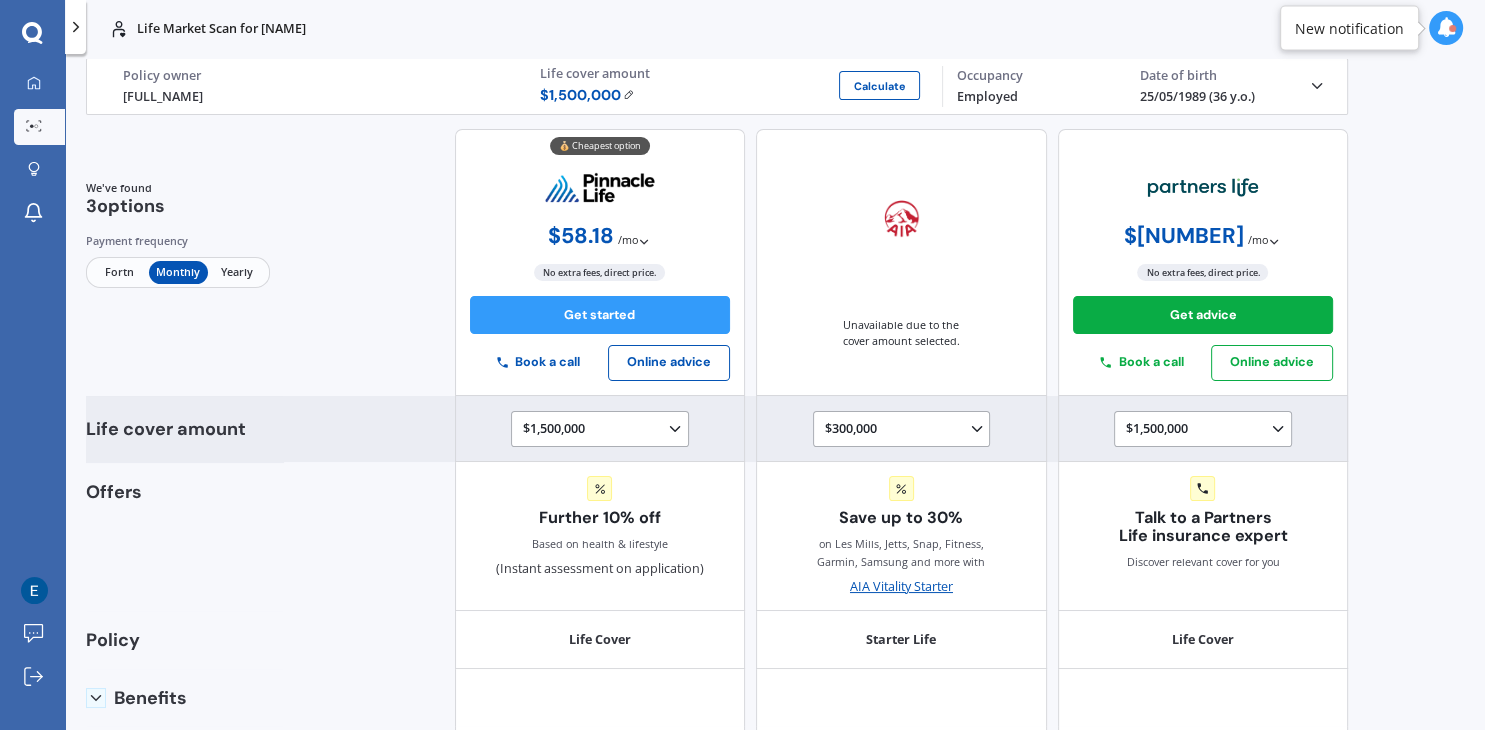 click on "$[AMOUNT] $[AMOUNT] $[AMOUNT] $[AMOUNT] $[AMOUNT] $[AMOUNT] $[AMOUNT] $[AMOUNT] $[AMOUNT] $[AMOUNT] $[AMOUNT] $[AMOUNT] $[AMOUNT]" at bounding box center [599, 429] 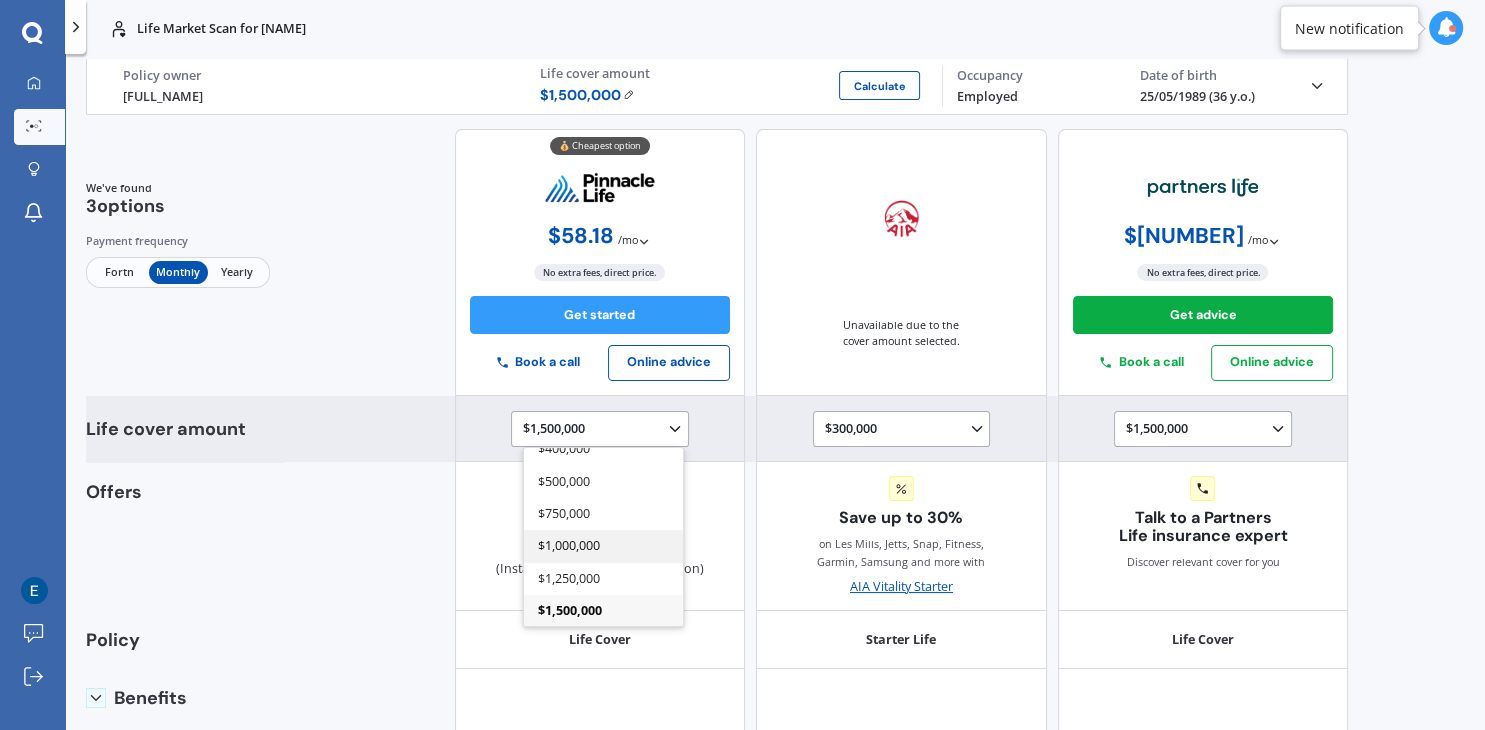 click on "$1,000,000" at bounding box center [569, 545] 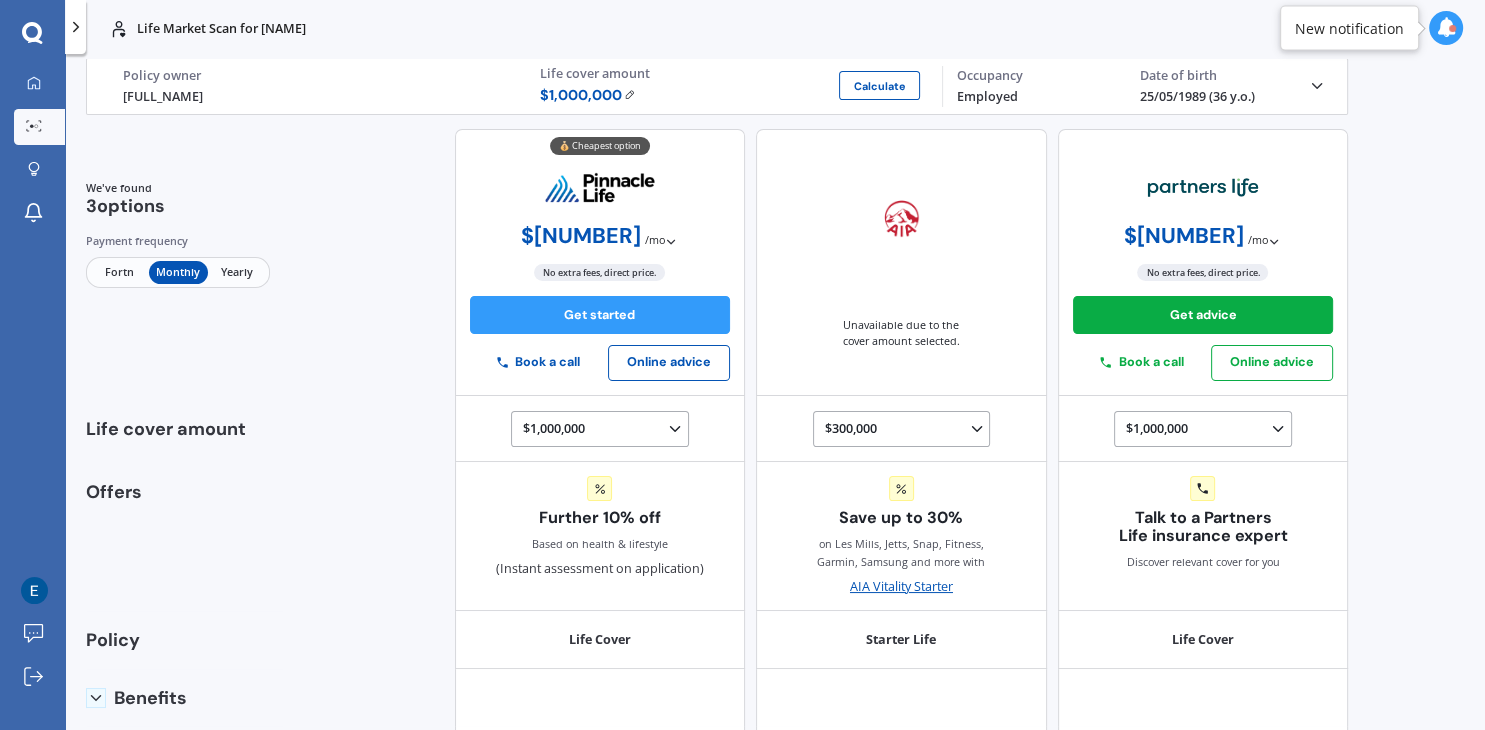 click on "Fortn" at bounding box center (119, 272) 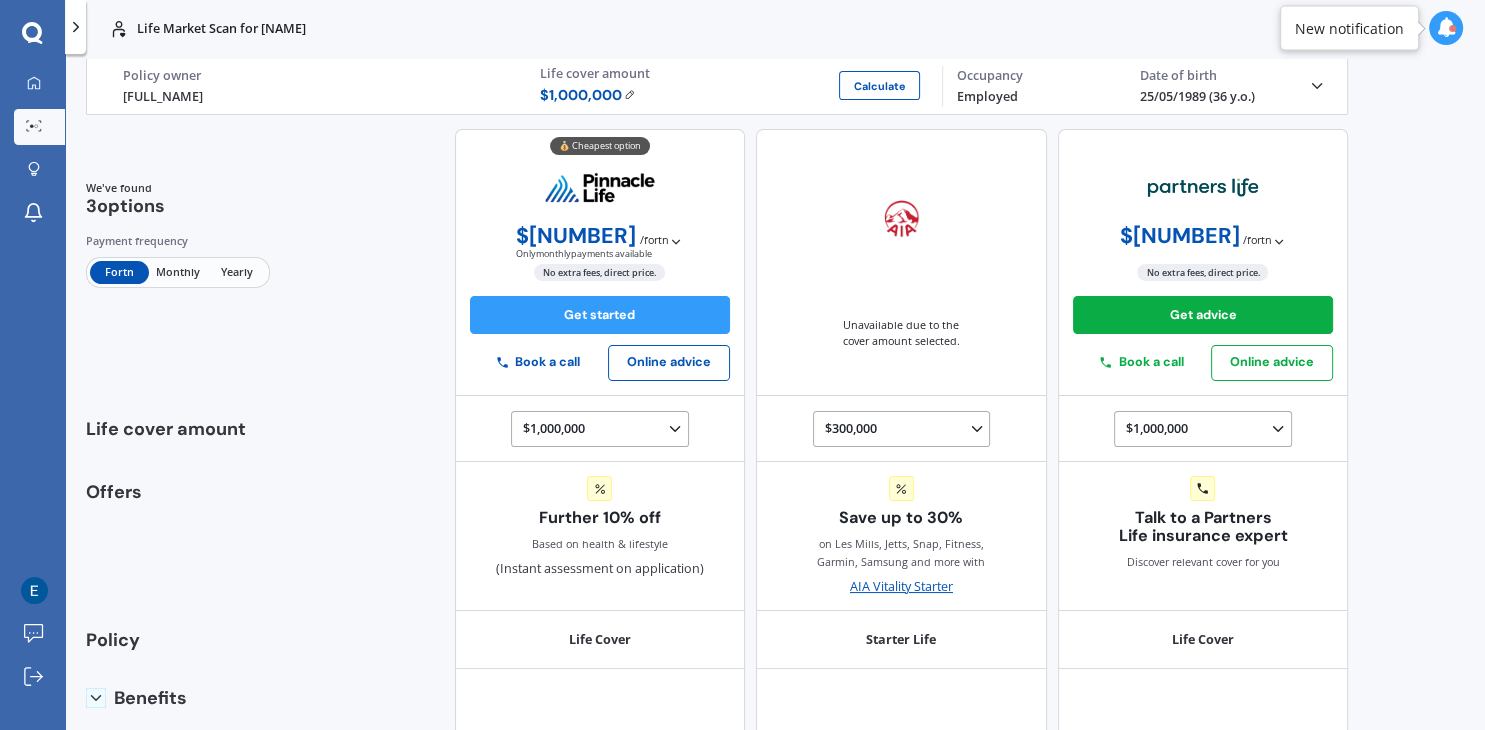 click on "Yearly" at bounding box center [237, 272] 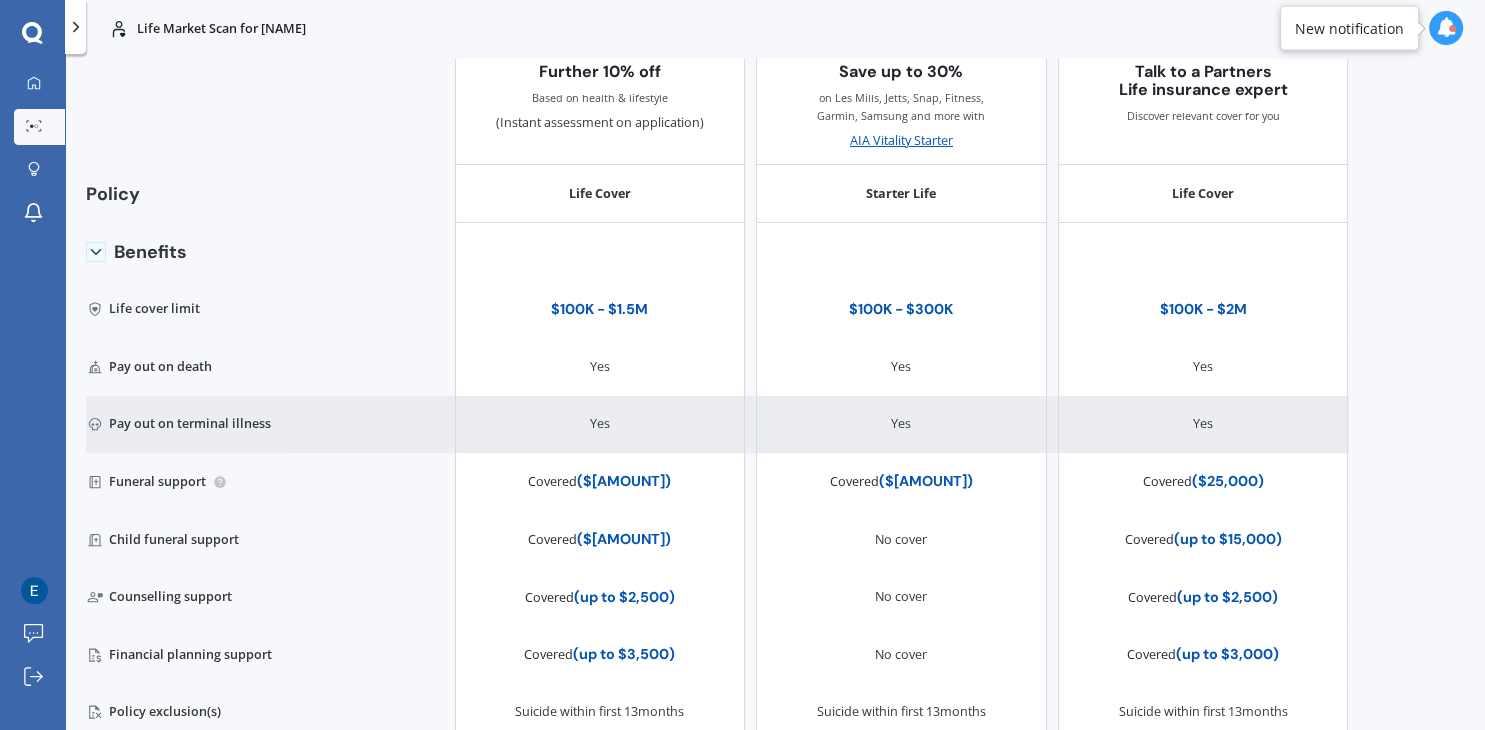 scroll, scrollTop: 643, scrollLeft: 0, axis: vertical 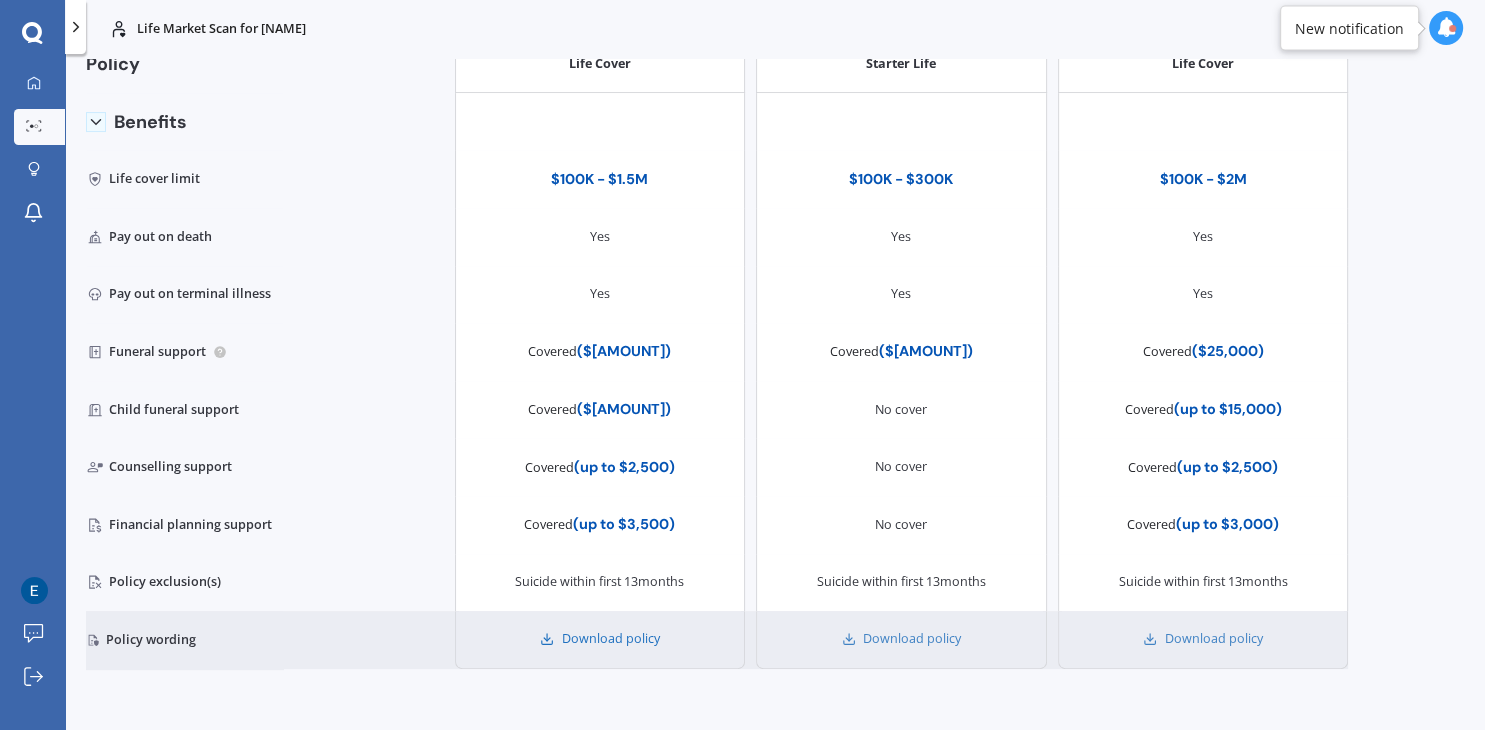 click on "Download policy" at bounding box center (600, 639) 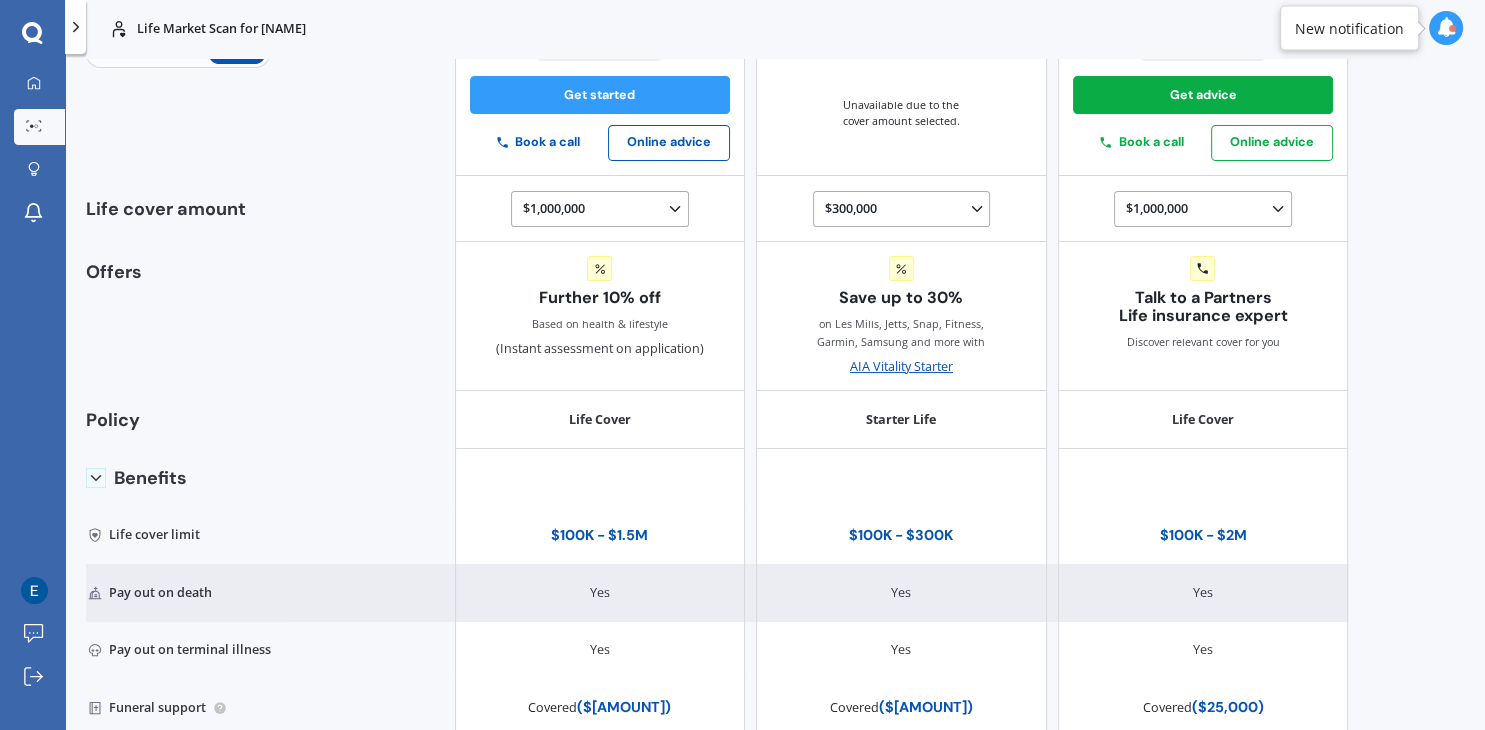 scroll, scrollTop: 0, scrollLeft: 0, axis: both 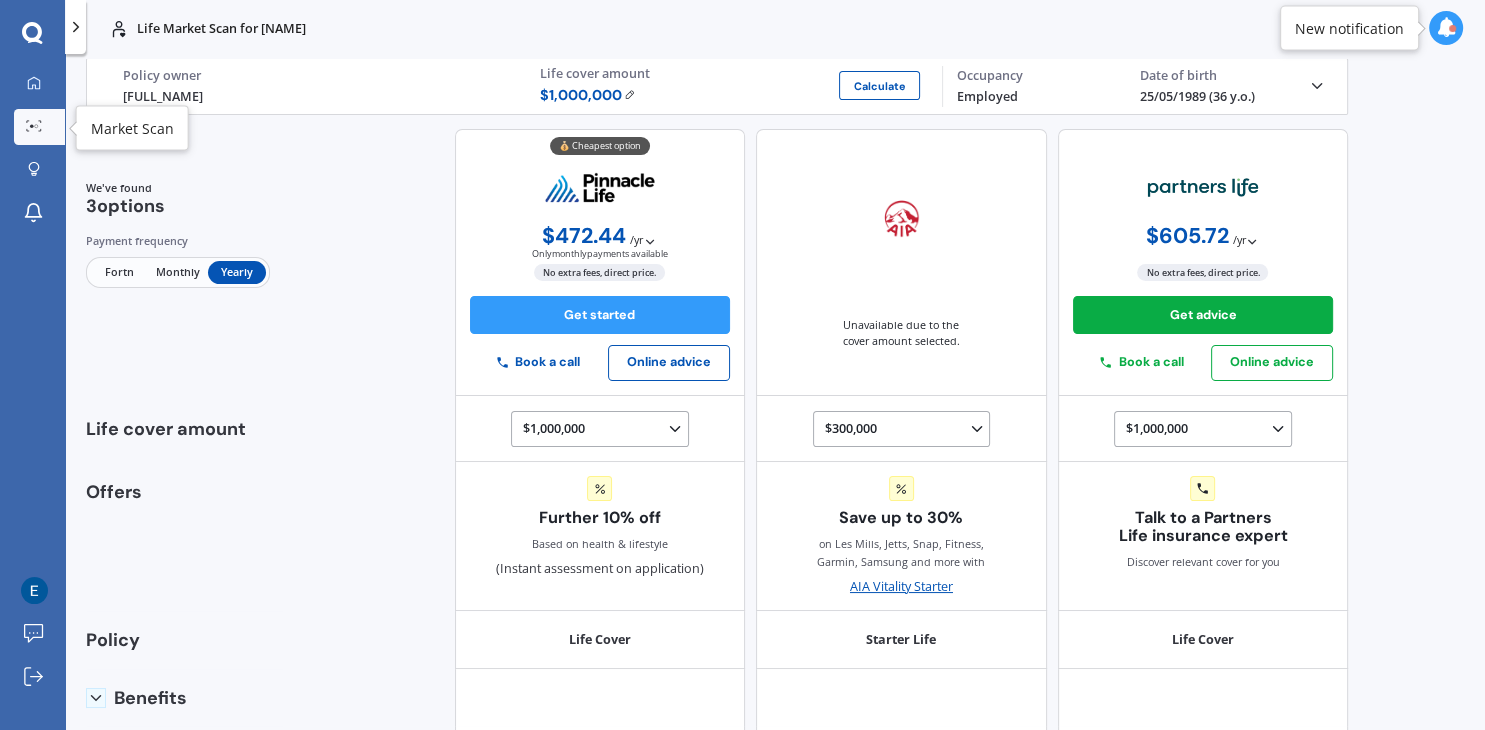 click on "Market Scan" at bounding box center (39, 127) 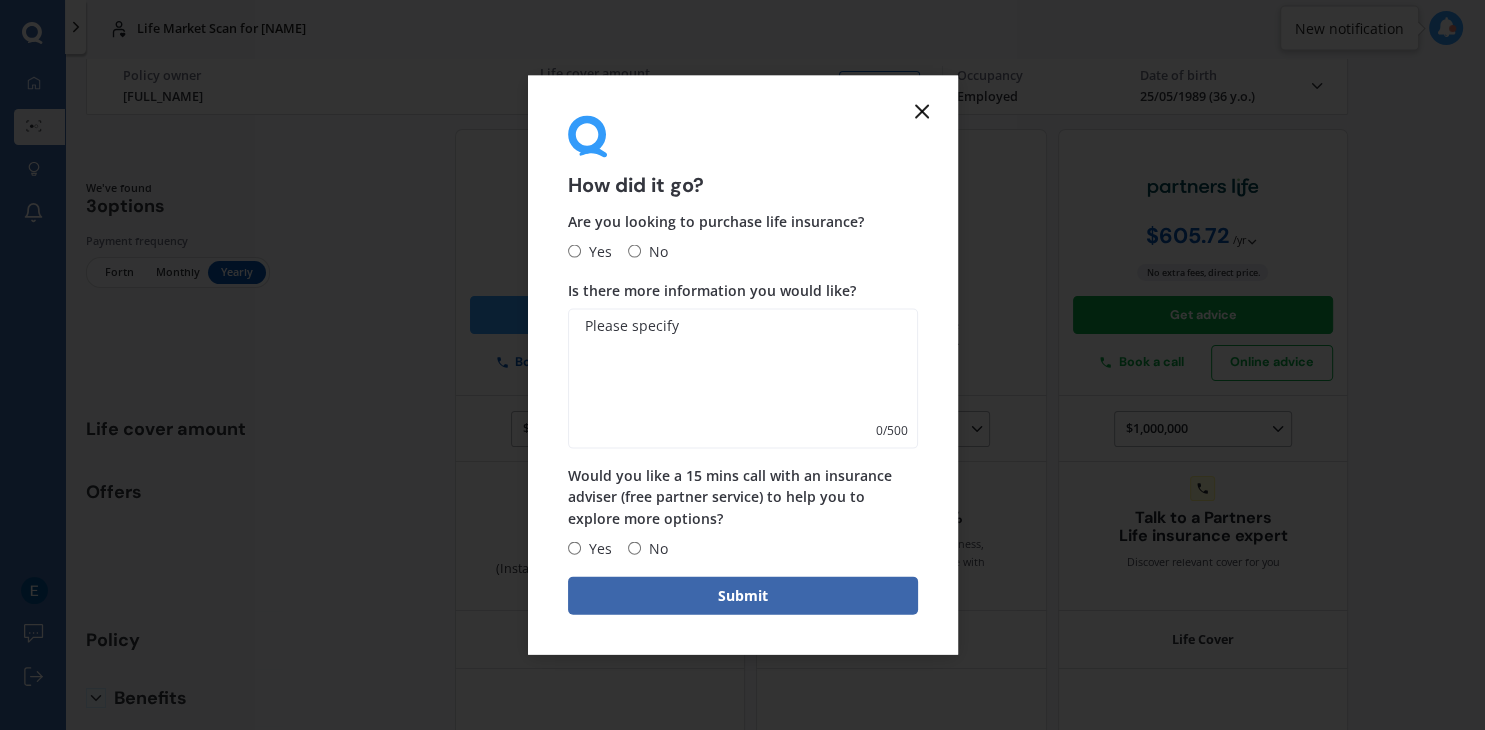 click 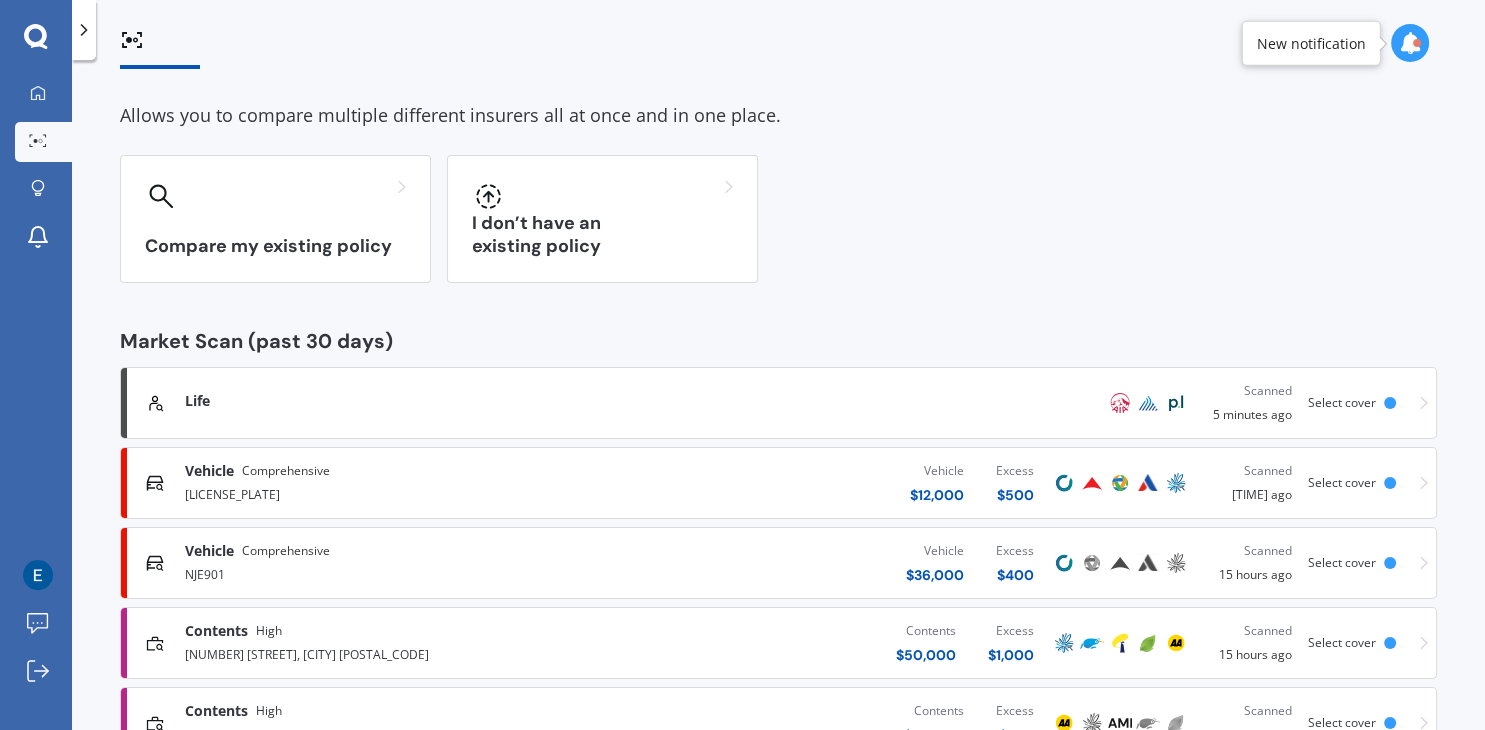 scroll, scrollTop: 78, scrollLeft: 0, axis: vertical 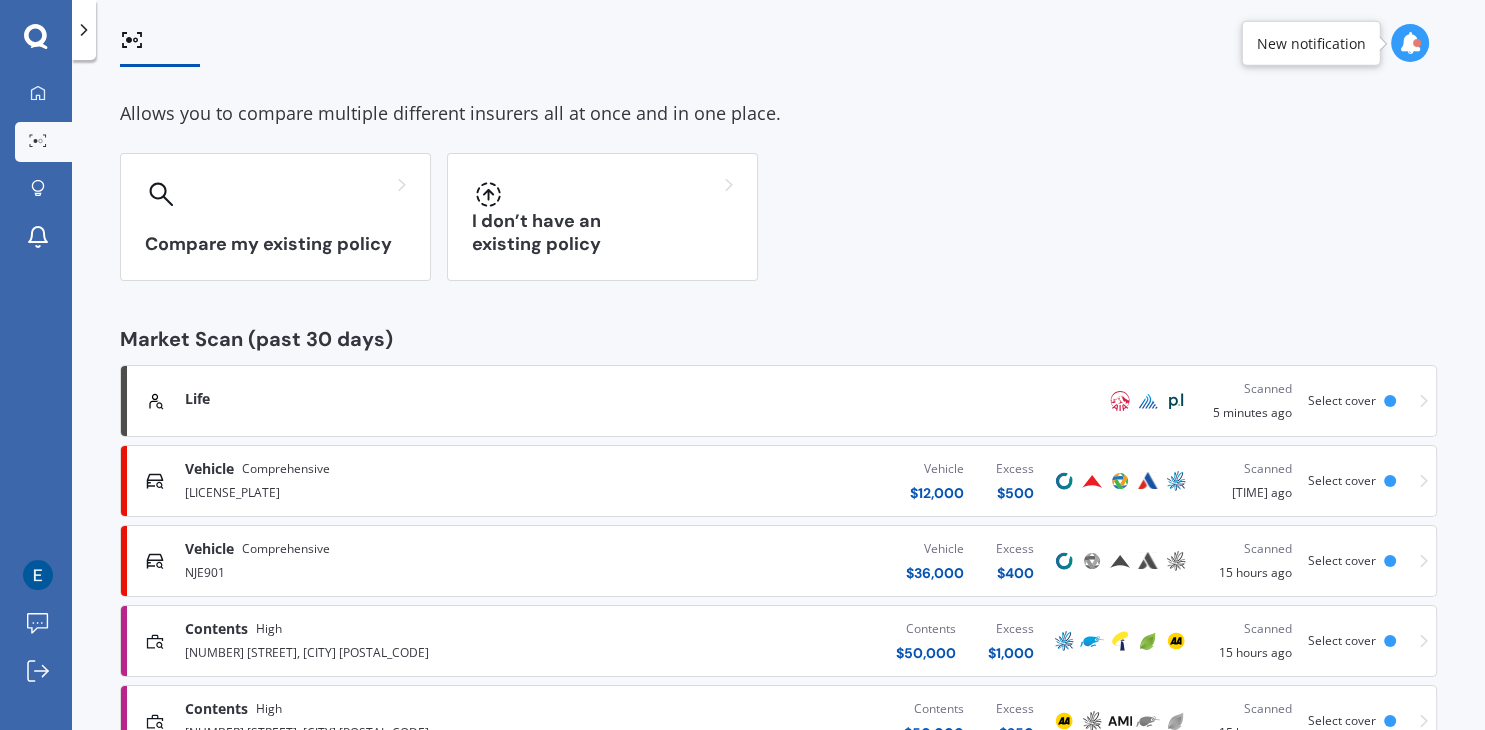 click on "Life Scanned 5 minutes ago Select cover" at bounding box center (778, 401) 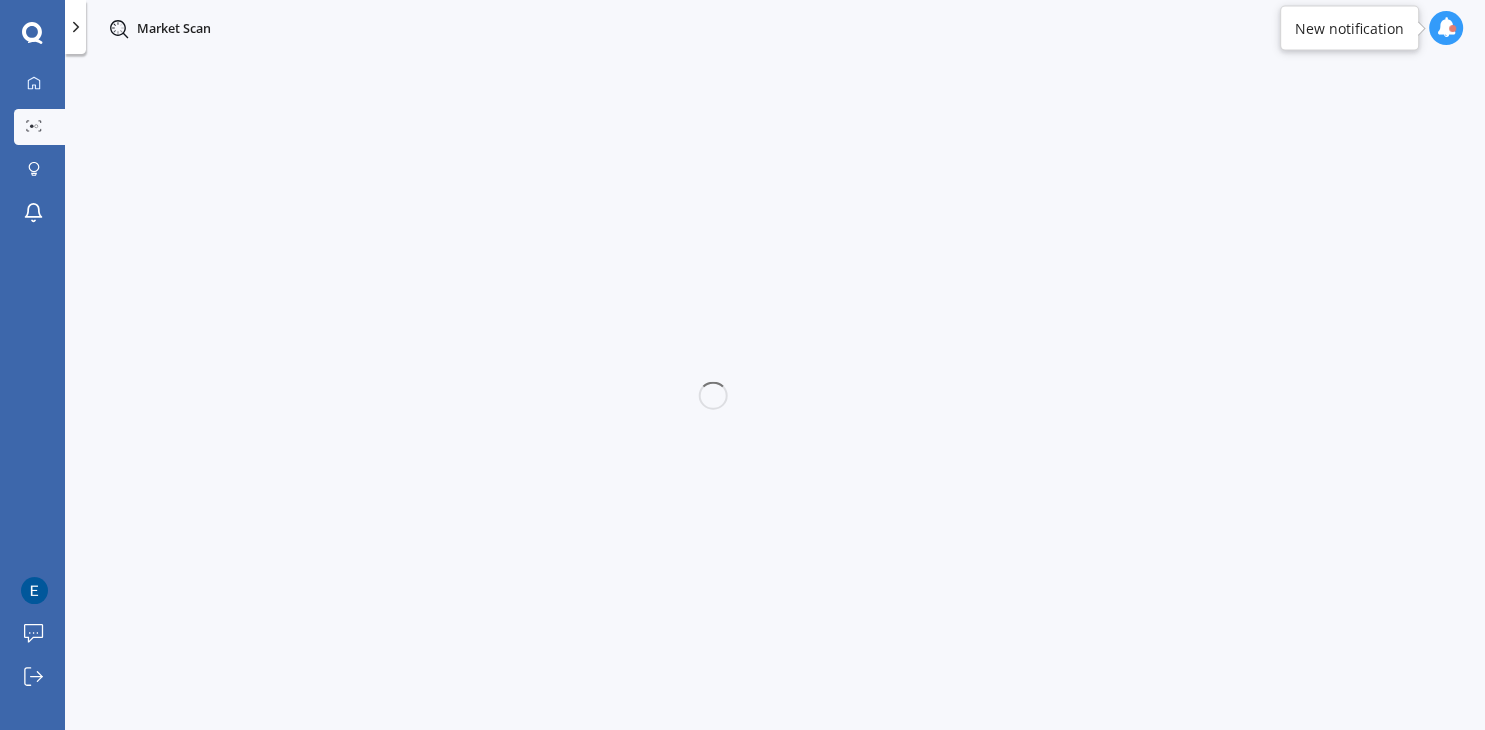 scroll, scrollTop: 0, scrollLeft: 0, axis: both 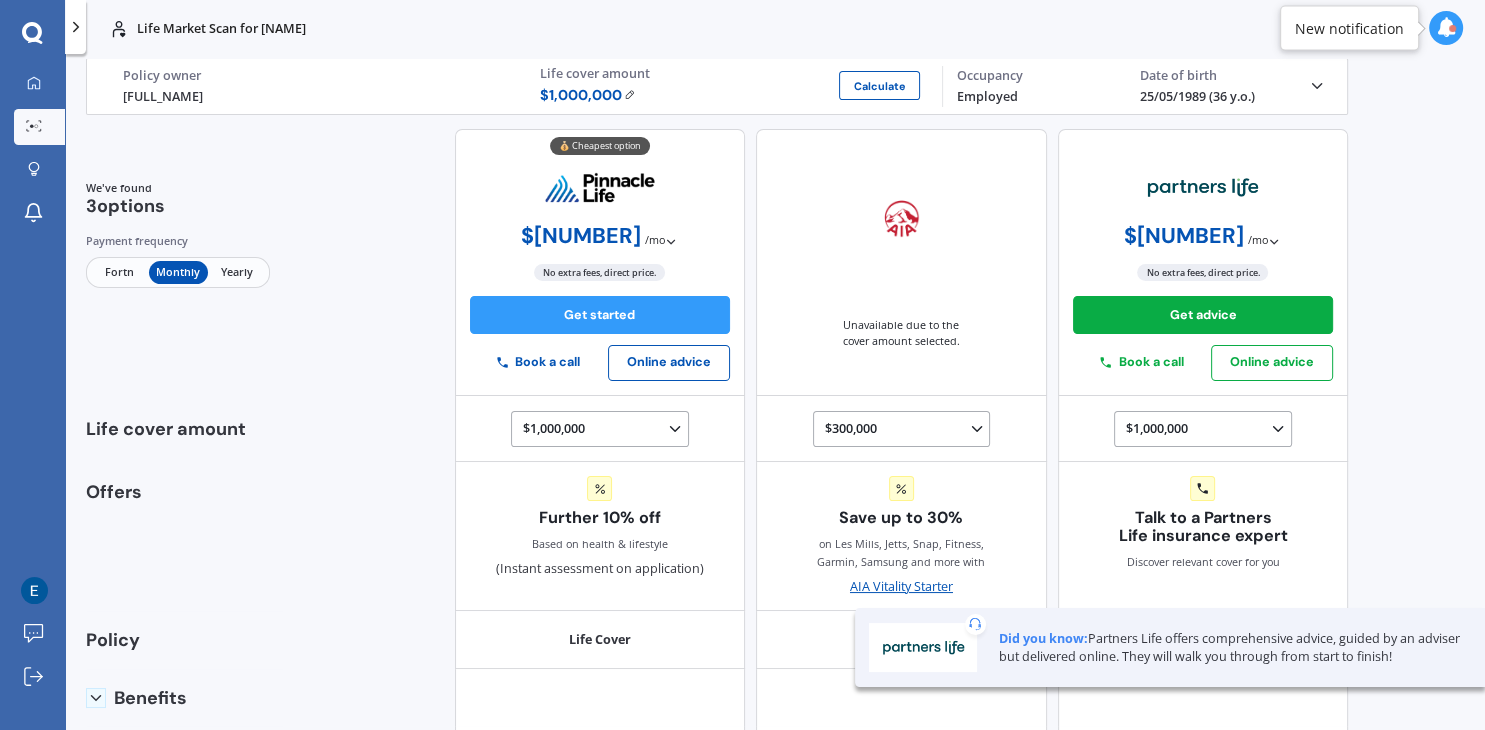 click on "Date of birth" at bounding box center [1217, 76] 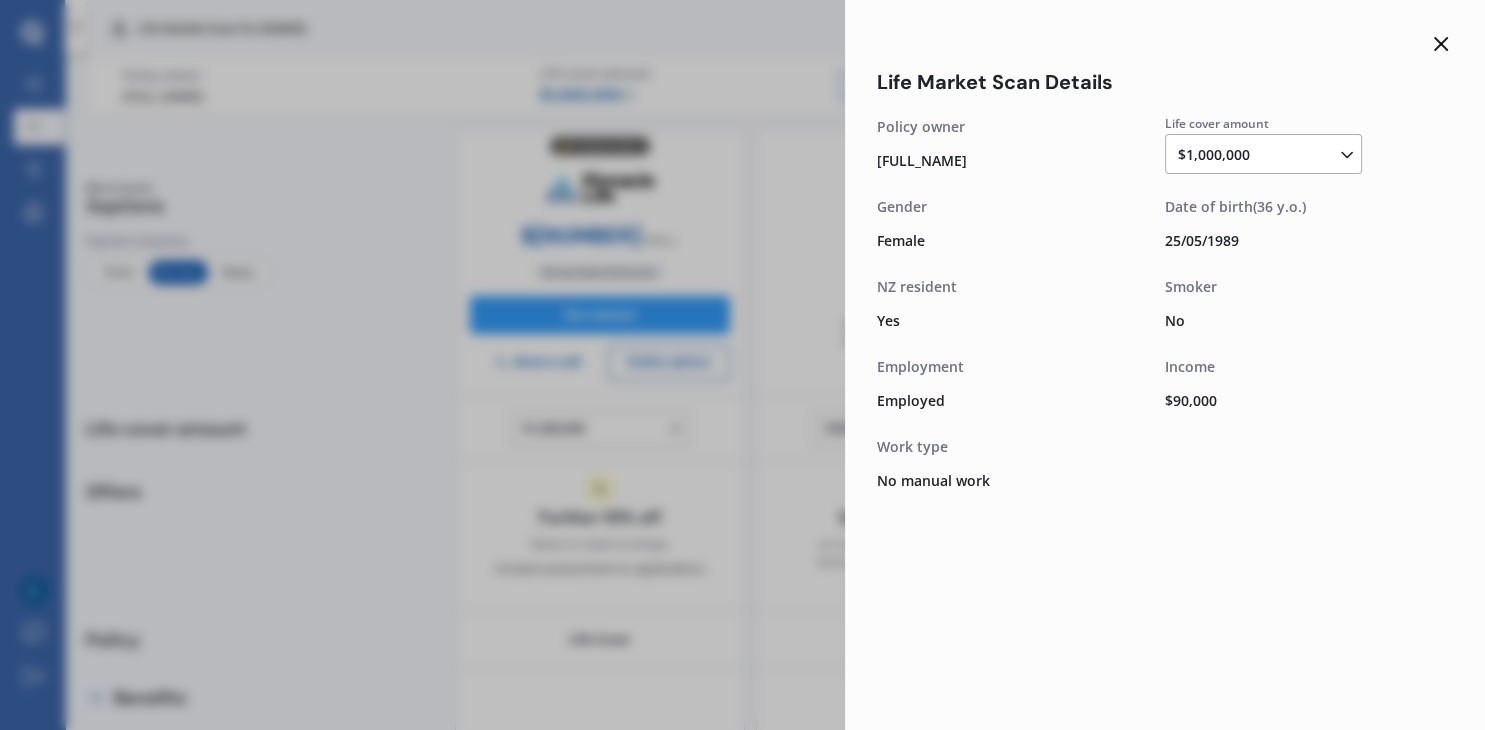 click 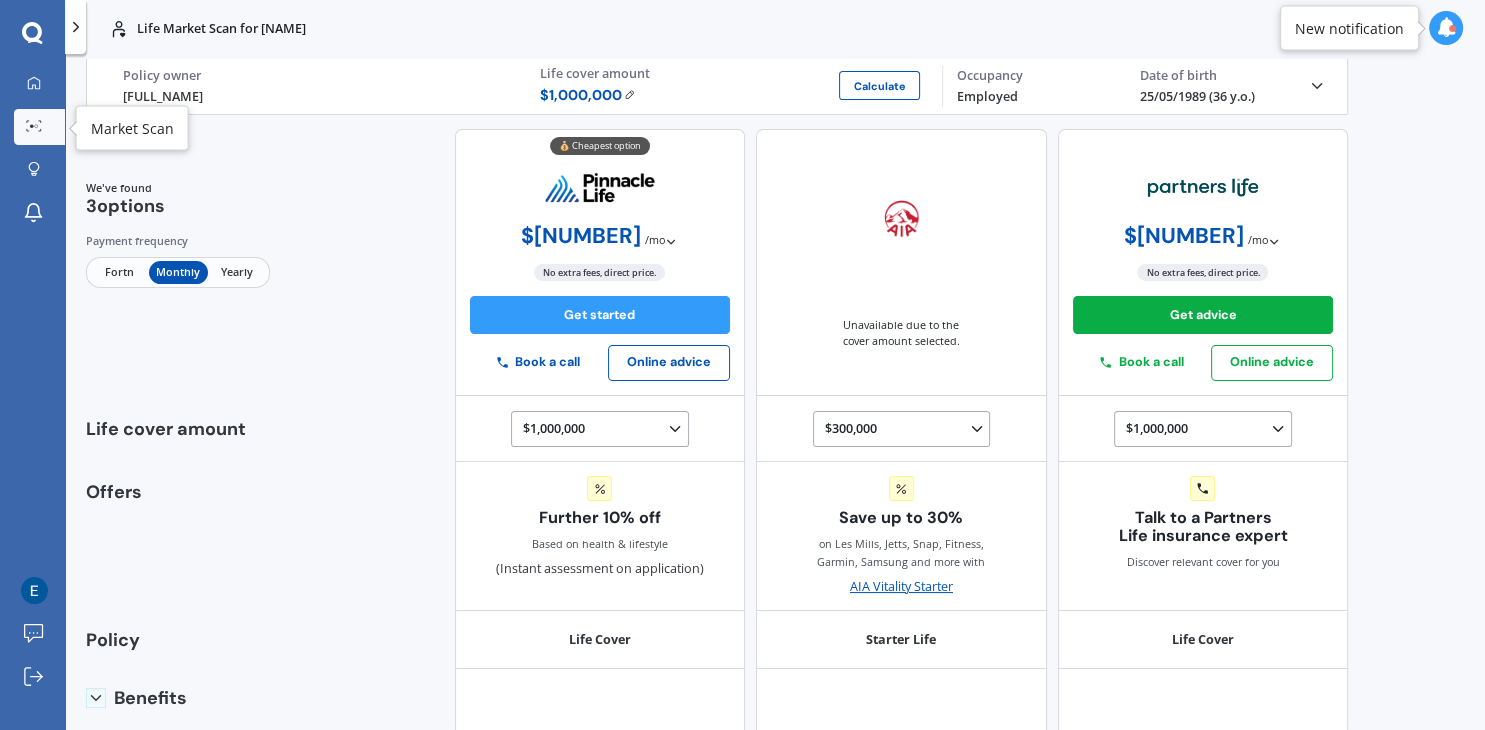 click 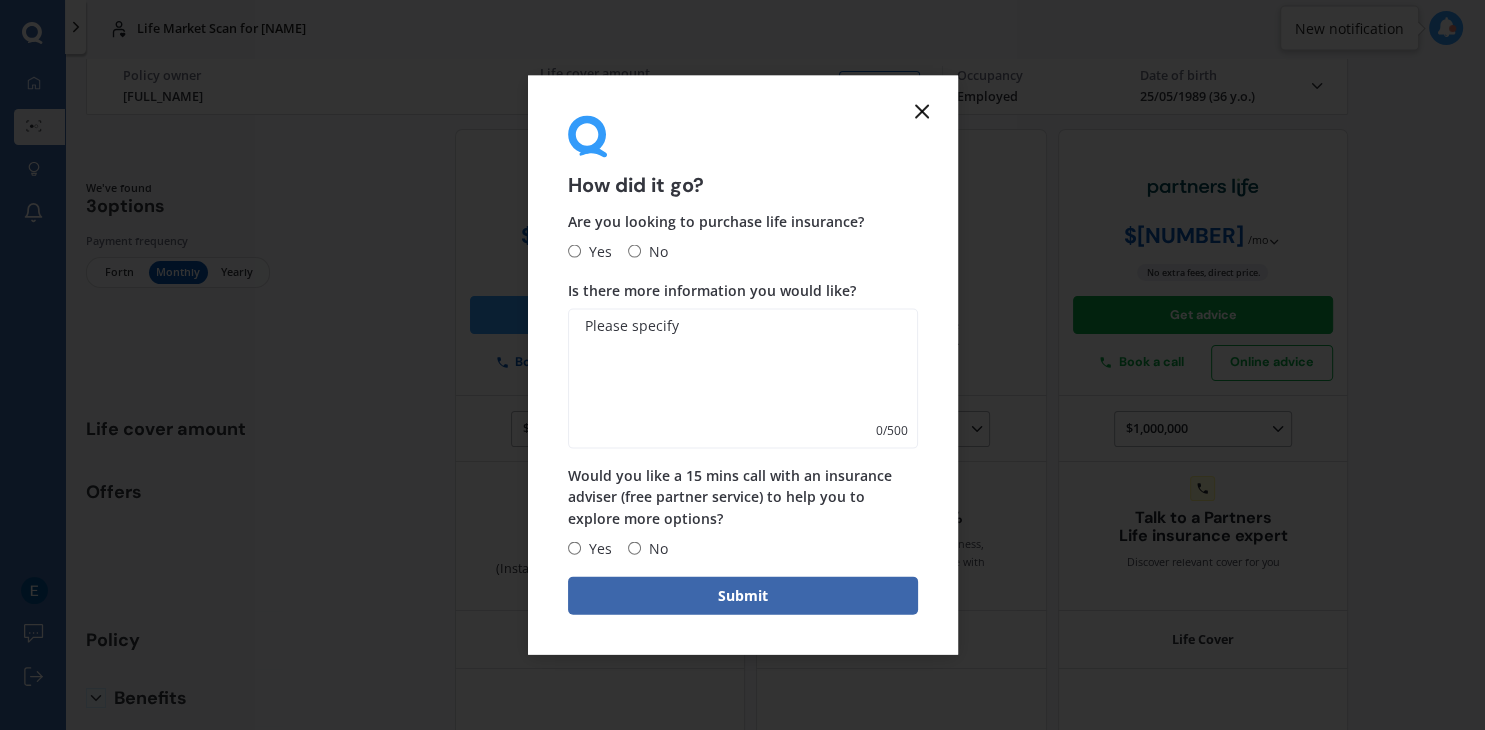 click 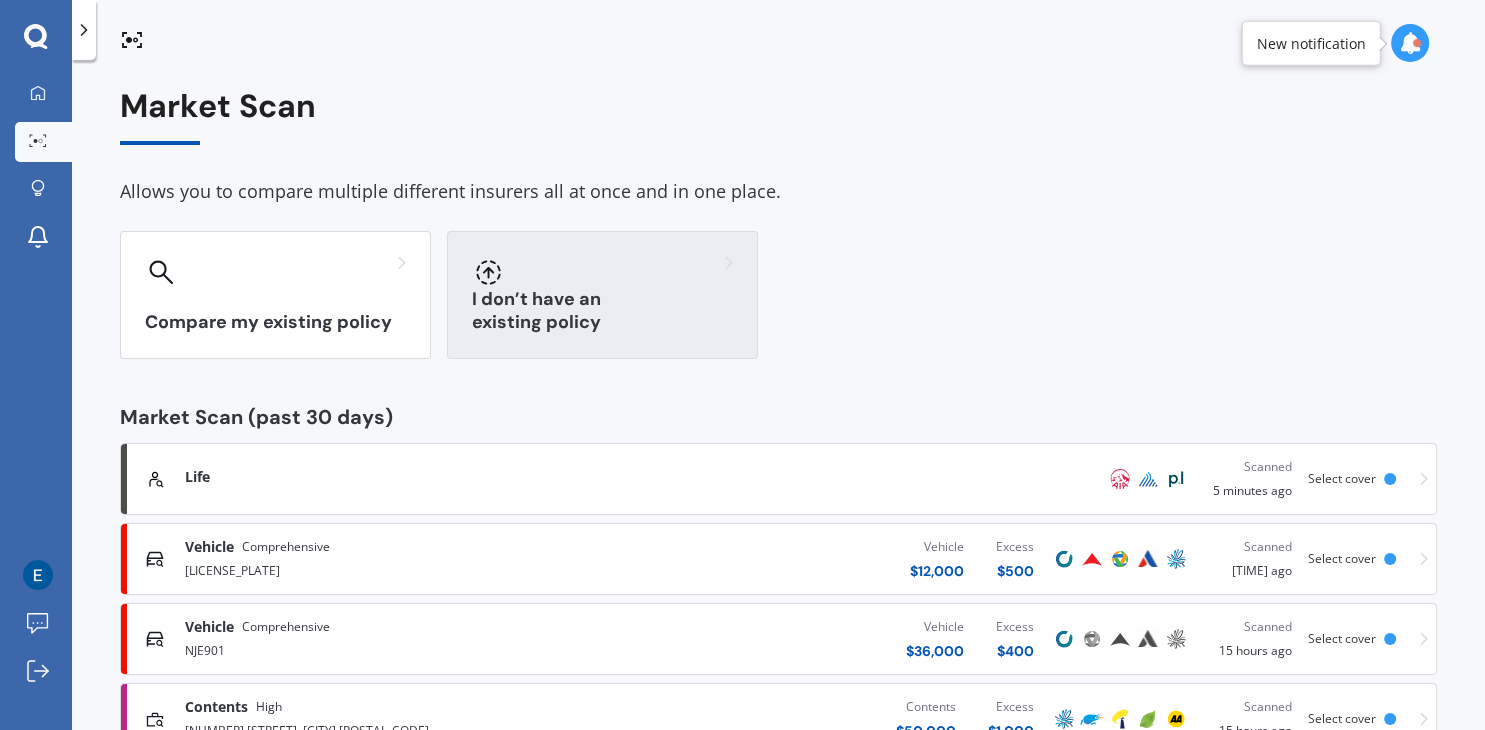 click on "I don’t have an existing policy" at bounding box center [602, 311] 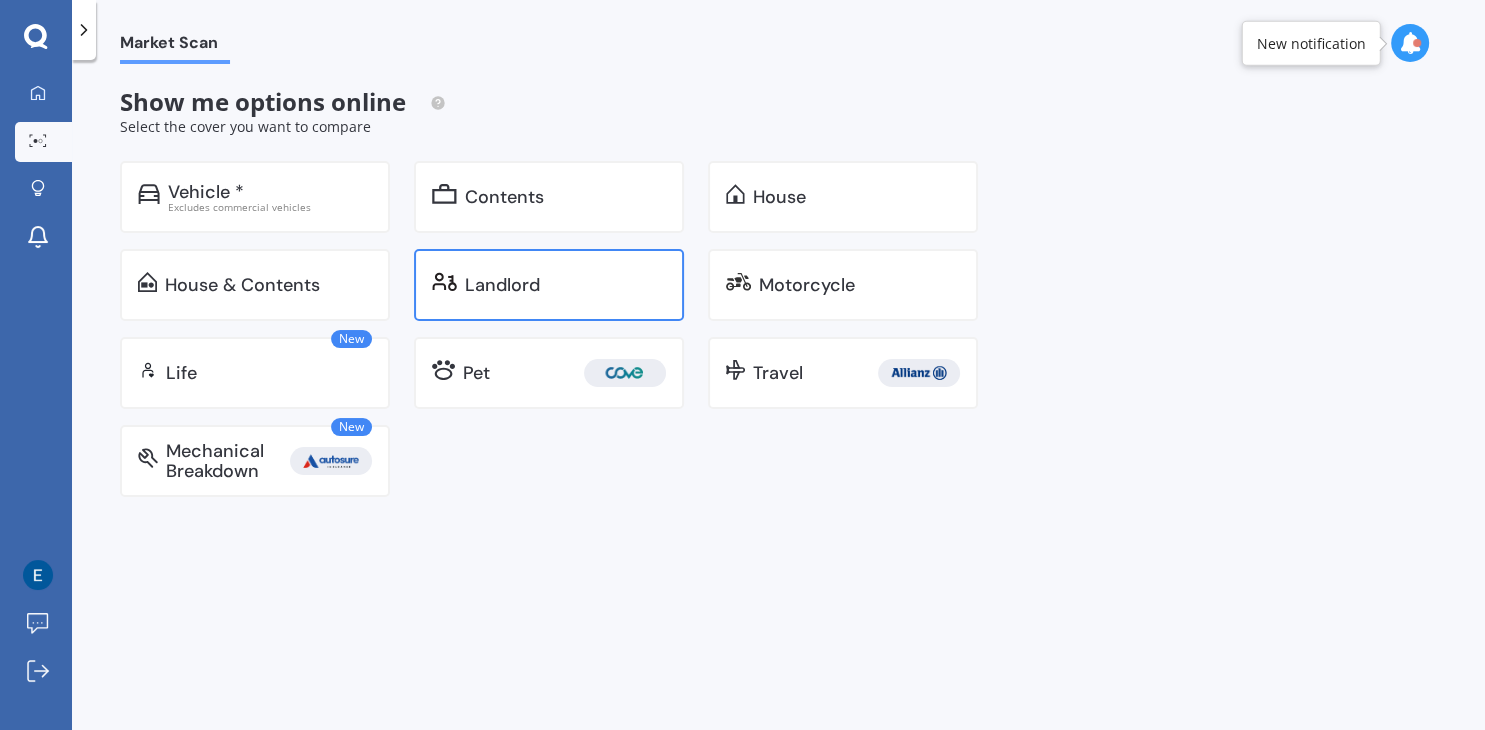 click on "Landlord" at bounding box center [549, 285] 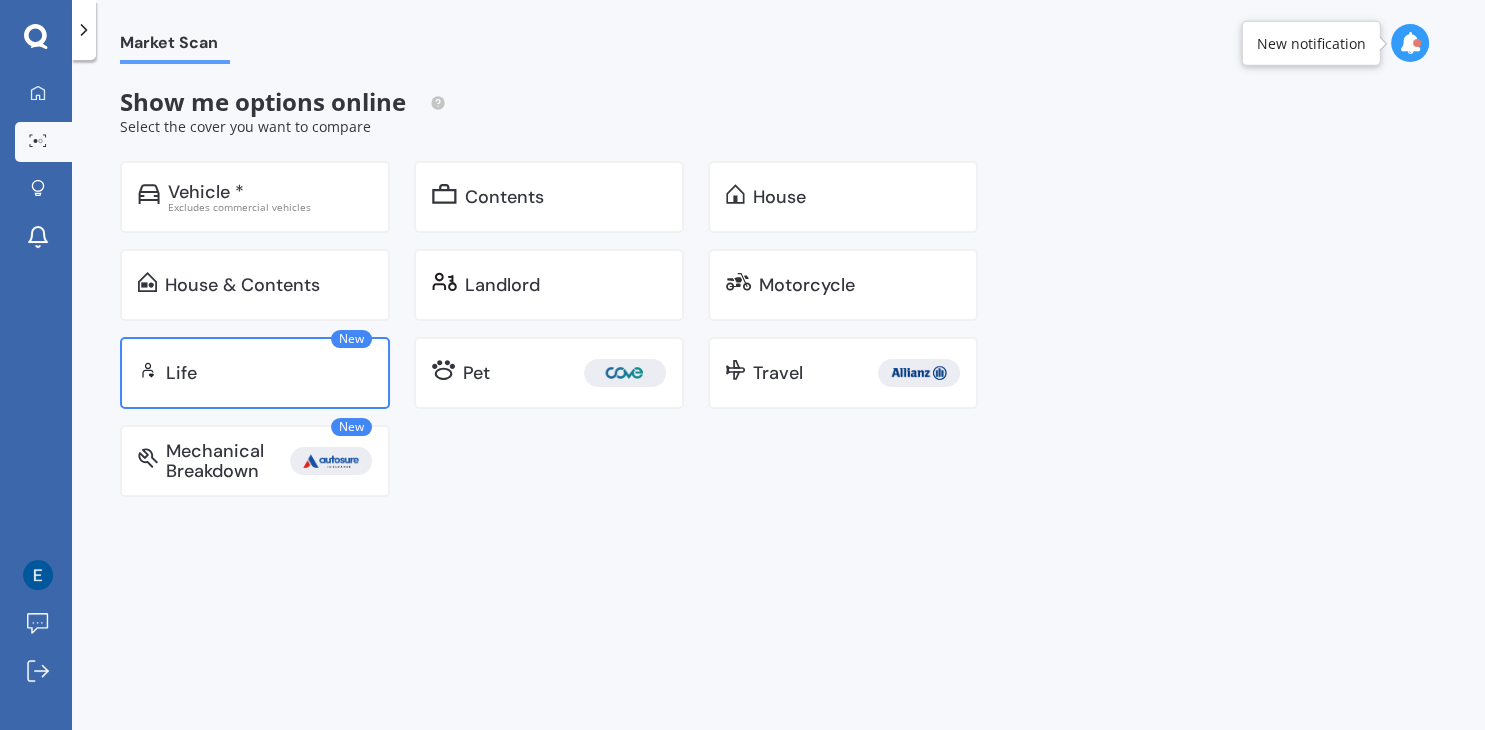 click on "Life" at bounding box center (181, 373) 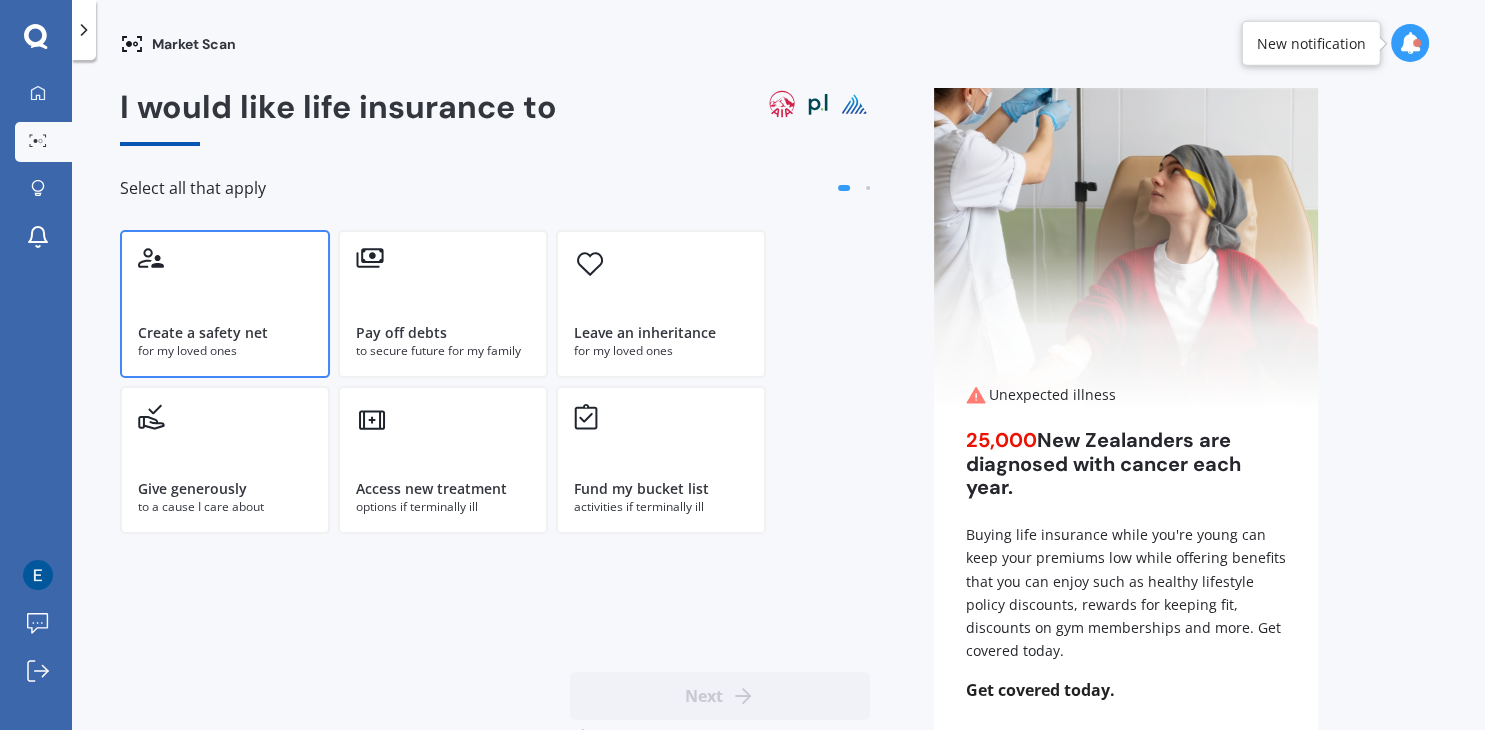 click on "for my loved ones" at bounding box center (225, 351) 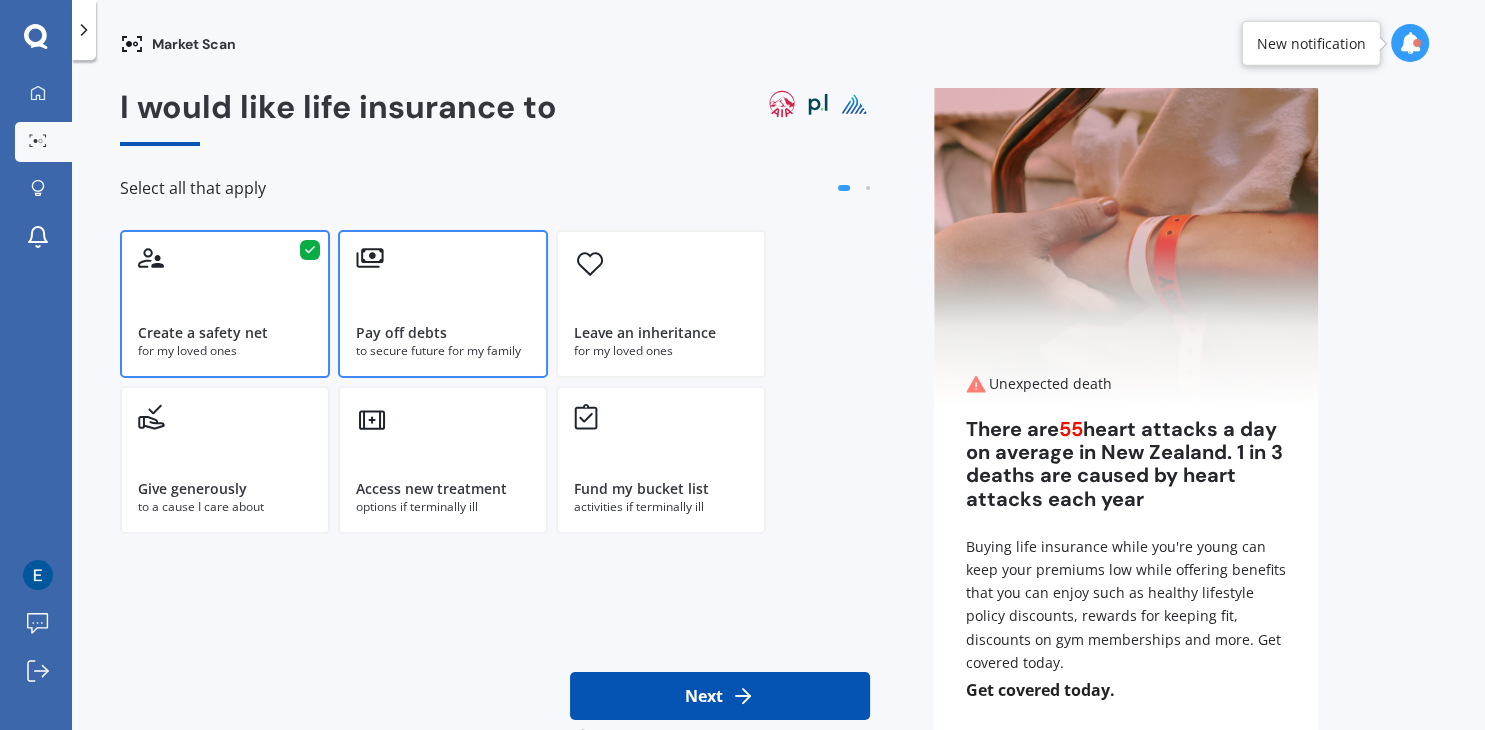 click on "Pay off debts  to secure future for my family" at bounding box center [443, 304] 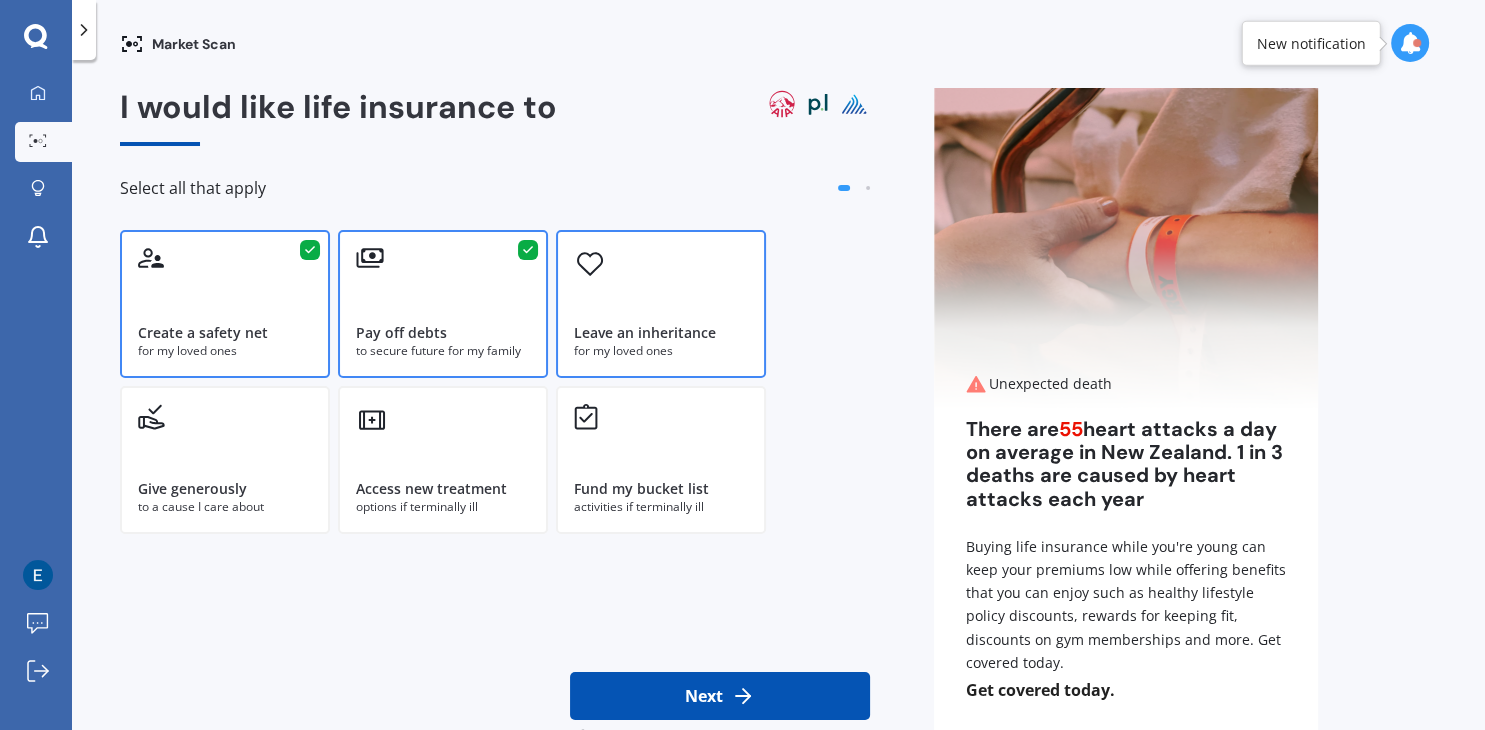 click on "Leave an inheritance for my loved ones" at bounding box center (661, 304) 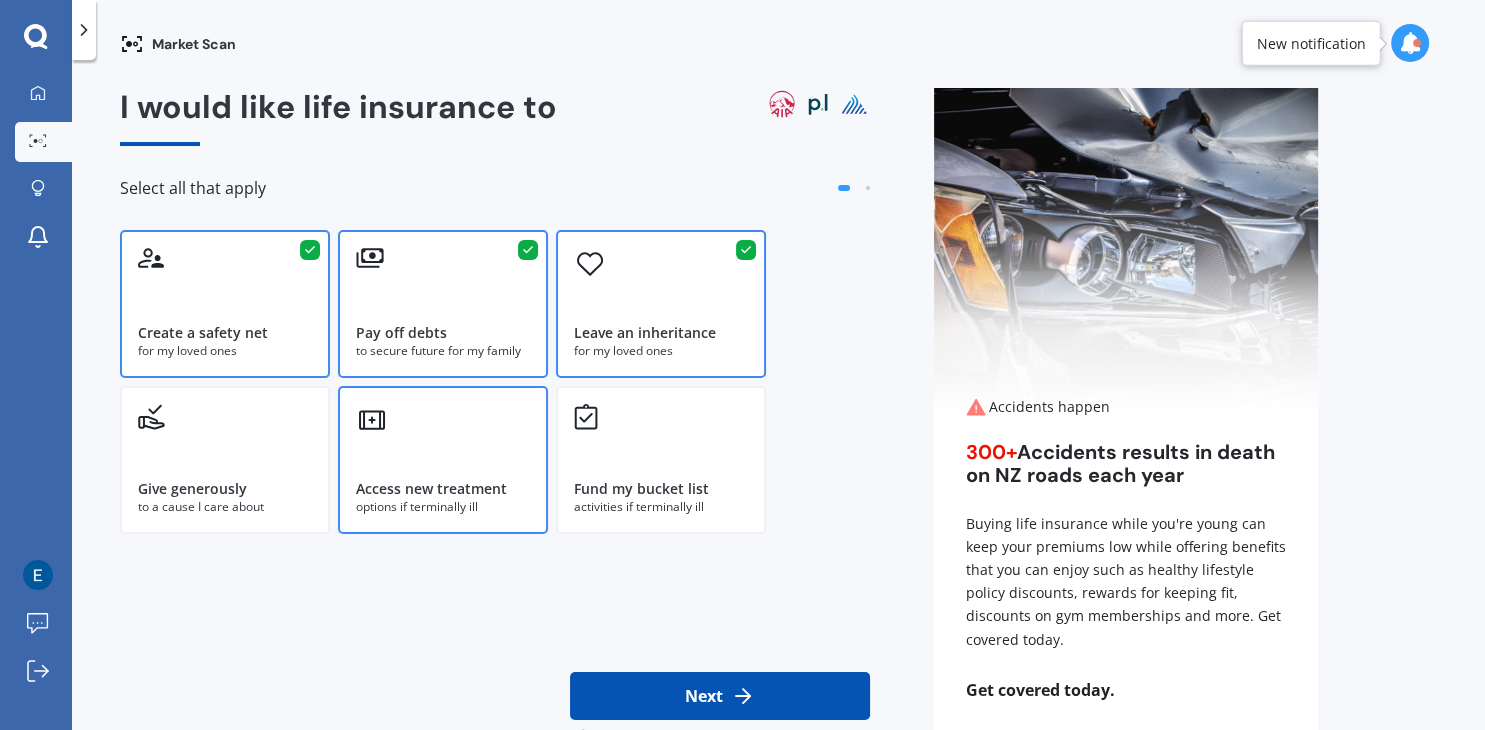 click on "Access new treatment options if terminally ill" at bounding box center [443, 460] 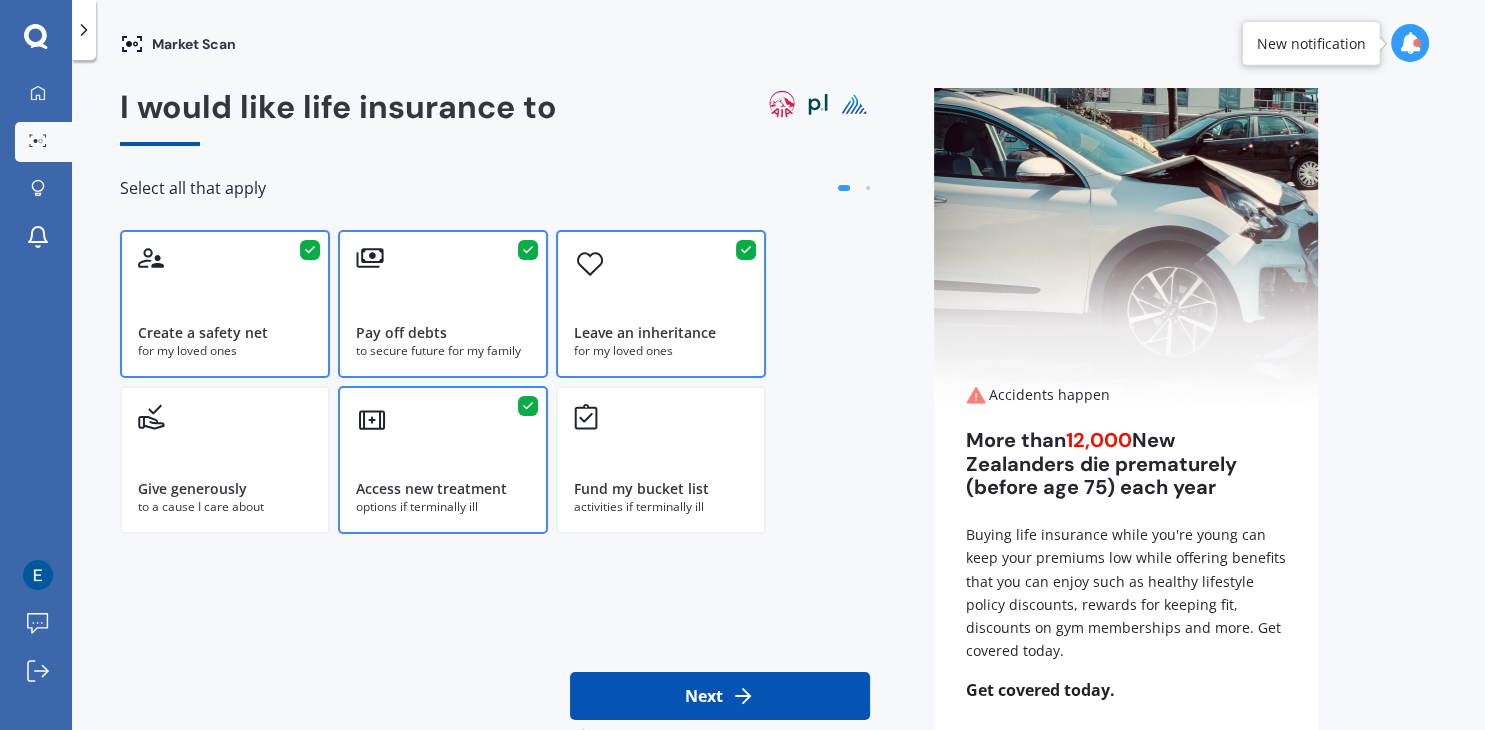 click on "Next" at bounding box center [720, 696] 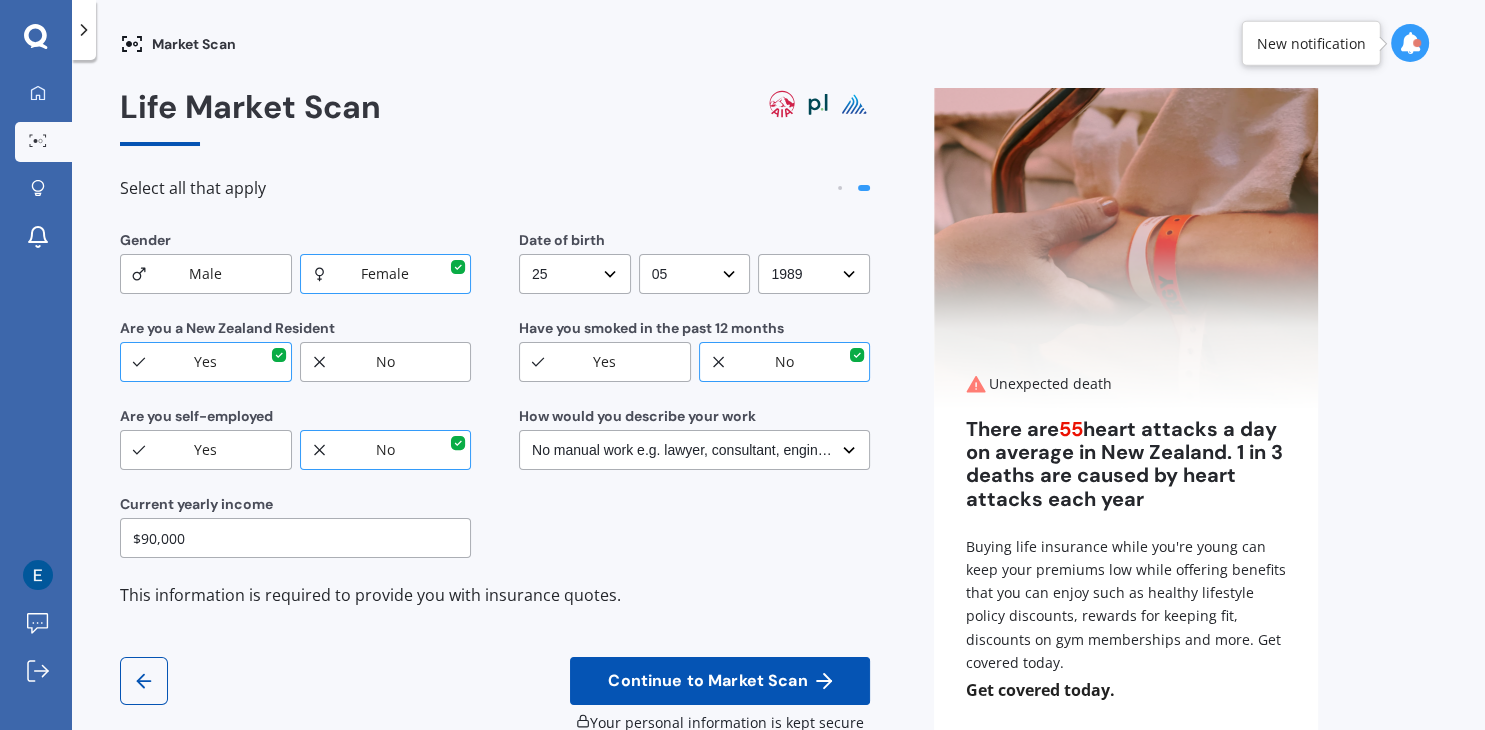 click on "Continue to Market Scan" at bounding box center (707, 681) 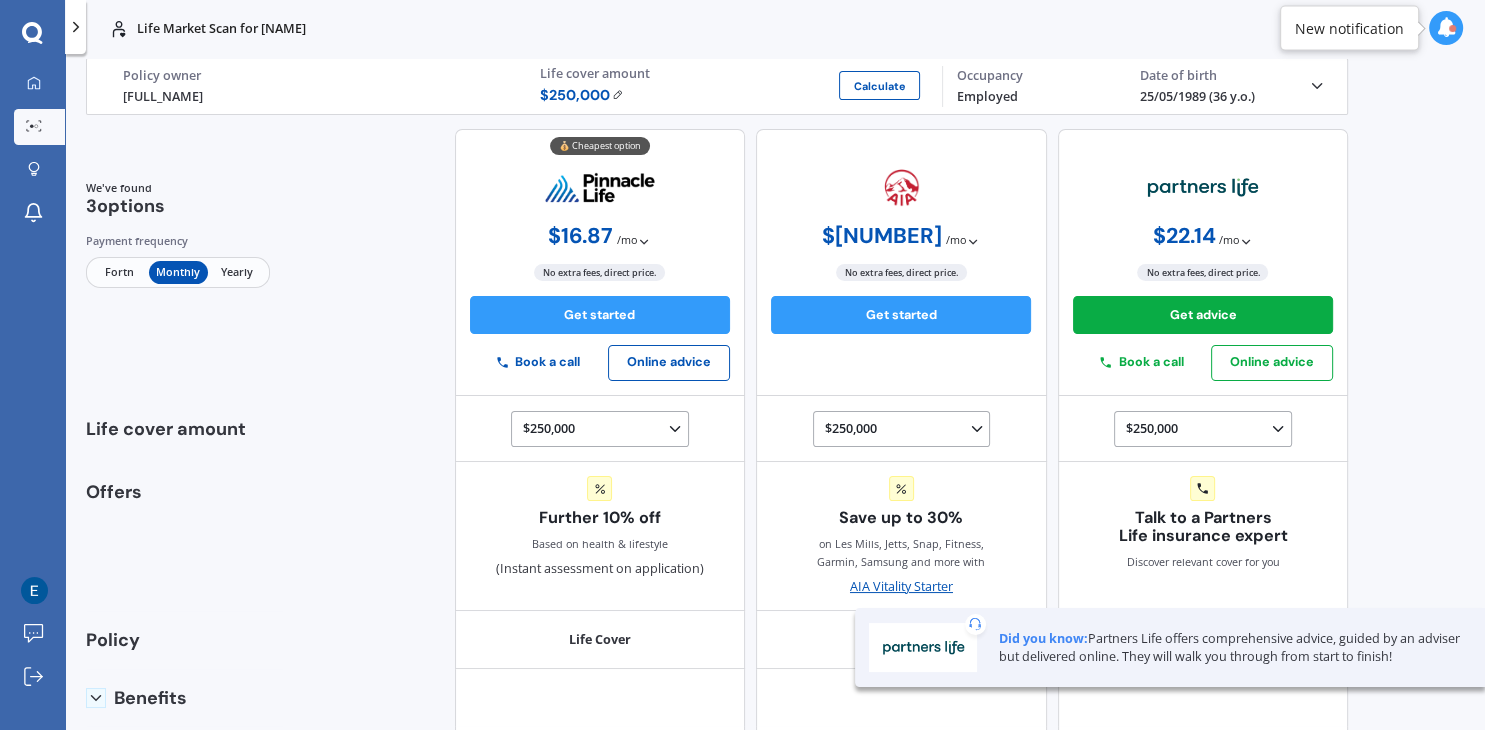click on "$[AMOUNT]" at bounding box center (582, 96) 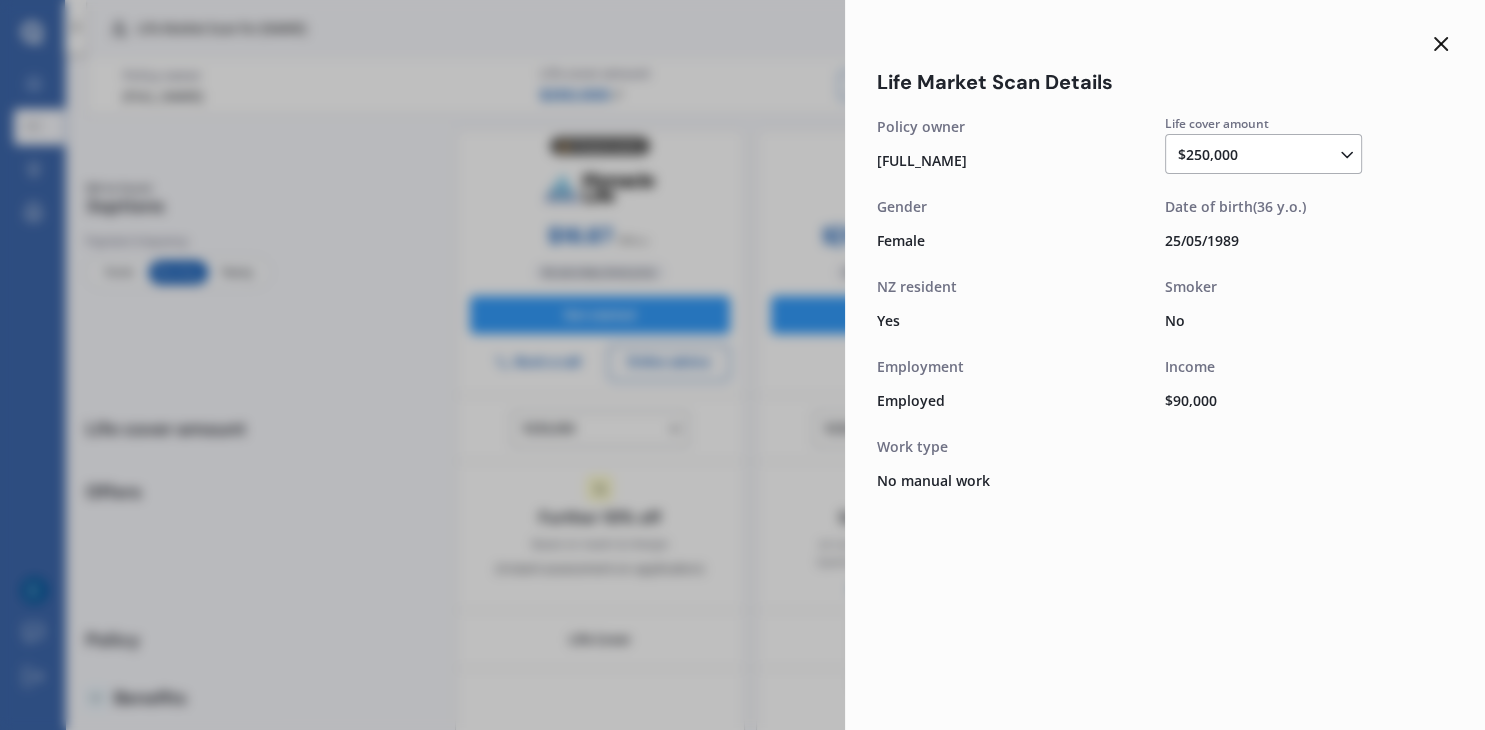 click on "$250,000 $100,000 $150,000 $200,000 $250,000 $300,000 $350,000 $400,000 $500,000 $750,000 $1,000,000 $1,250,000 $1,500,000 $1,750,000 $2,000,000+" at bounding box center (1263, 154) 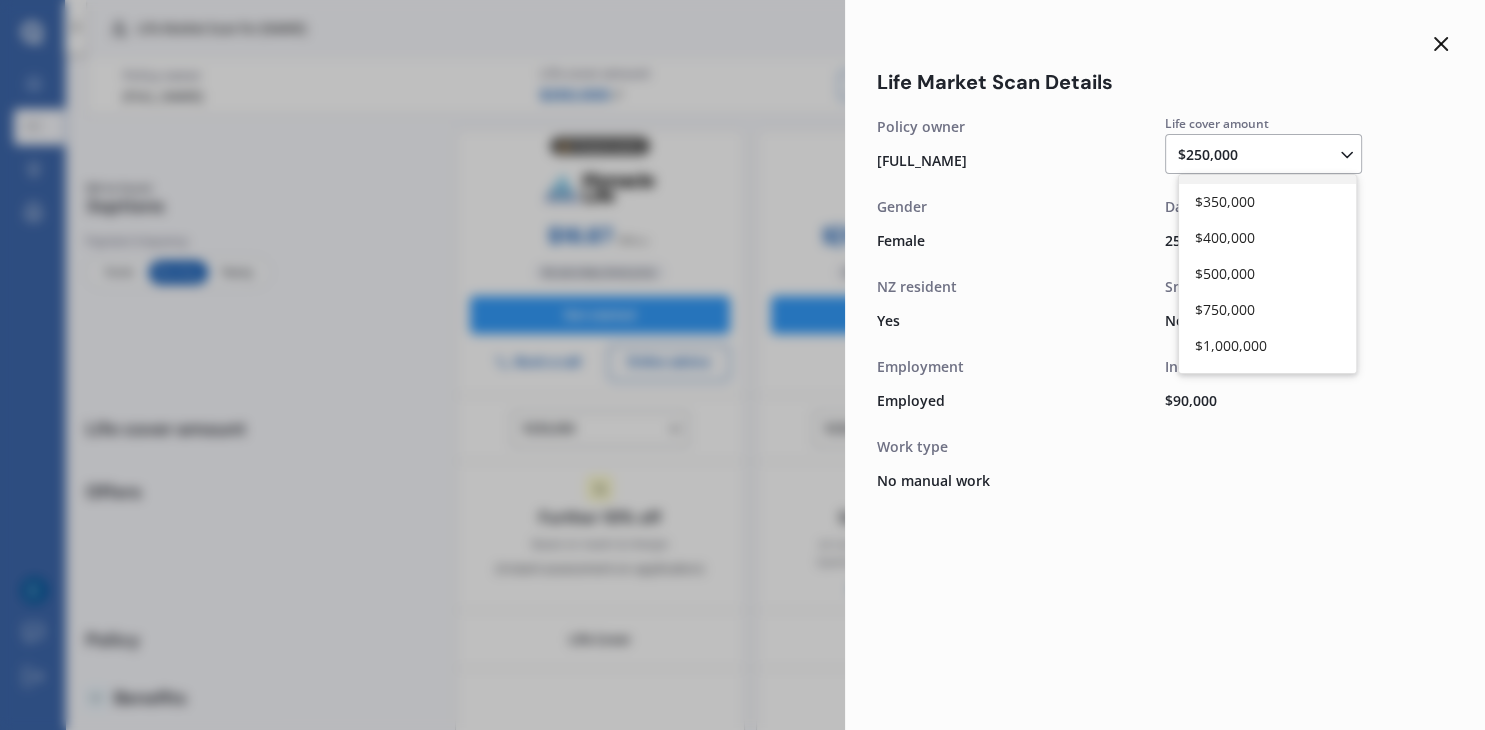 scroll, scrollTop: 305, scrollLeft: 0, axis: vertical 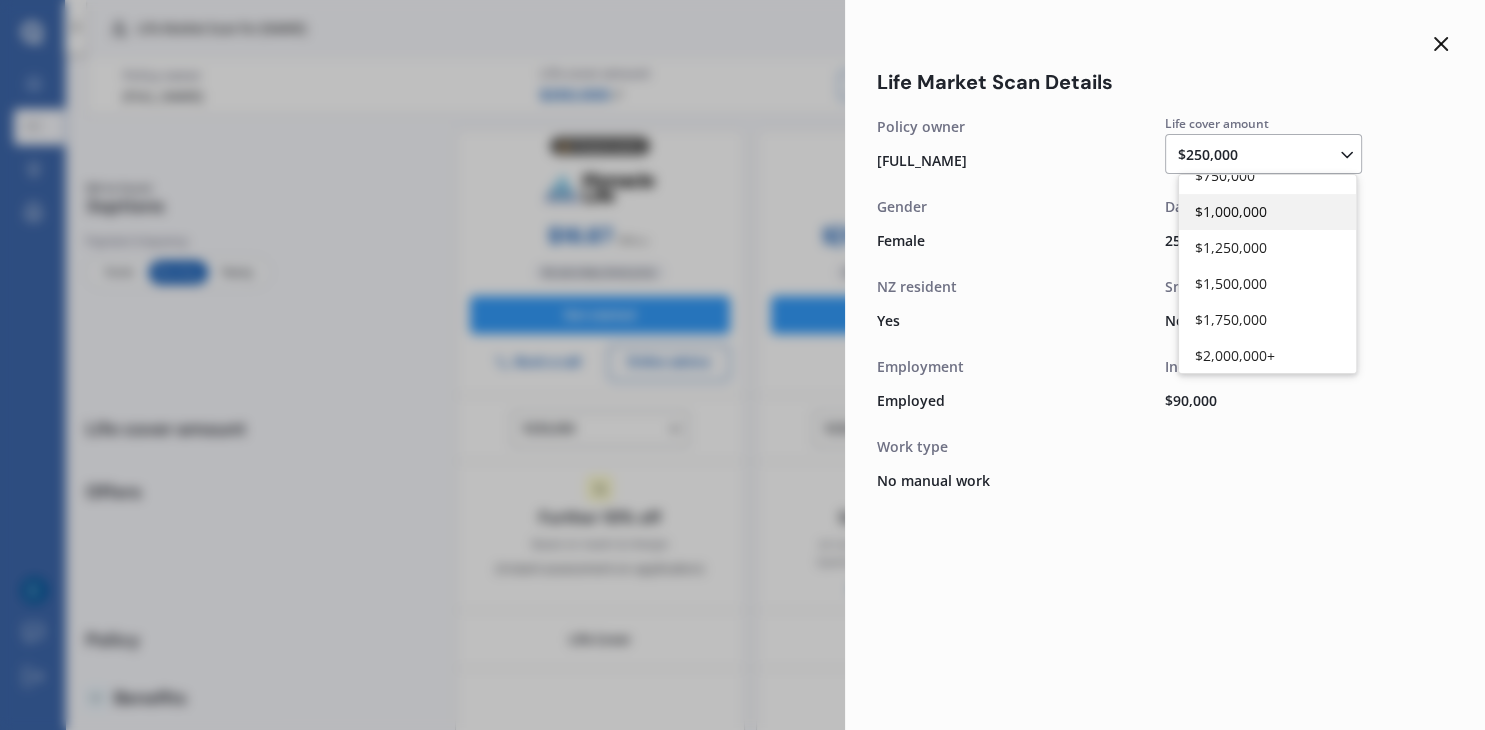 click on "$1,000,000" at bounding box center (1267, 212) 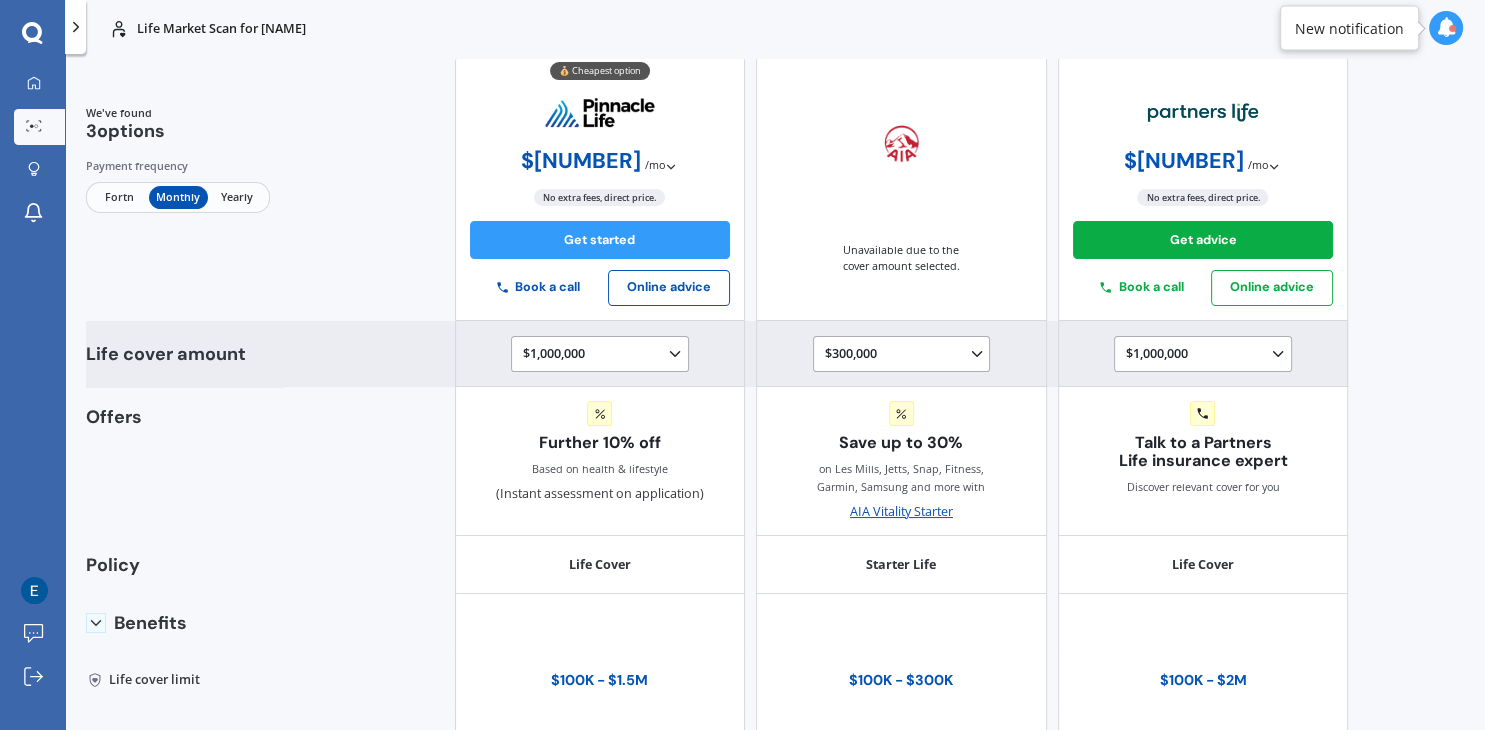 scroll, scrollTop: 0, scrollLeft: 0, axis: both 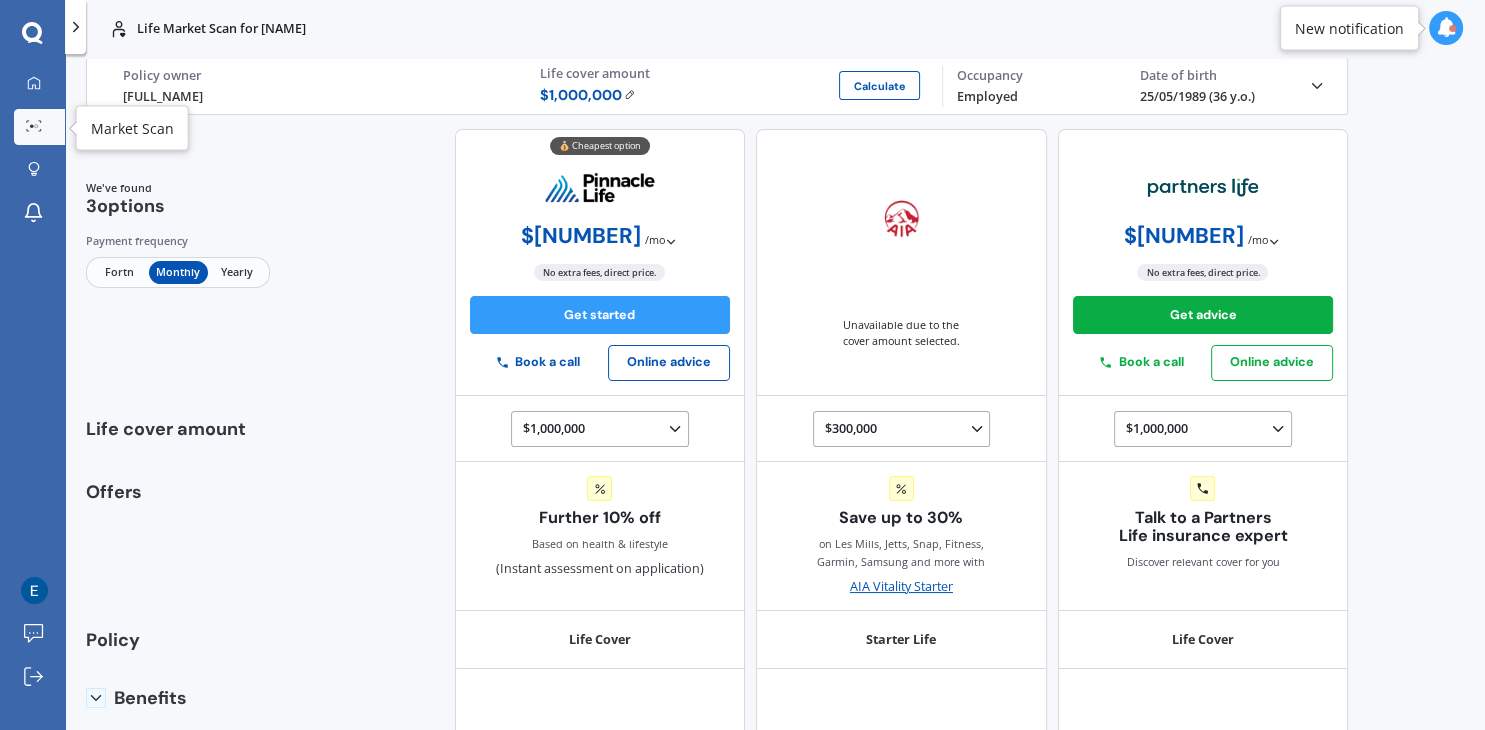 click 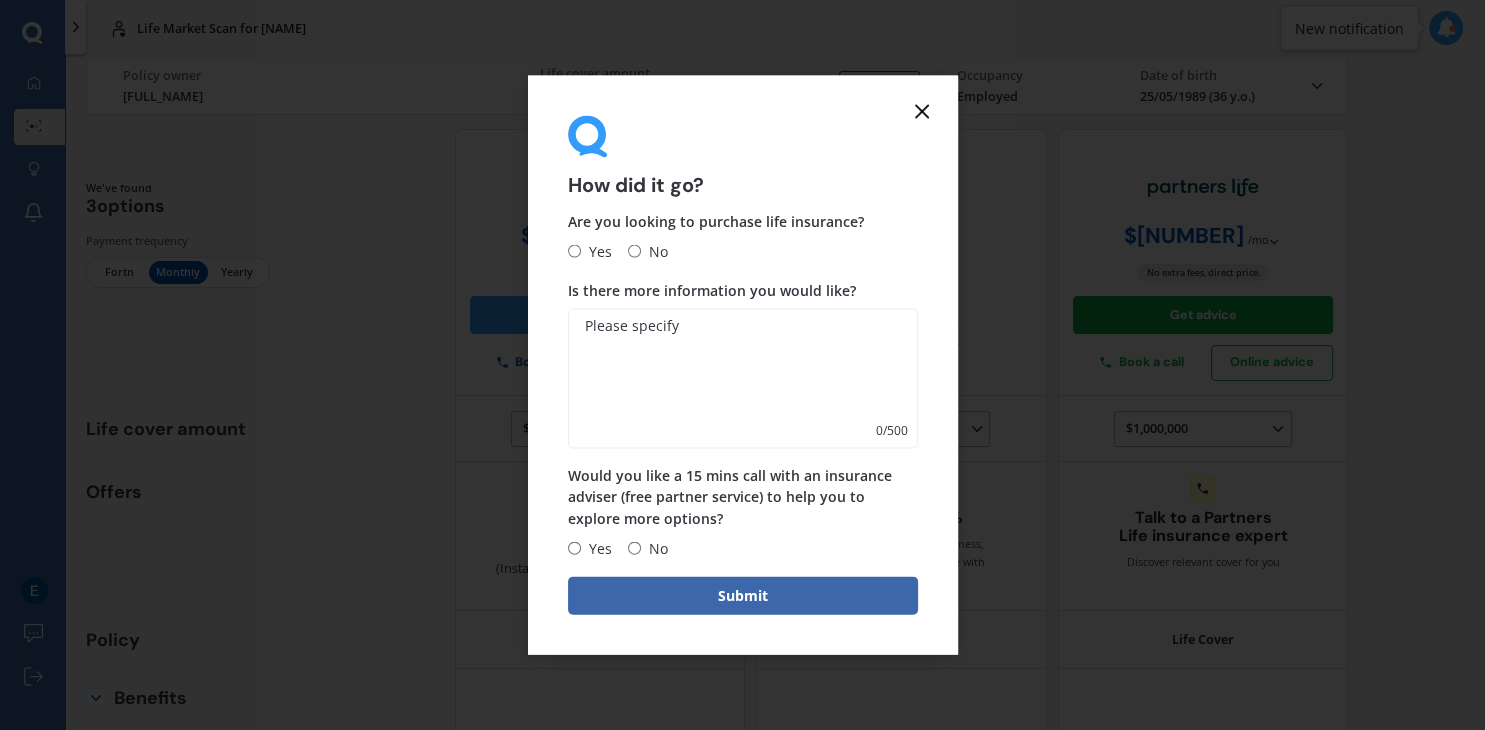 click 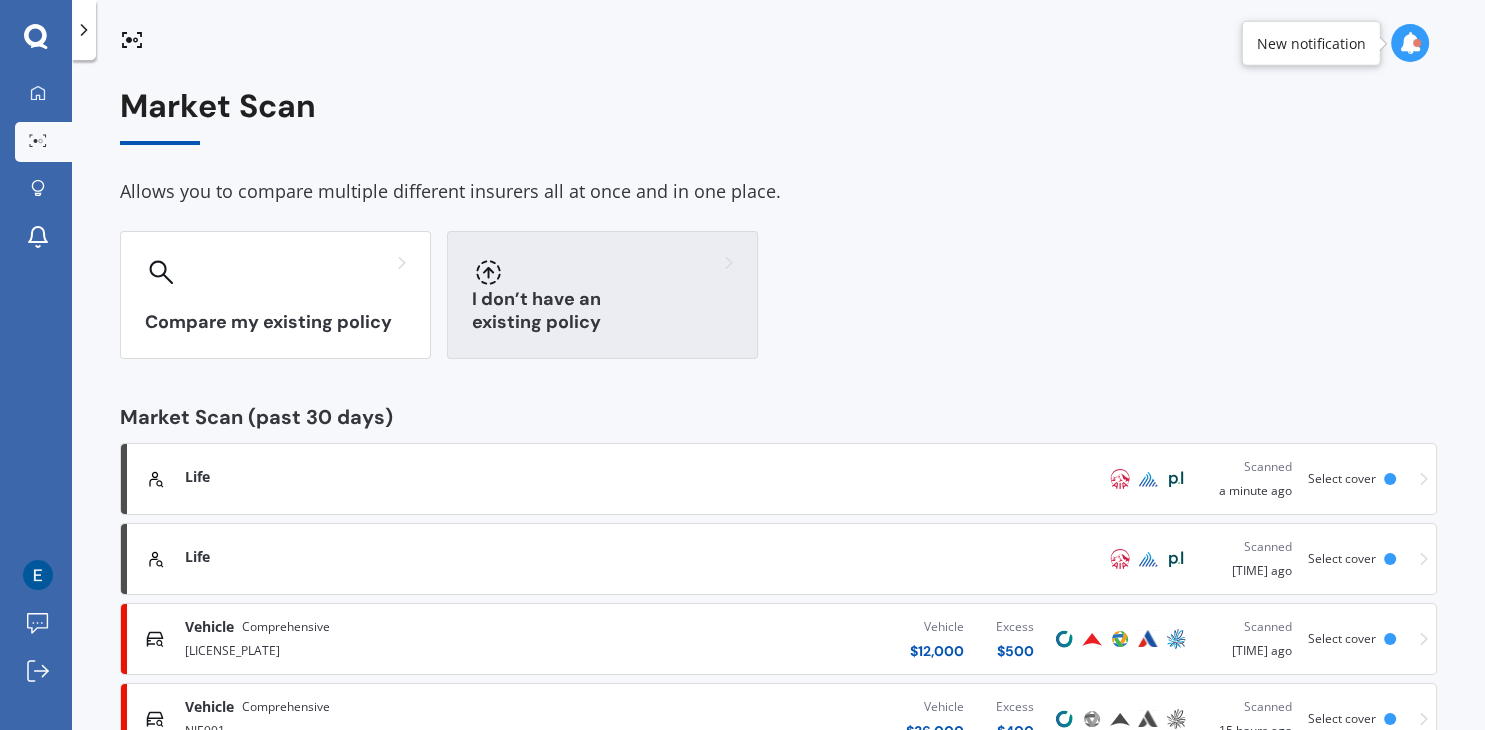 click on "I don’t have an existing policy" at bounding box center [602, 295] 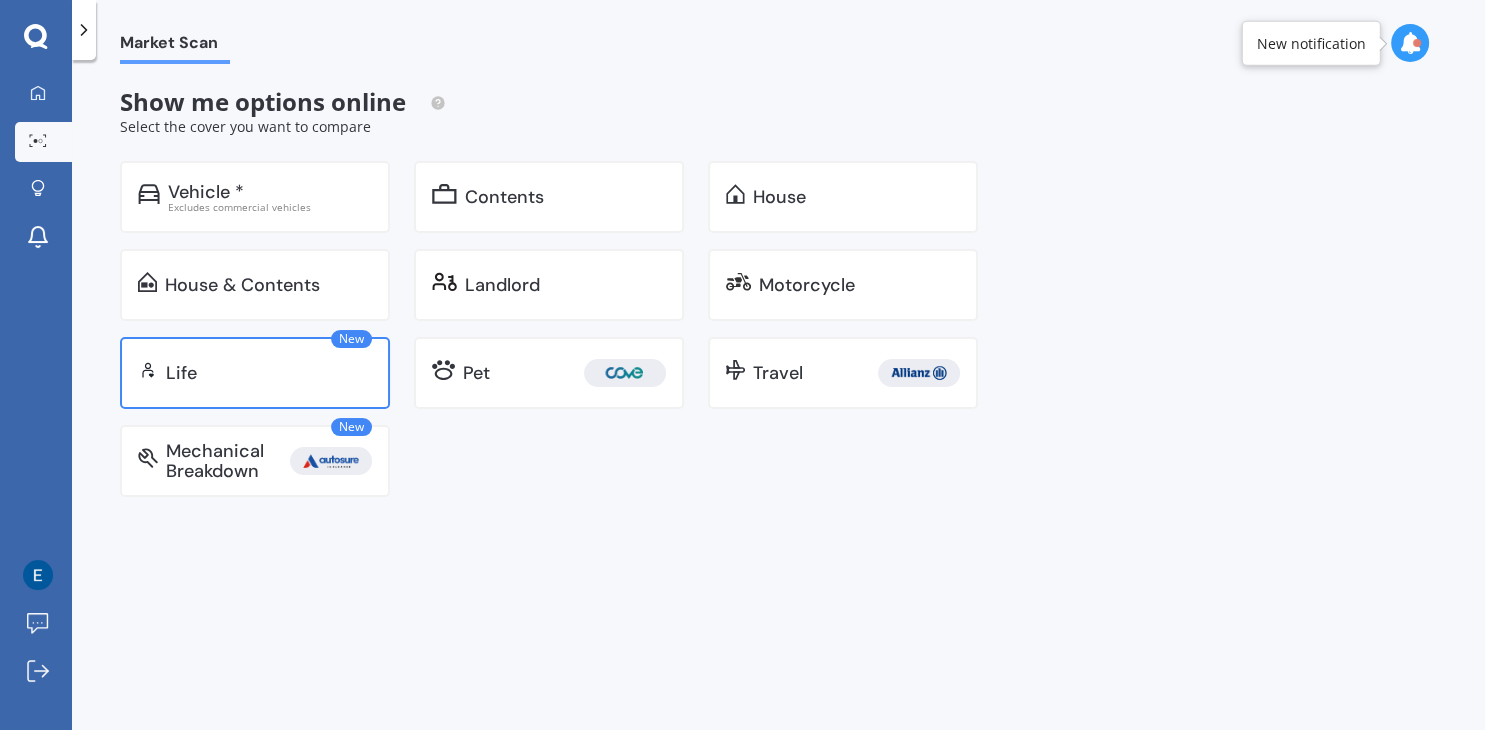 click on "New Life" at bounding box center (255, 373) 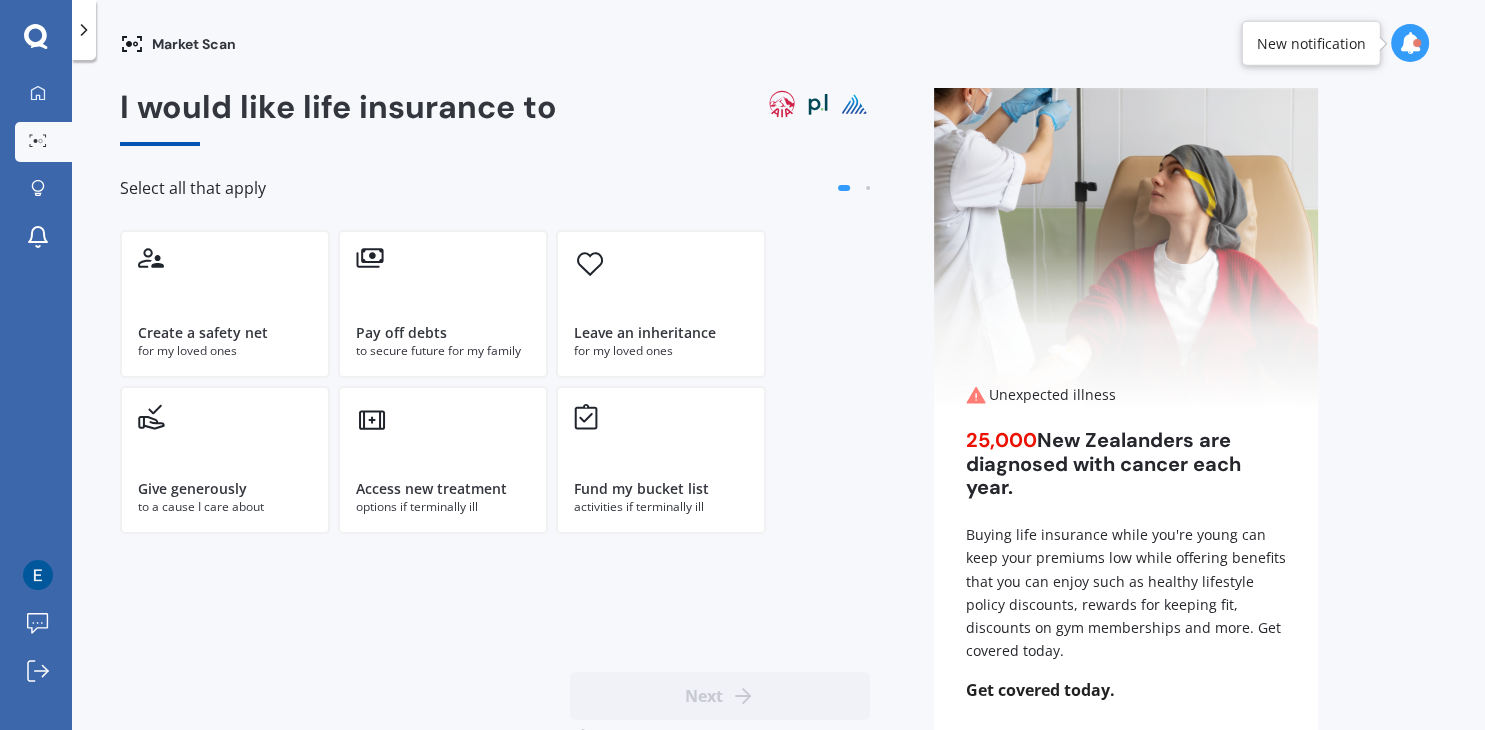 click on "Create a safety net" at bounding box center (225, 333) 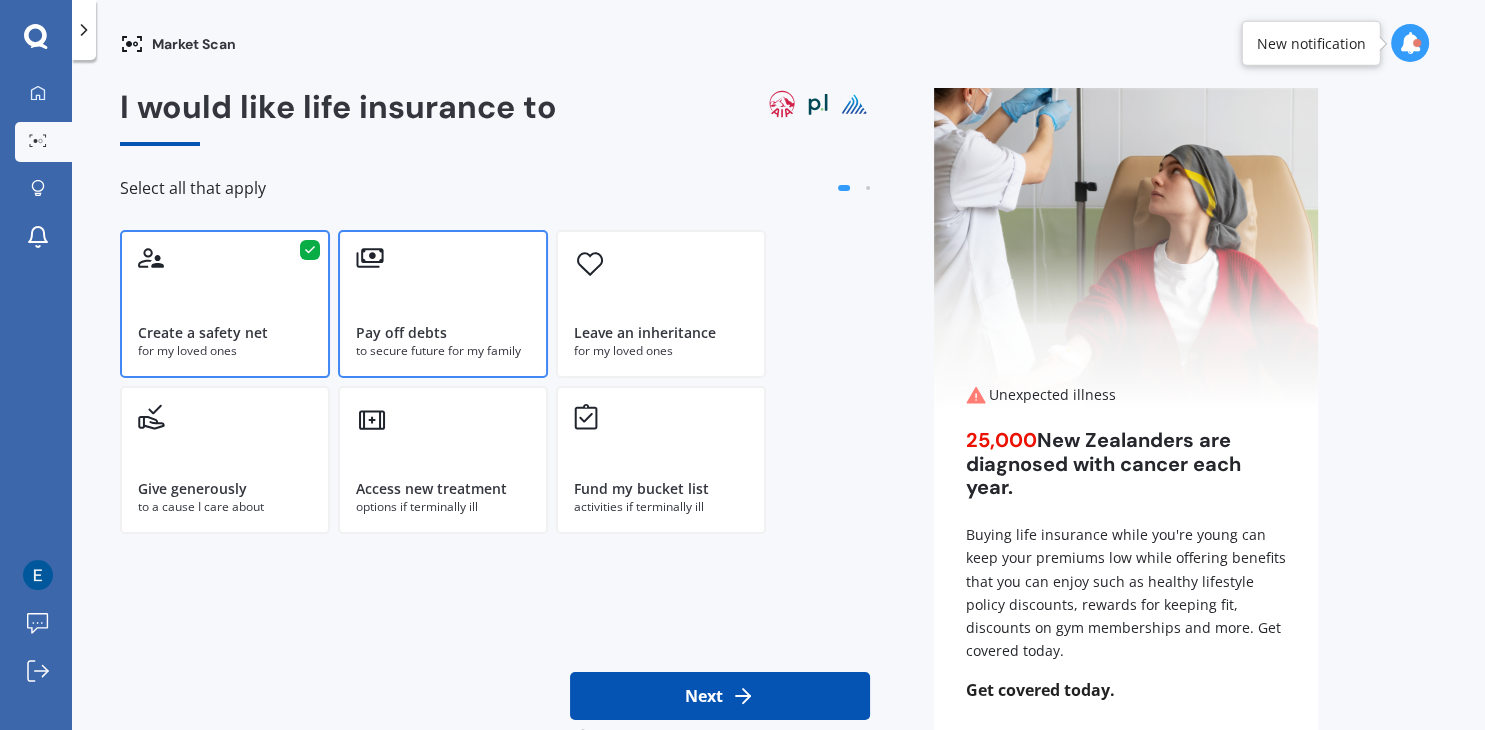 click on "Pay off debts" at bounding box center (401, 333) 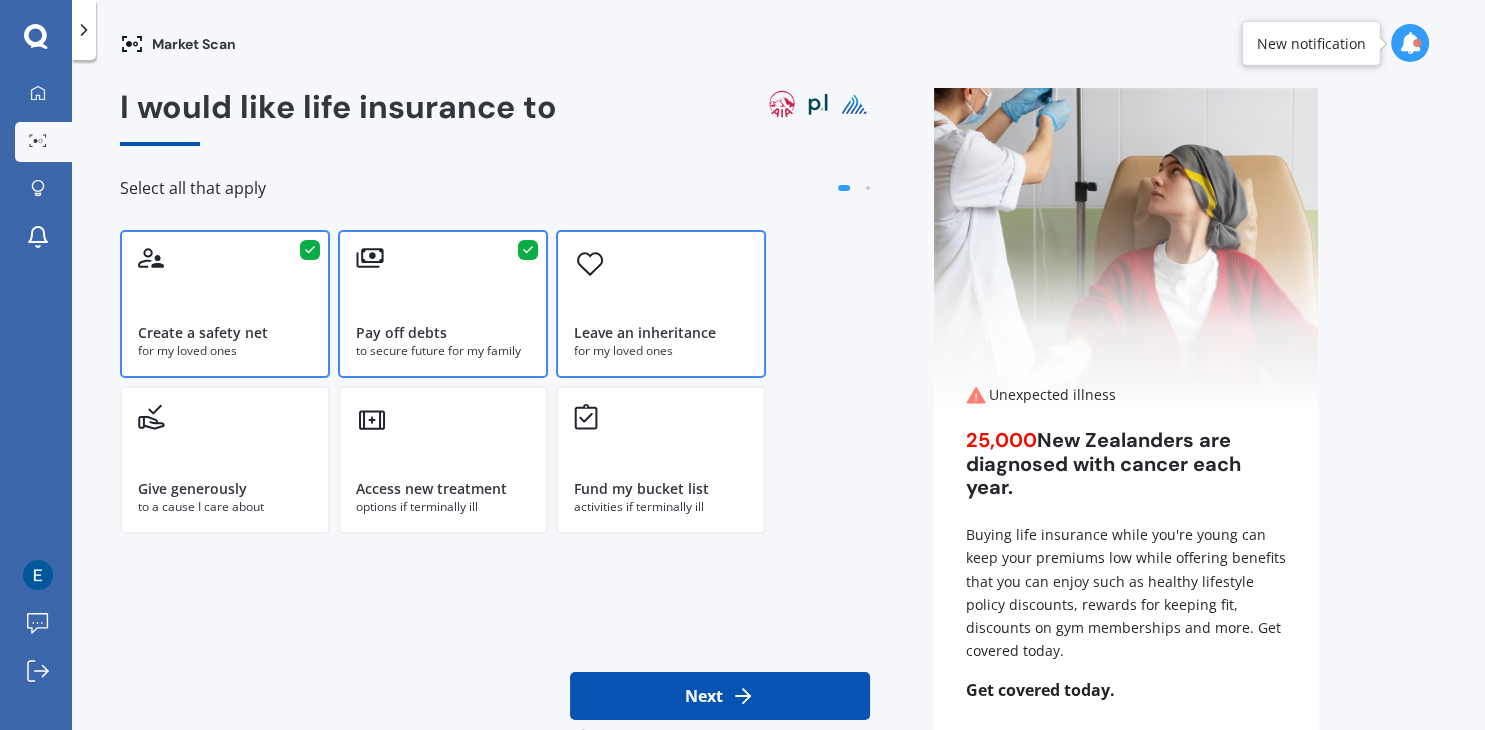 click on "Leave an inheritance for my loved ones" at bounding box center [661, 304] 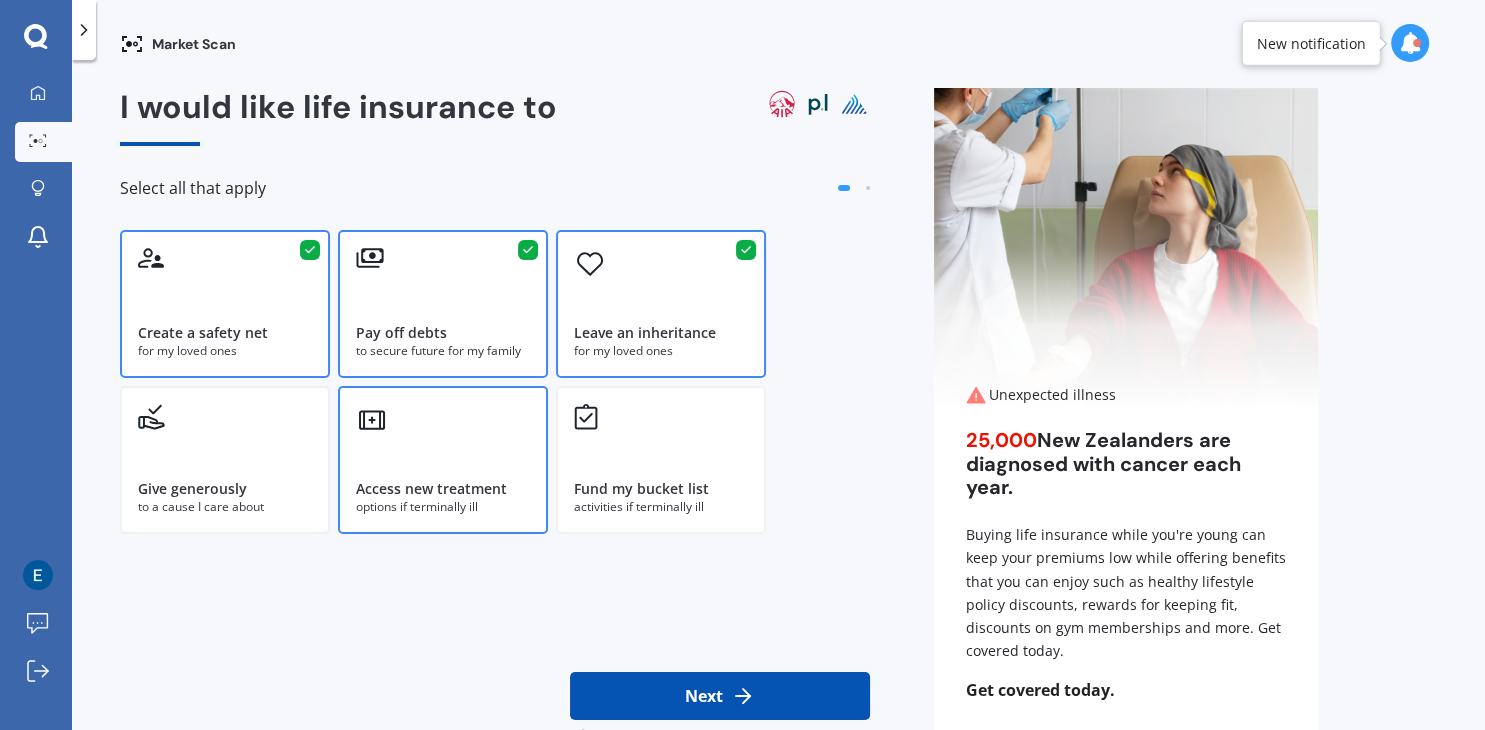 click on "Access new treatment options if terminally ill" at bounding box center (443, 460) 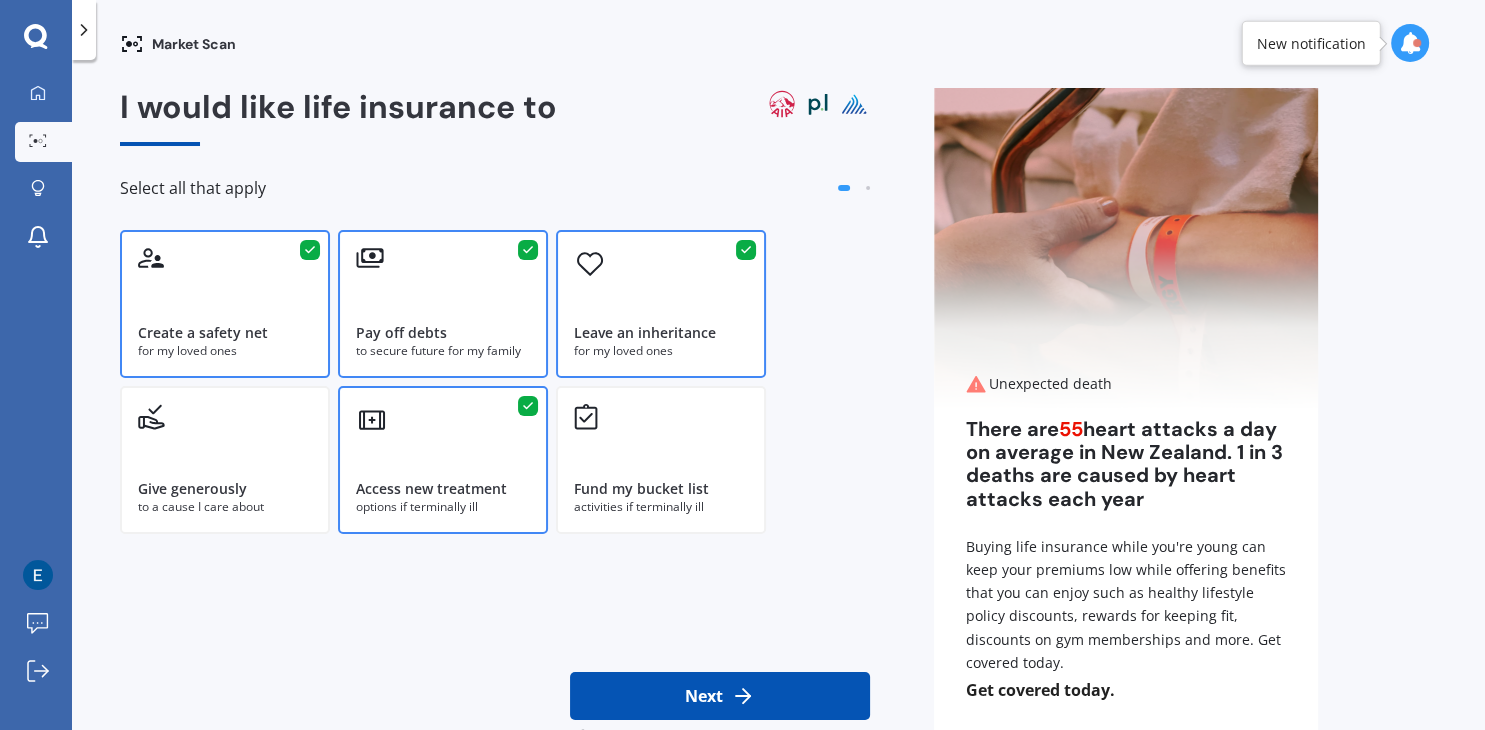 click on "Next" at bounding box center (720, 696) 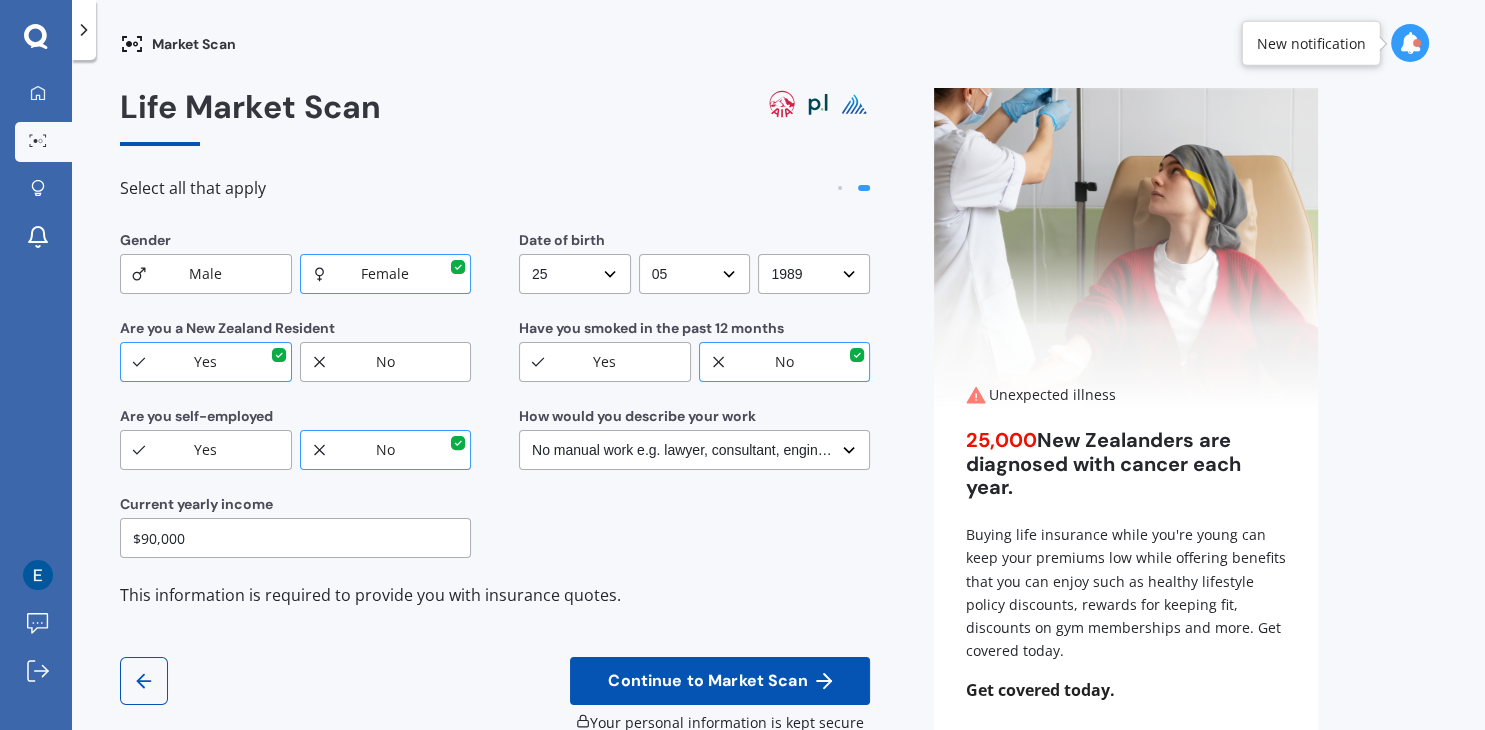 click on "Male" at bounding box center [206, 274] 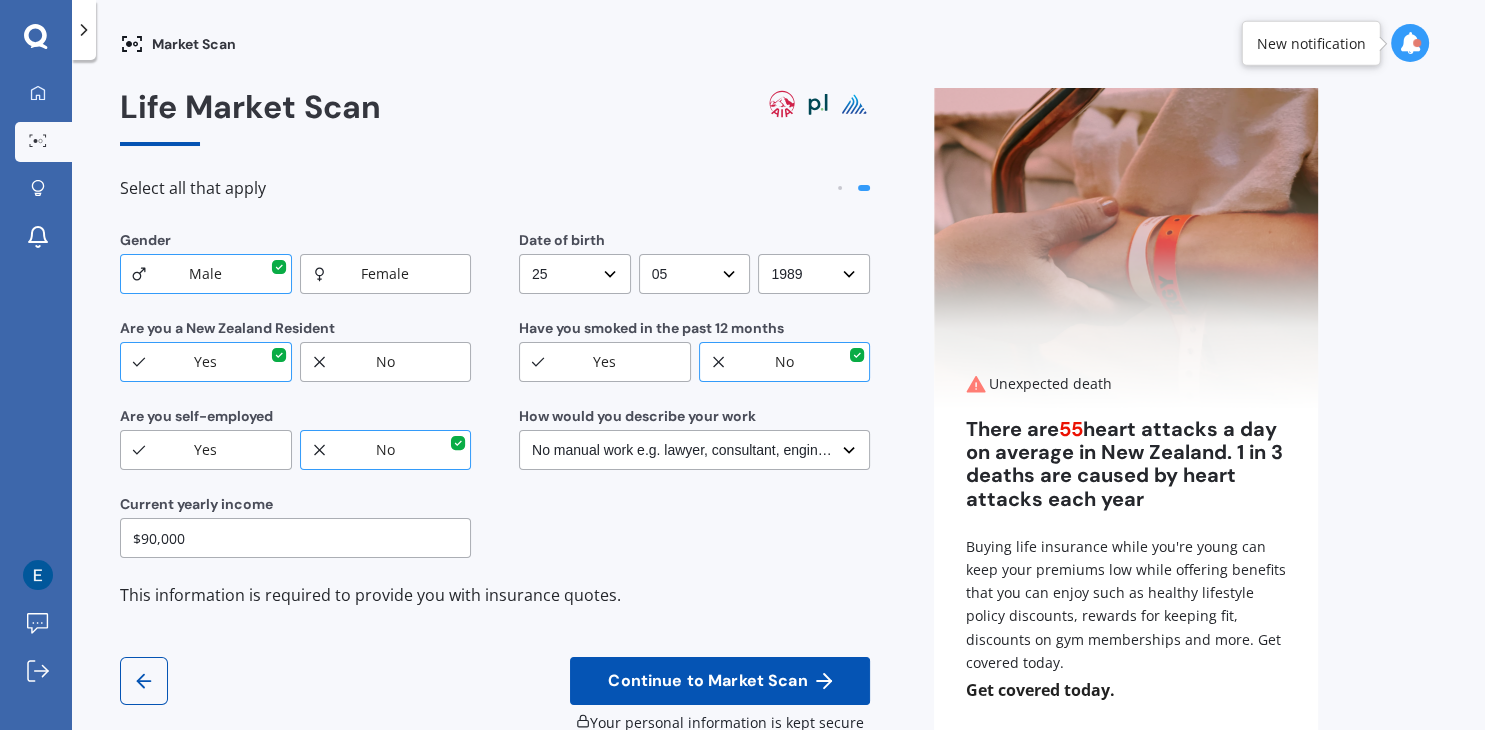 click on "DD DD 01 02 03 04 05 06 07 08 09 10 11 12 13 14 15 16 17 18 19 20 21 22 23 24 25 26 27 28 29 30 31" at bounding box center [575, 274] 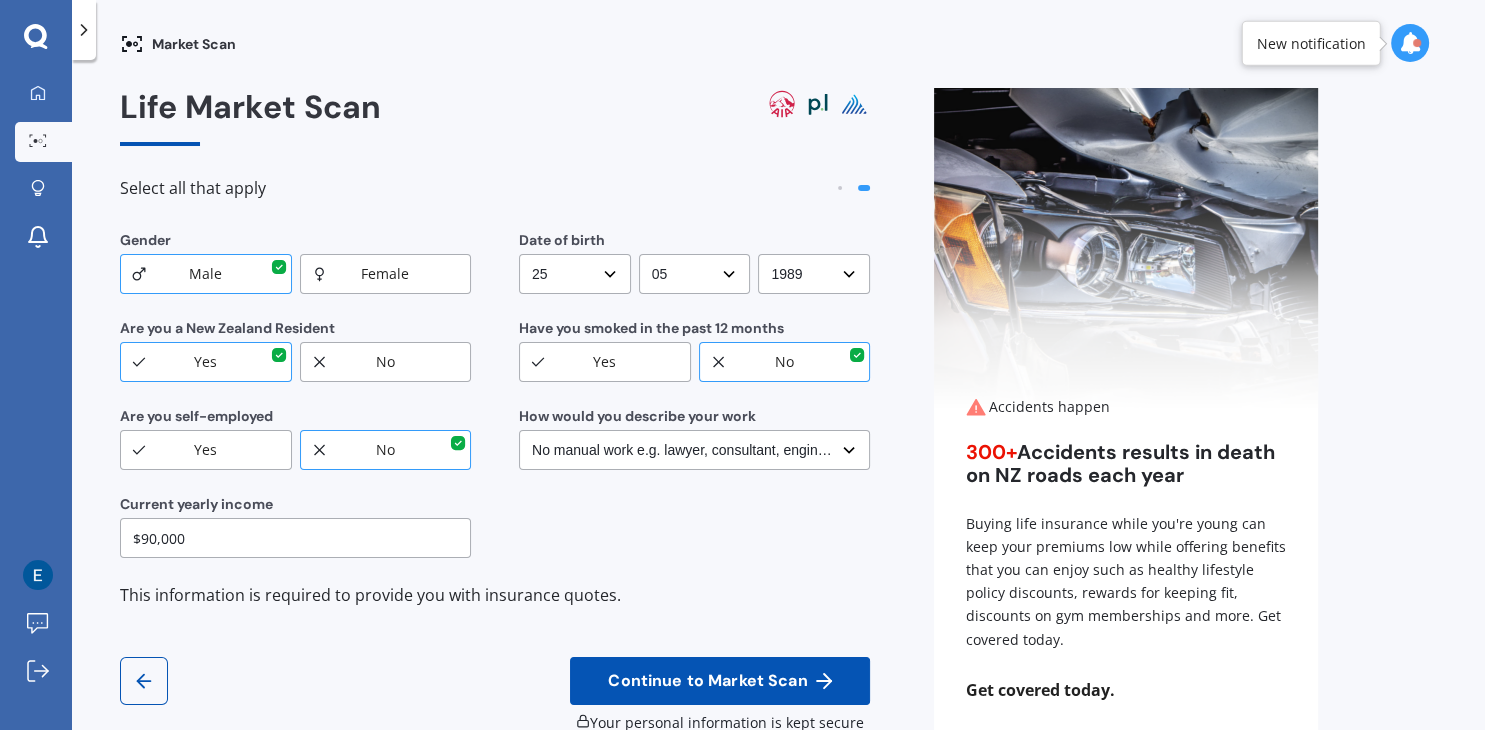 select on "29" 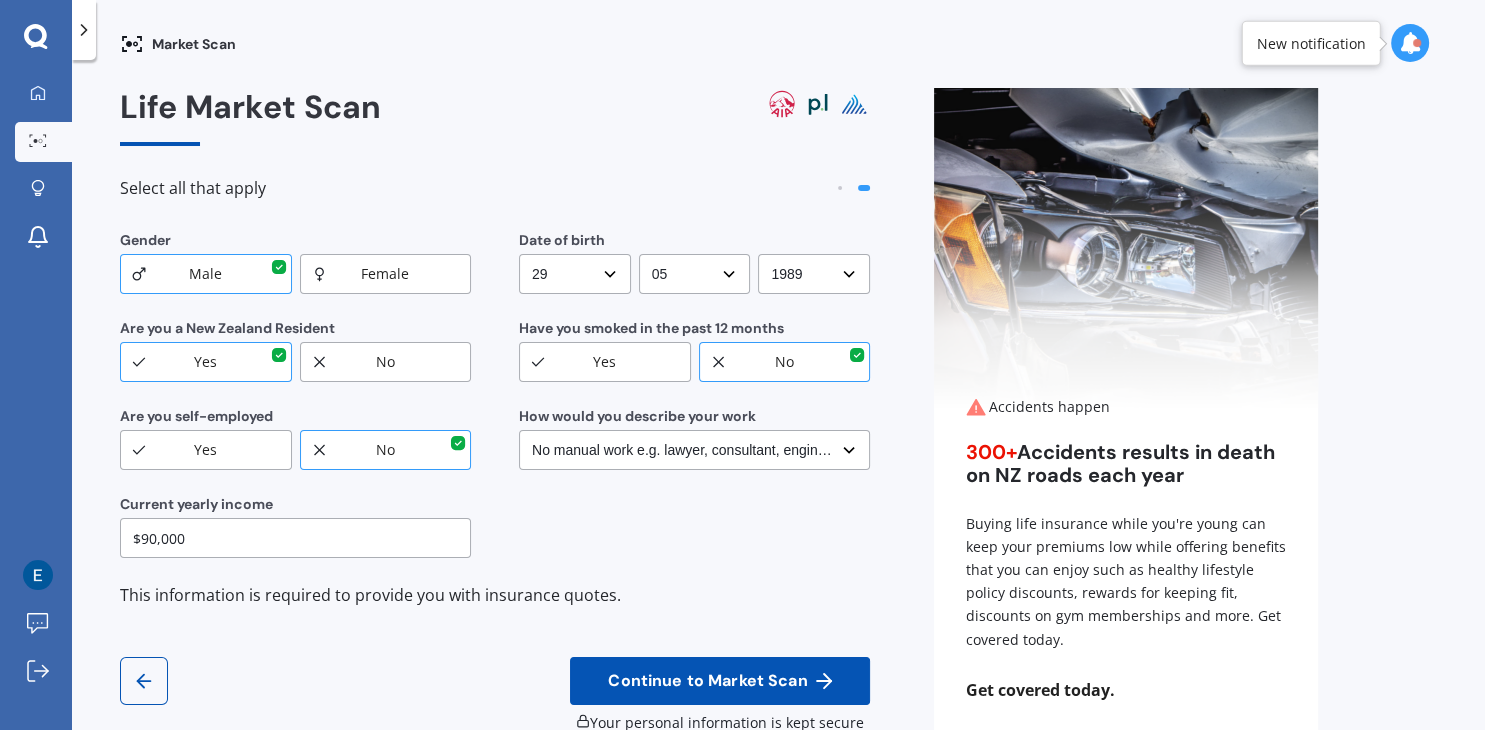 click on "29" at bounding box center (0, 0) 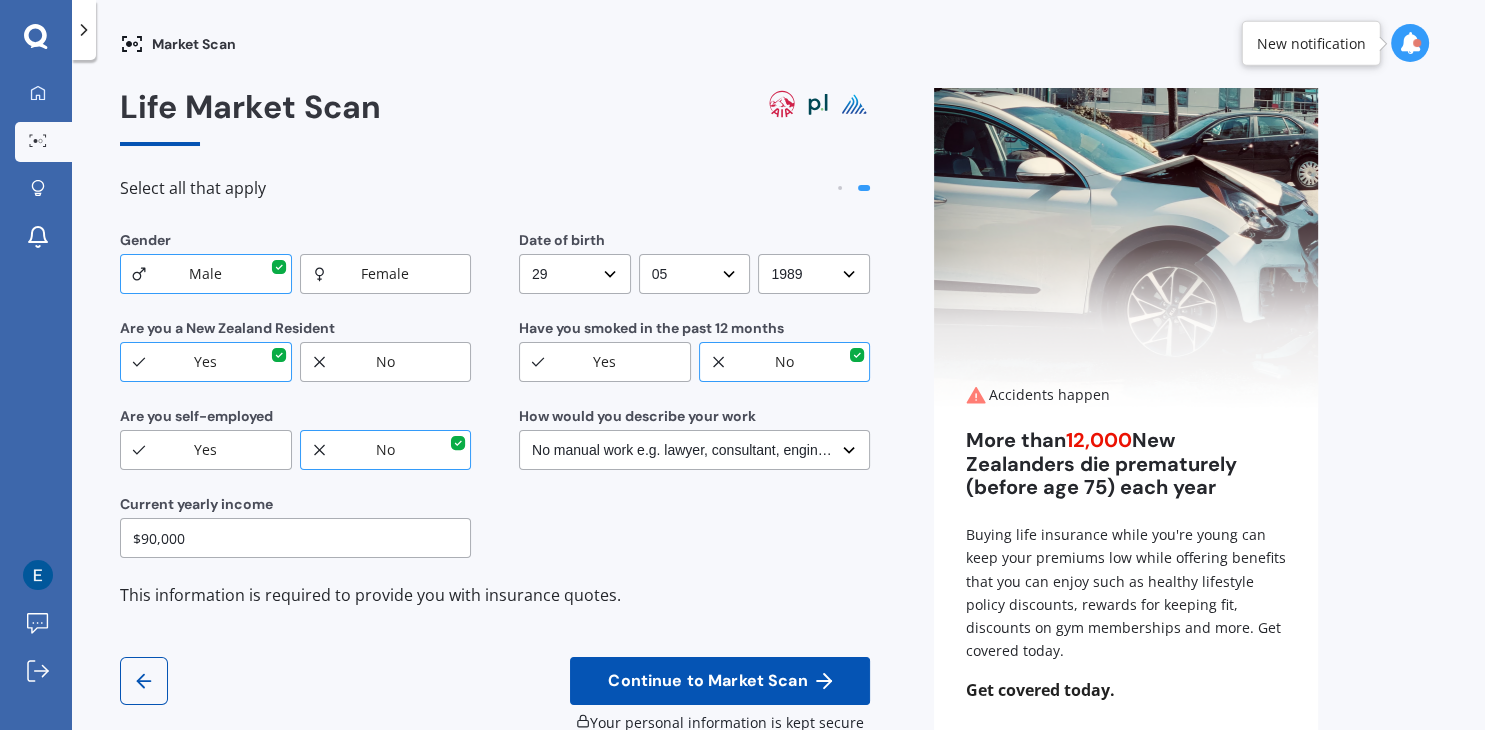 select on "06" 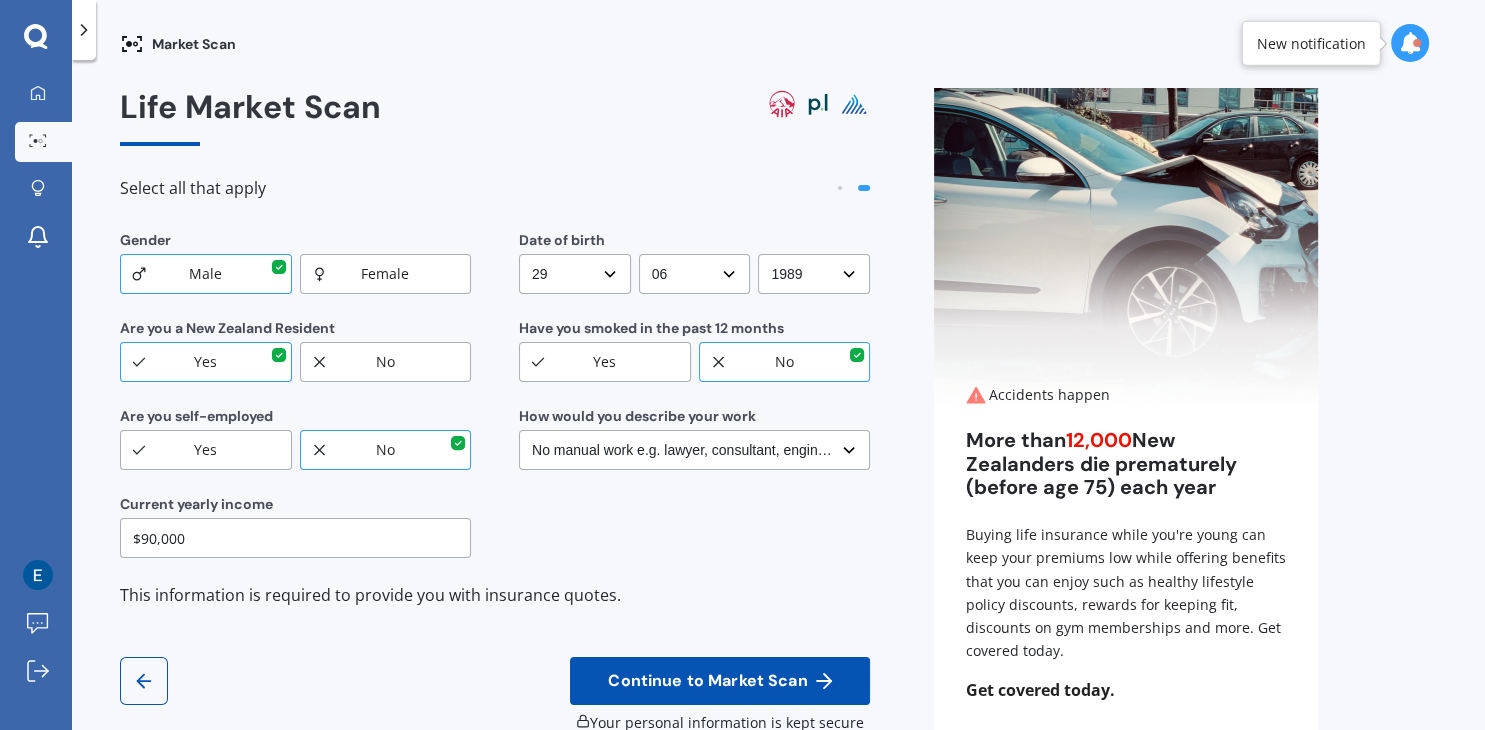click on "06" at bounding box center (0, 0) 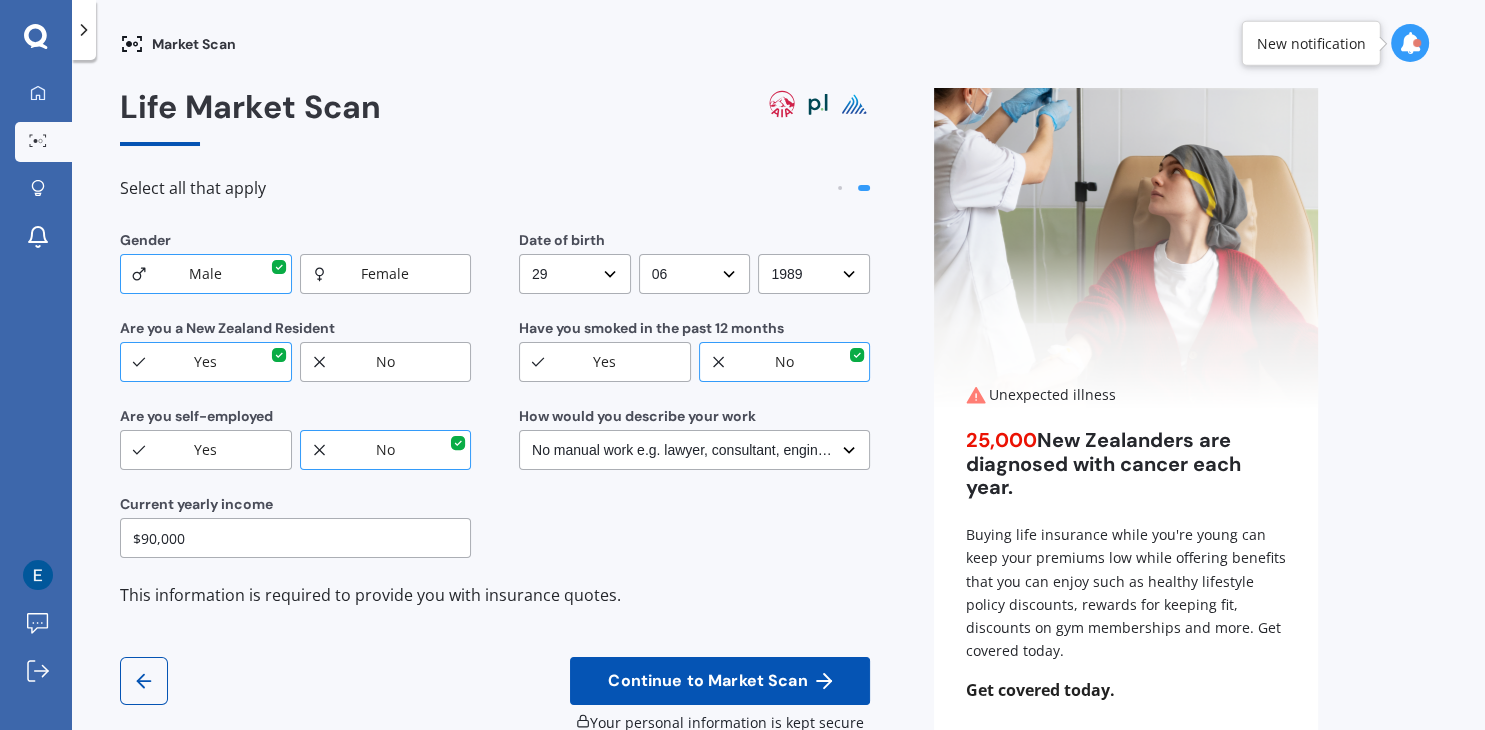 select on "1975" 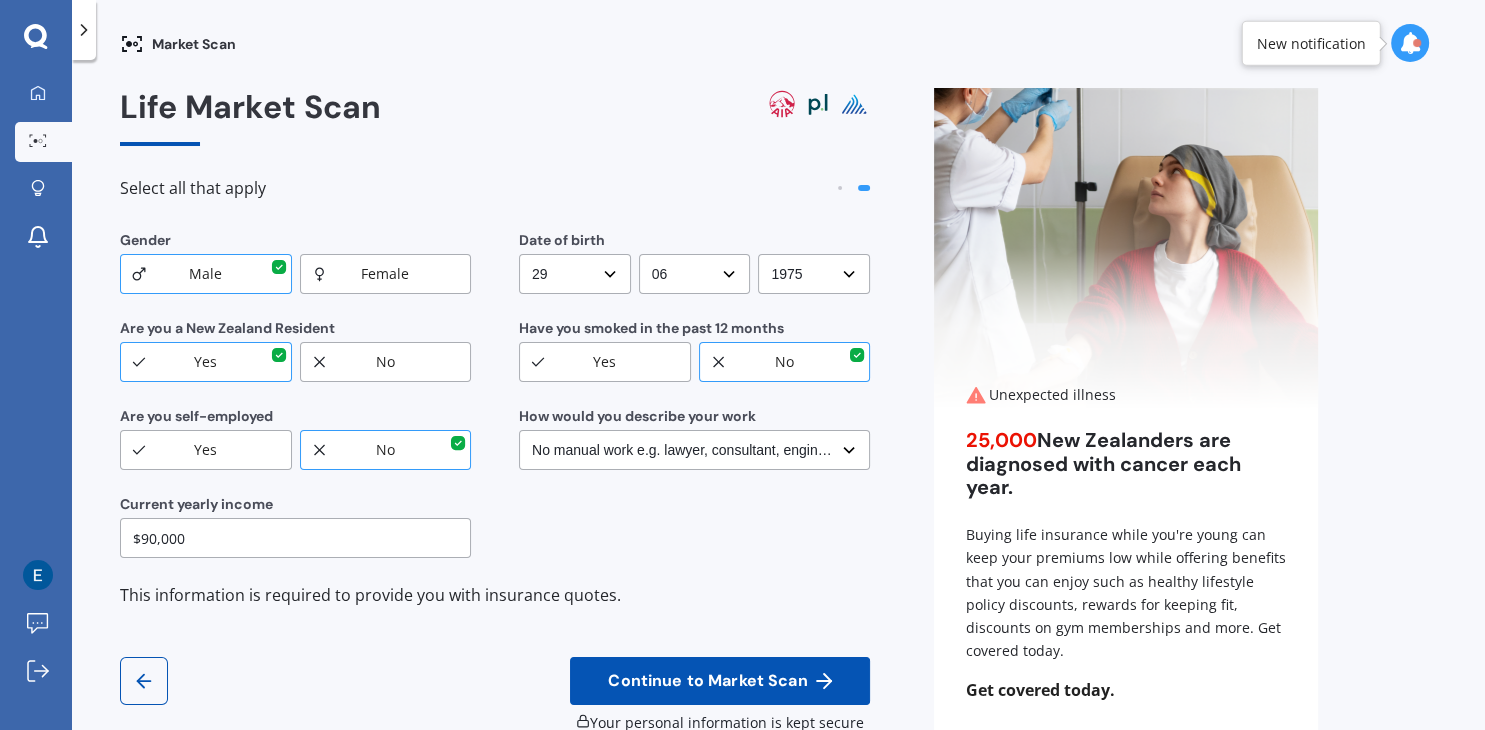 click on "1975" at bounding box center [0, 0] 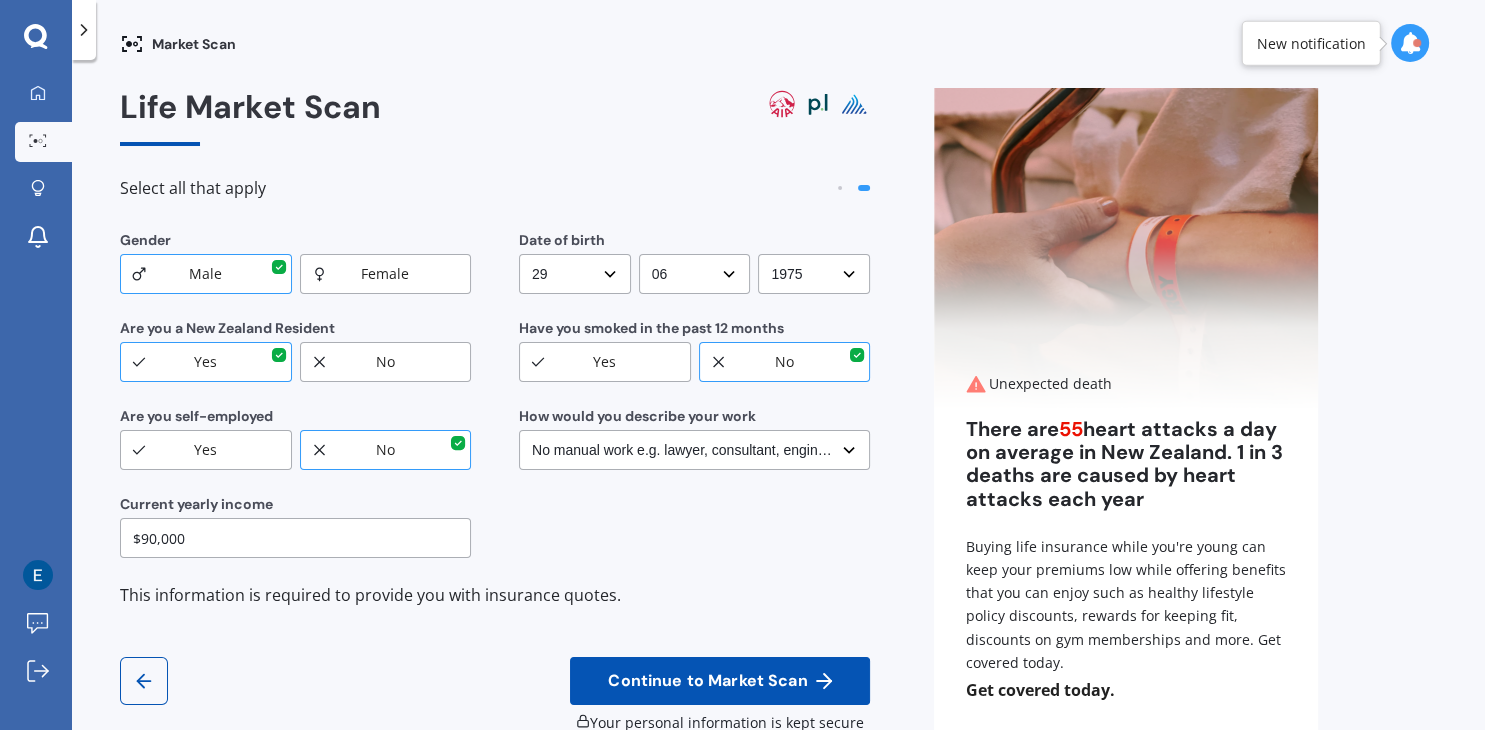 click on "Select No manual work e.g. lawyer, consultant, engineer Light manual work e.g. plumber, nurse, hairdresser Heavy or repetitive manual work e.g. painter, taxi/Uber, courier Working less than 20 hours a week or unemployed" at bounding box center [694, 450] 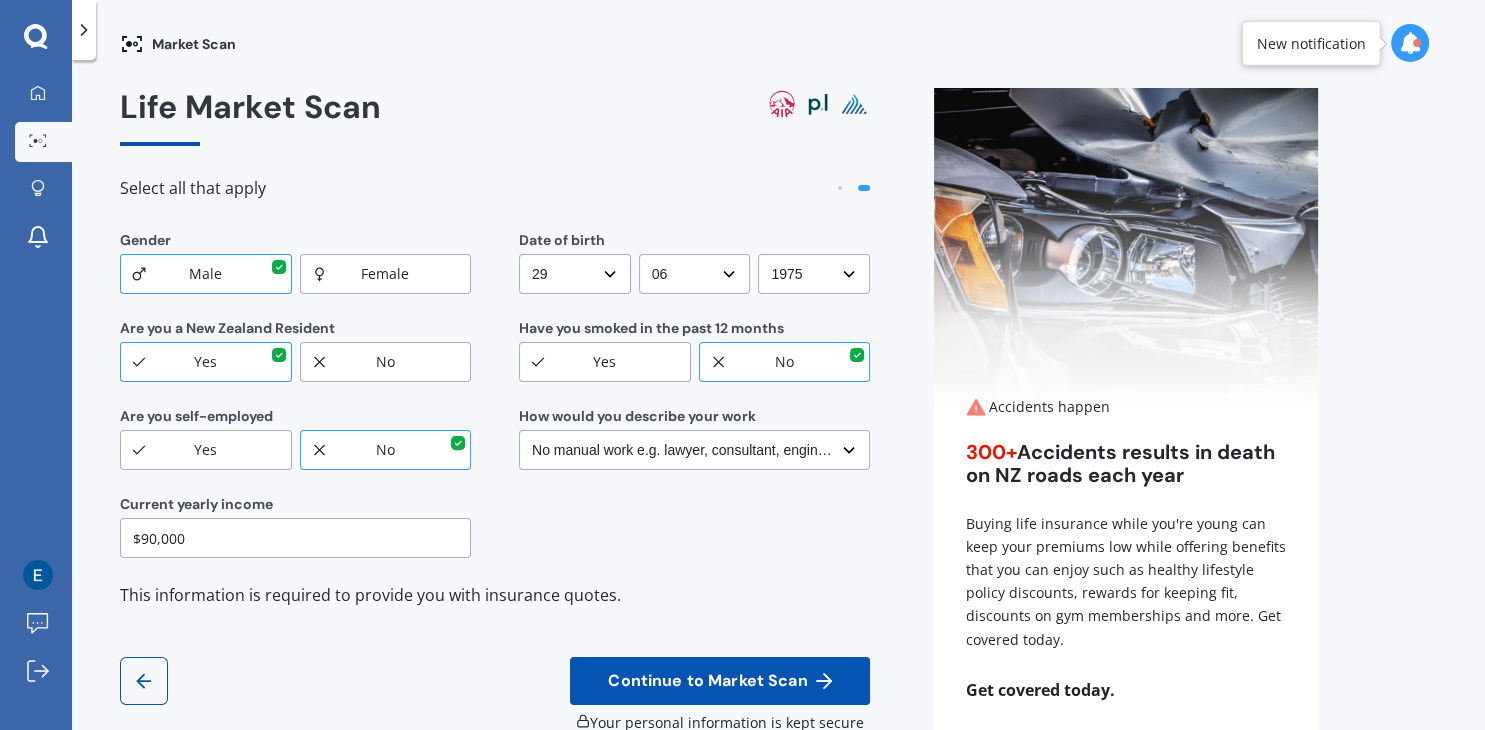 select on "Light manual work e.g. plumber, nurse, hairdresser" 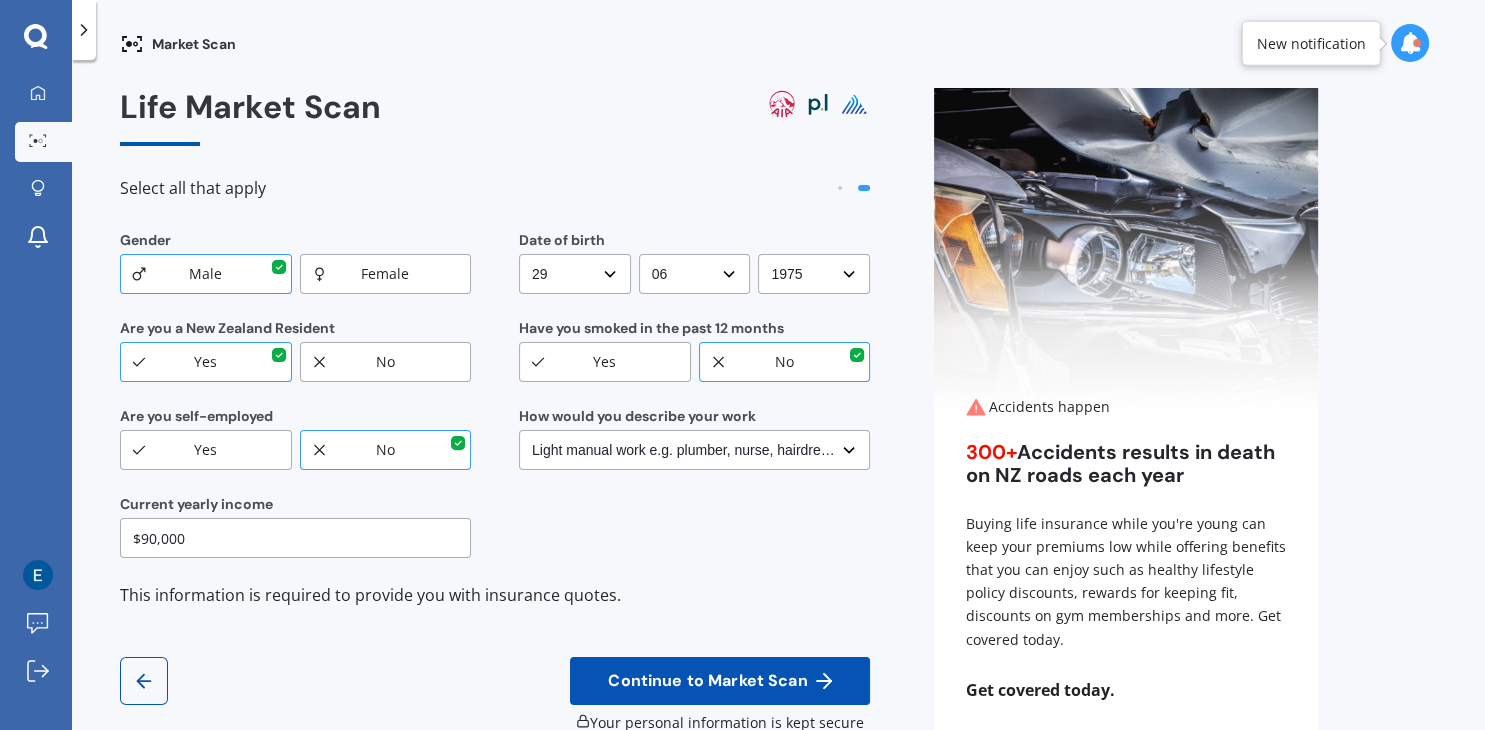 click on "Light manual work e.g. plumber, nurse, hairdresser" at bounding box center (0, 0) 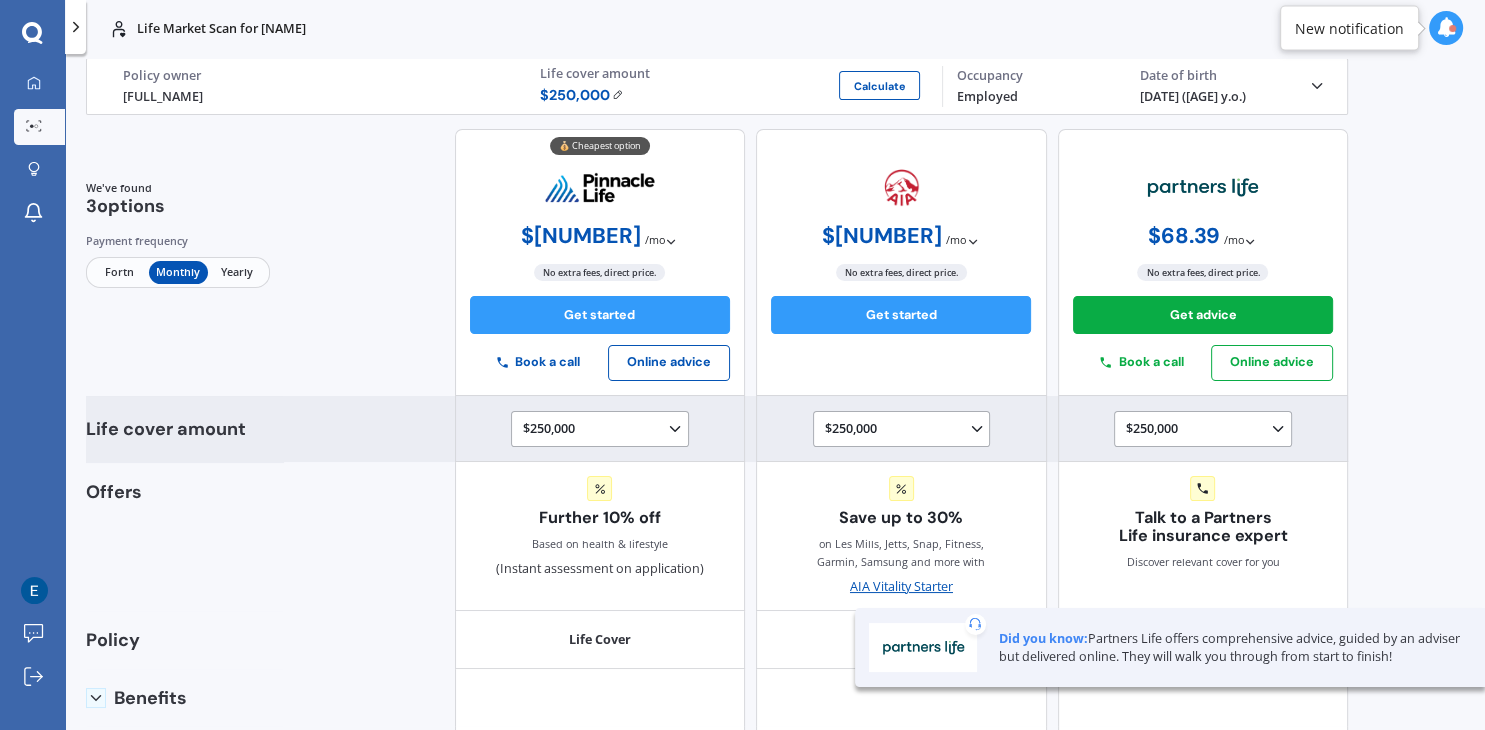 click on "$250,000 $100,000 $150,000 $200,000 $250,000 $300,000 $350,000 $400,000 $500,000 $750,000 $1,000,000 $1,250,000 $1,500,000" at bounding box center [603, 430] 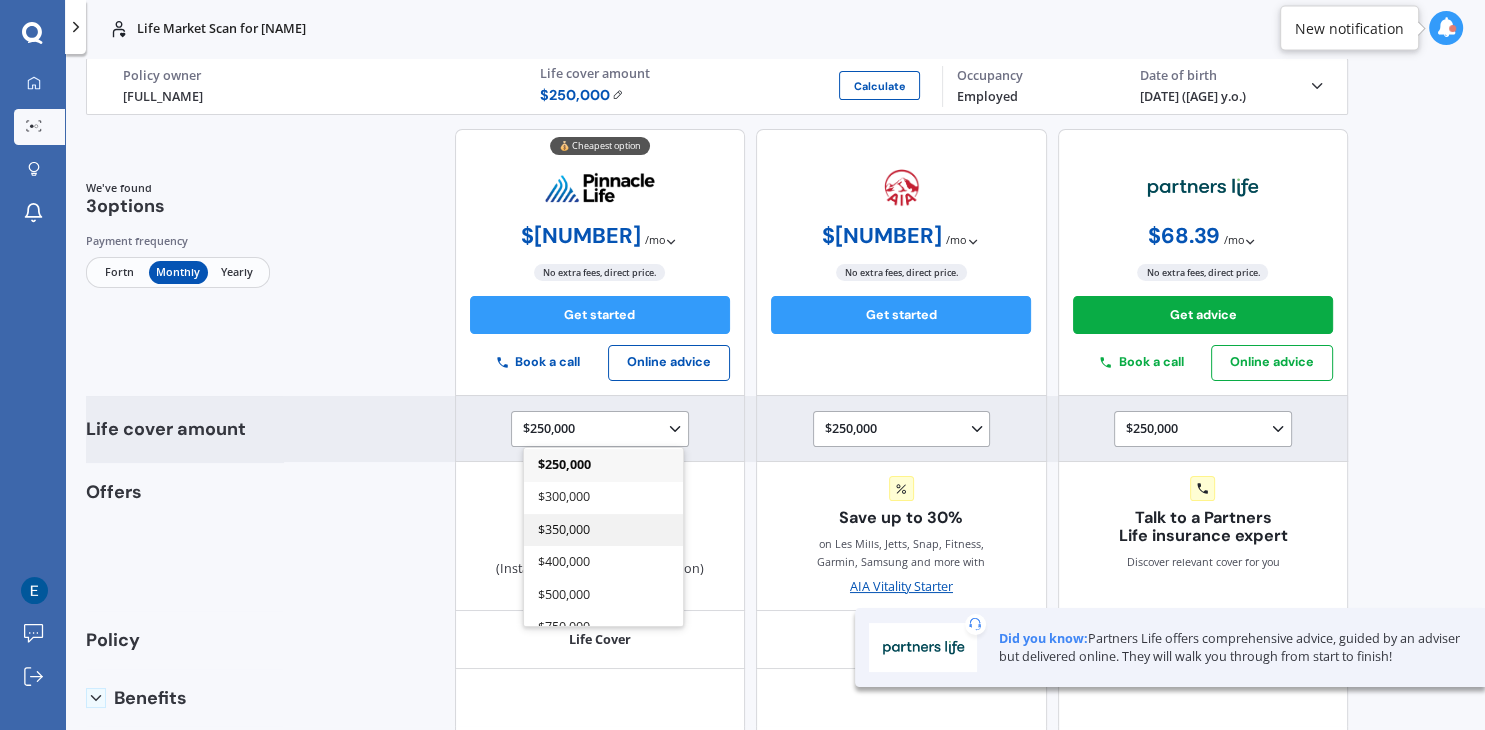 scroll, scrollTop: 233, scrollLeft: 0, axis: vertical 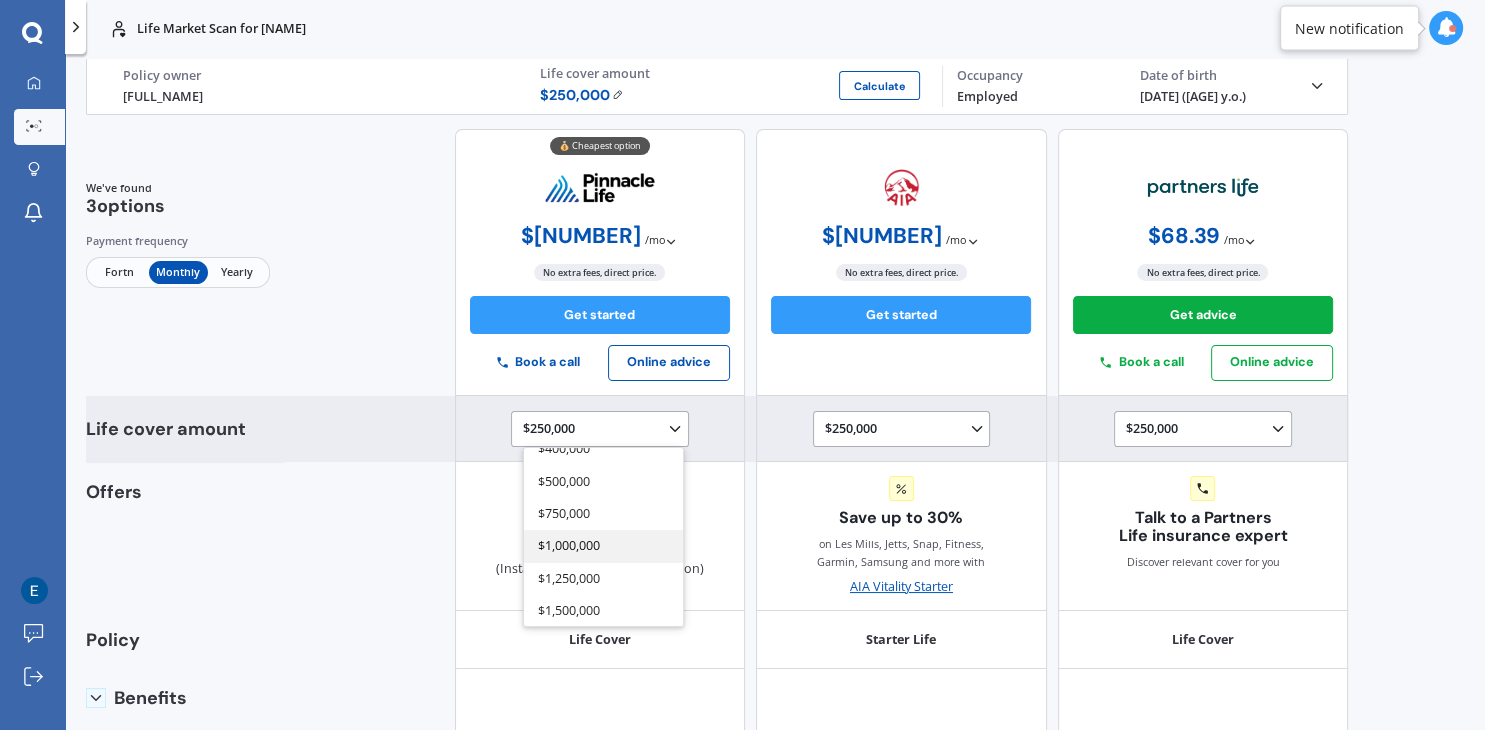 click on "$1,000,000" at bounding box center [603, 546] 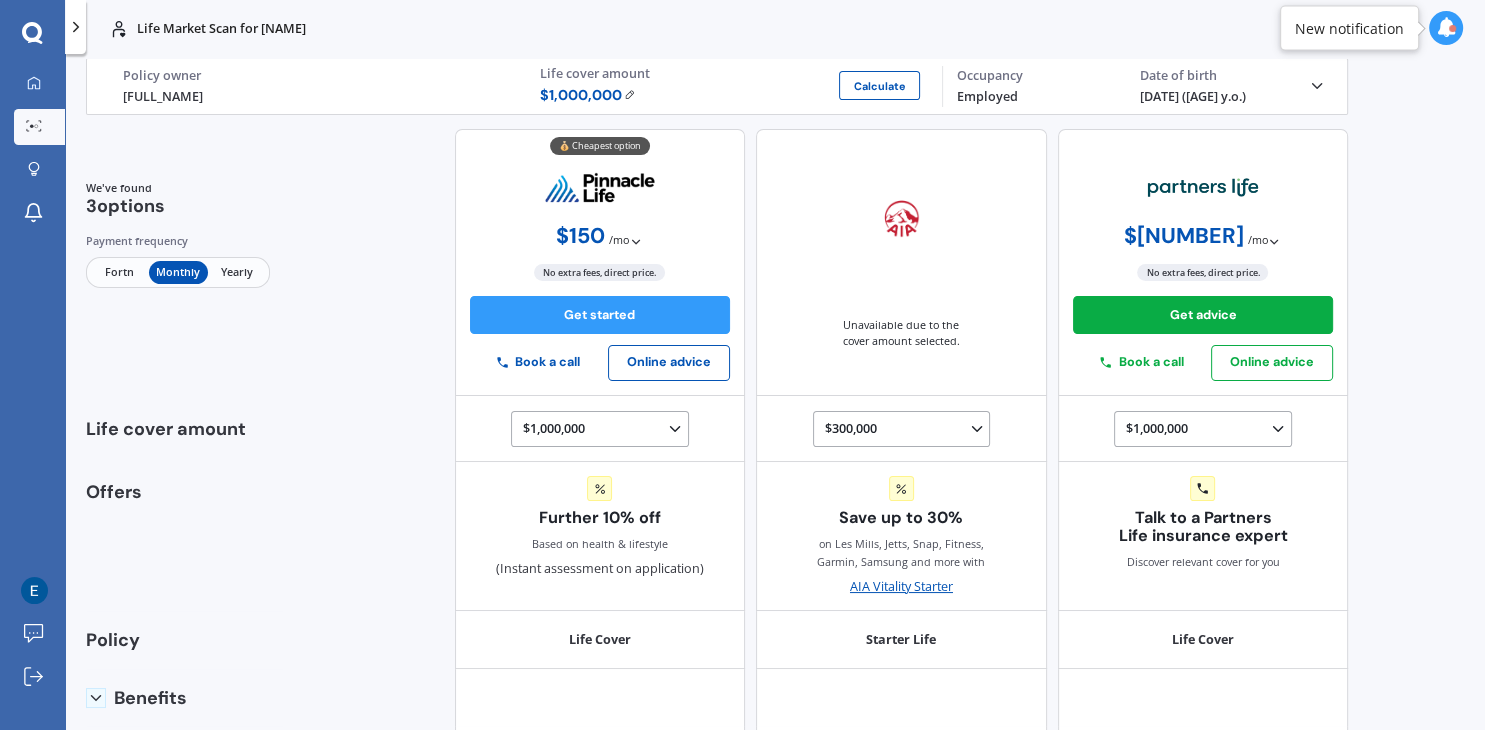 click on "Yearly" at bounding box center (237, 272) 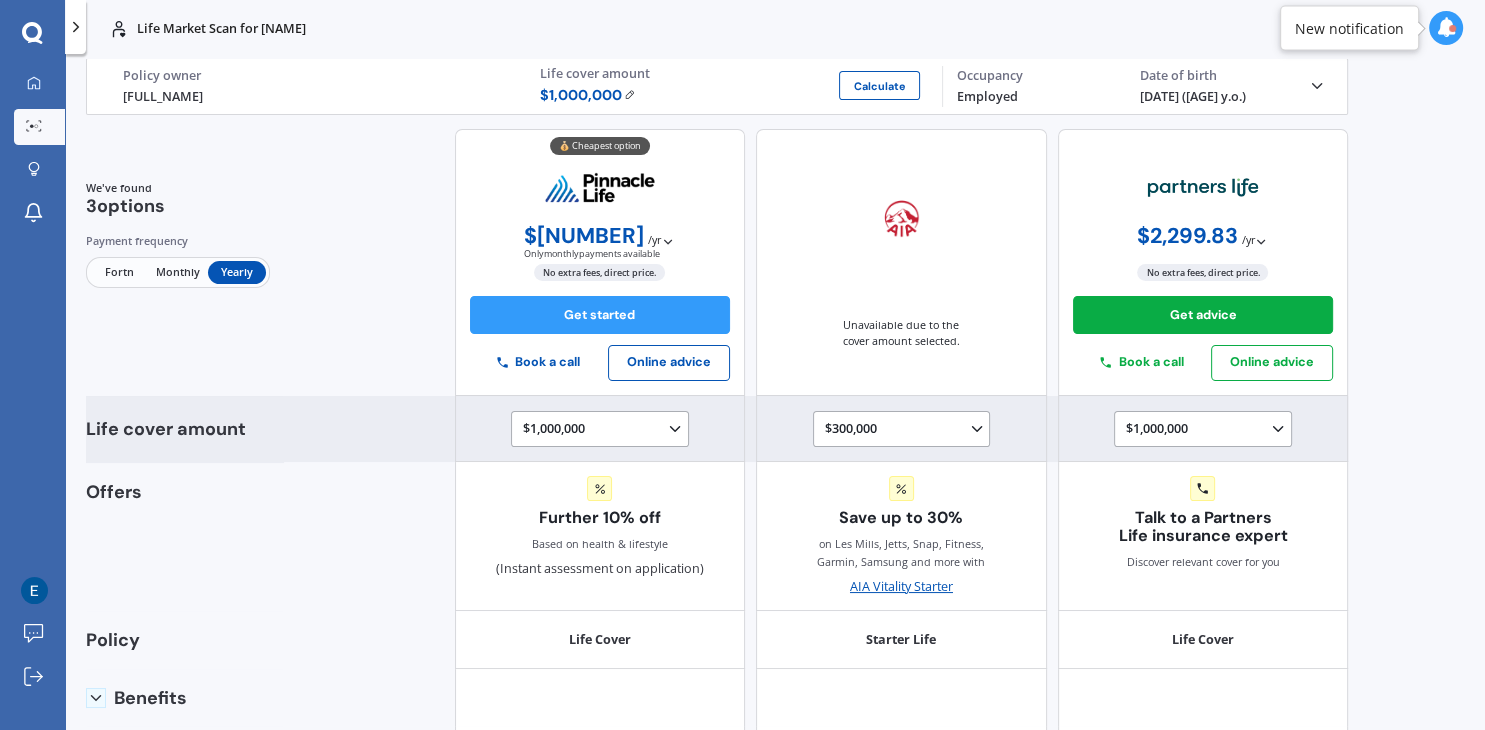 click on "$1,000,000 $100,000 $150,000 $200,000 $250,000 $300,000 $350,000 $400,000 $500,000 $750,000 $1,000,000 $1,250,000 $1,500,000" at bounding box center [603, 430] 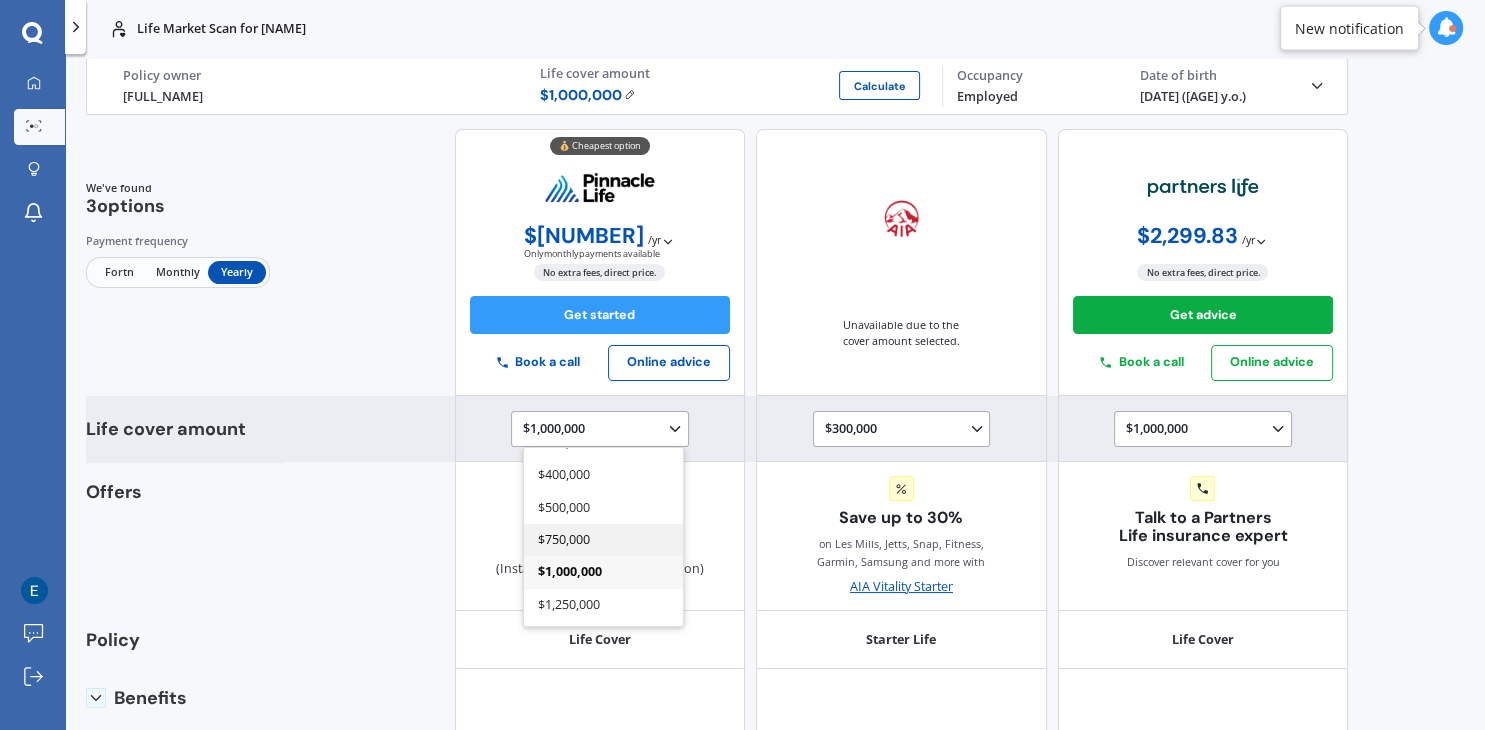 scroll, scrollTop: 201, scrollLeft: 0, axis: vertical 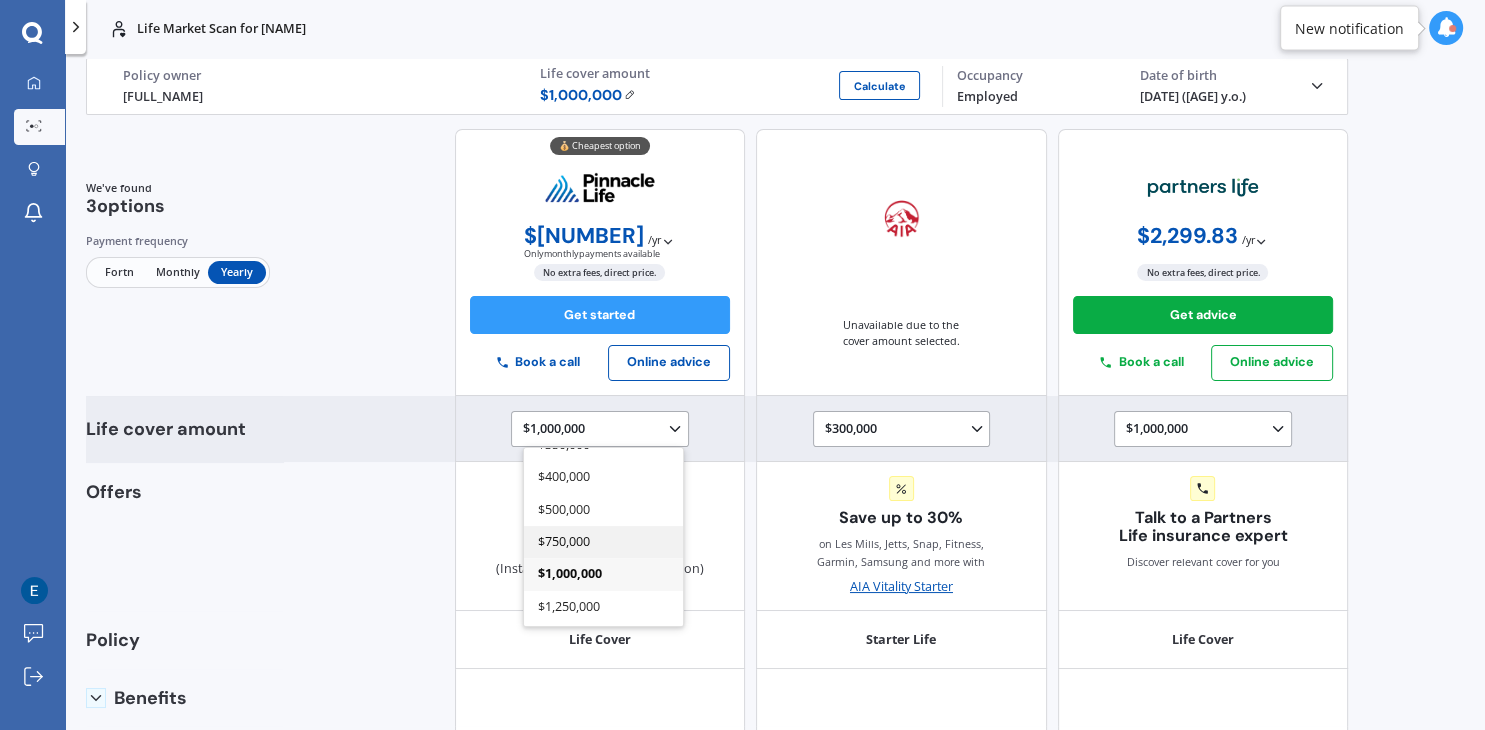 click on "$500,000" at bounding box center [564, 508] 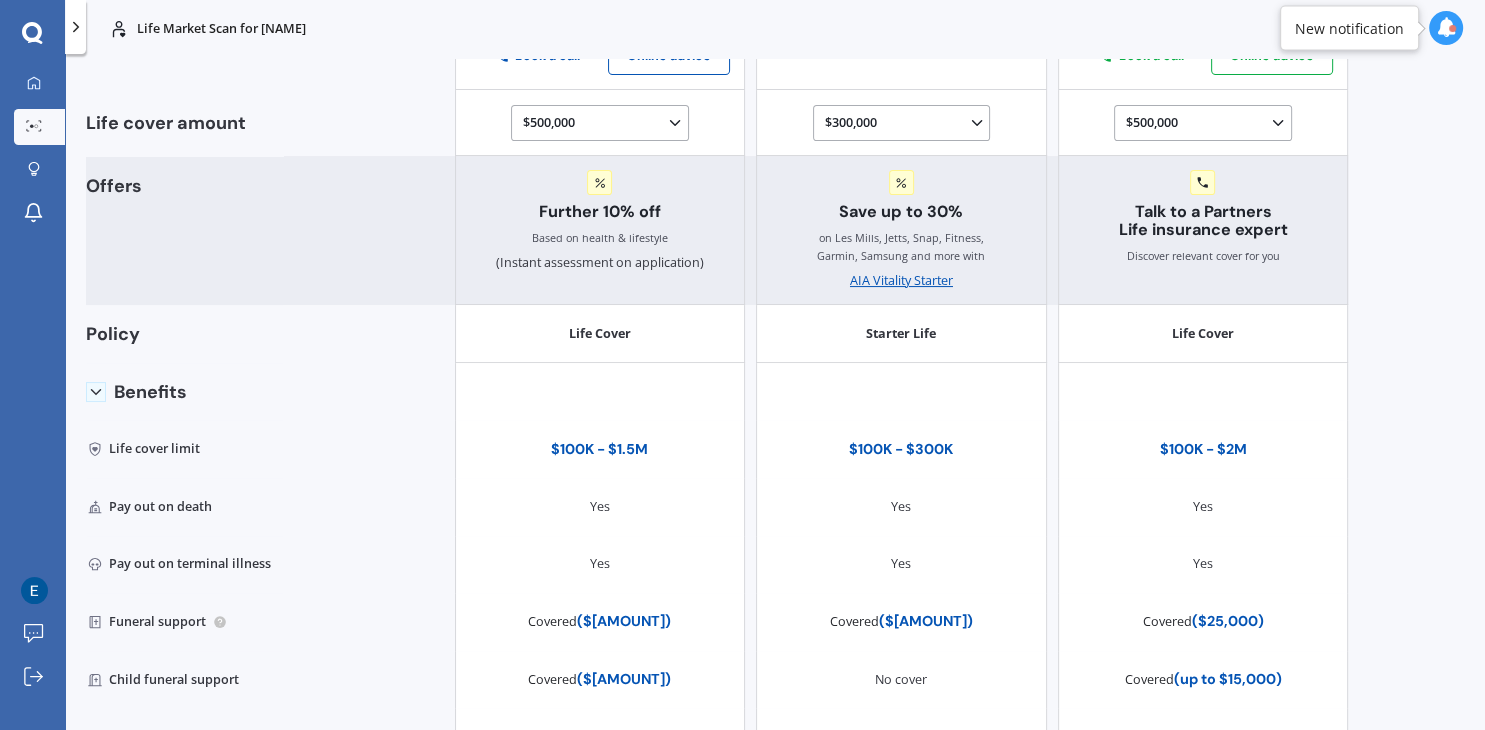 scroll, scrollTop: 338, scrollLeft: 0, axis: vertical 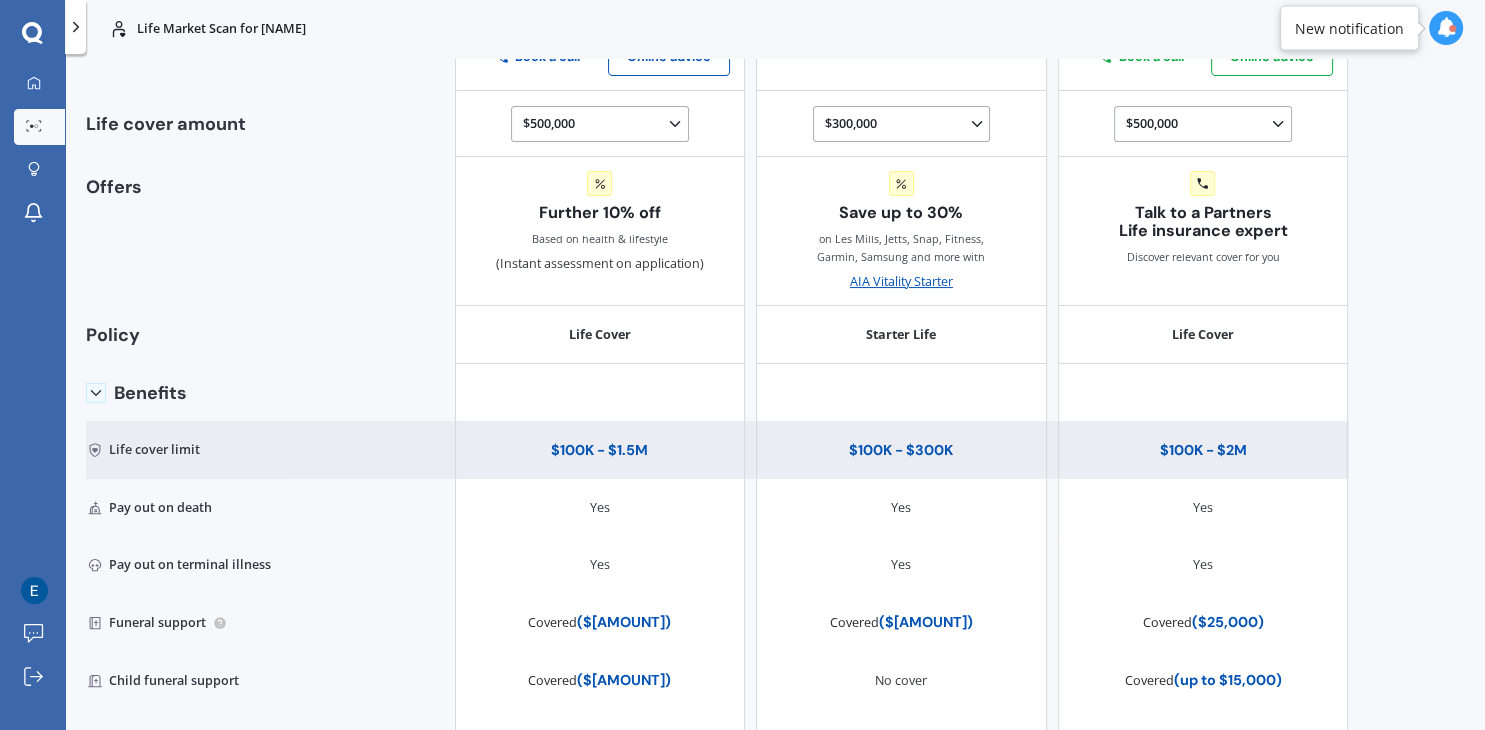 click on "$100K - $2M" at bounding box center (1202, 450) 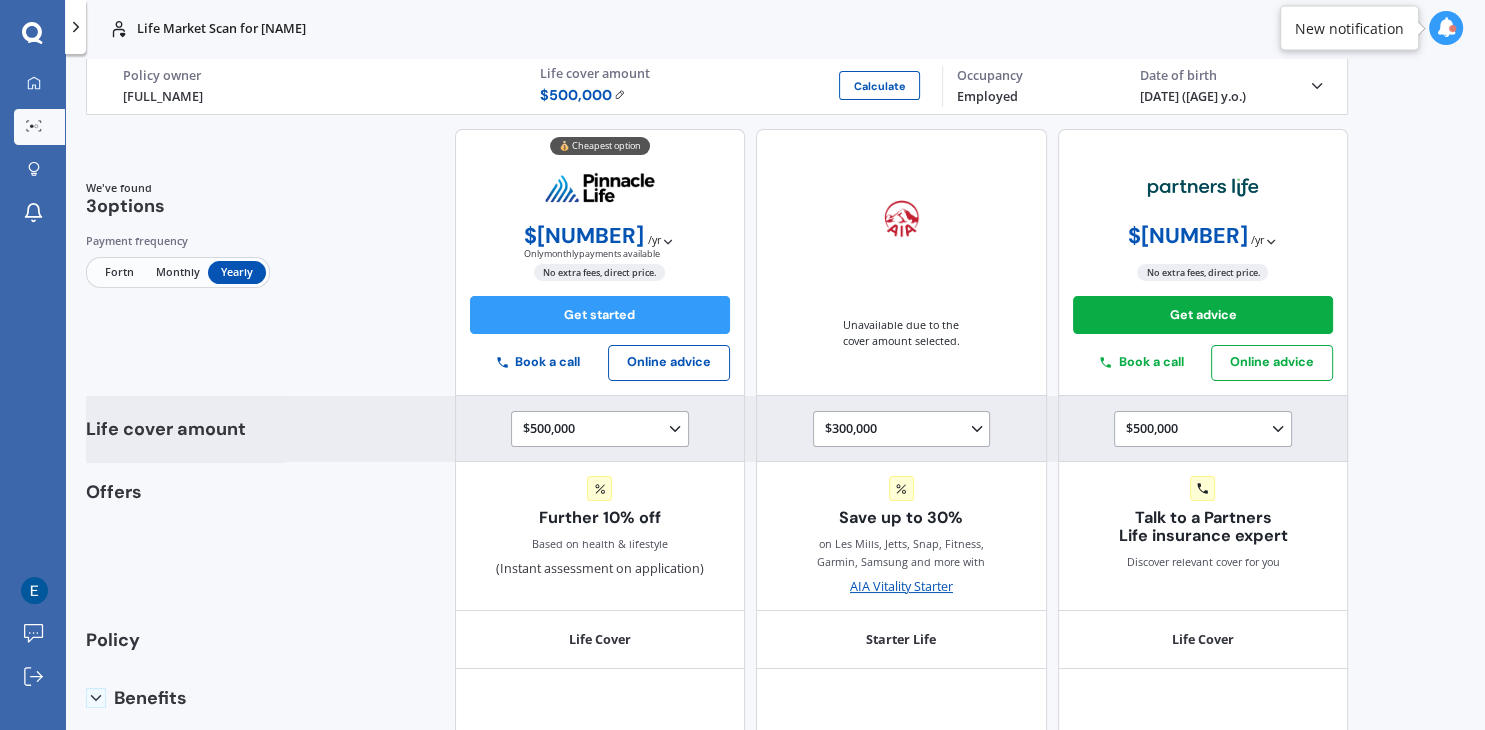 scroll, scrollTop: 0, scrollLeft: 0, axis: both 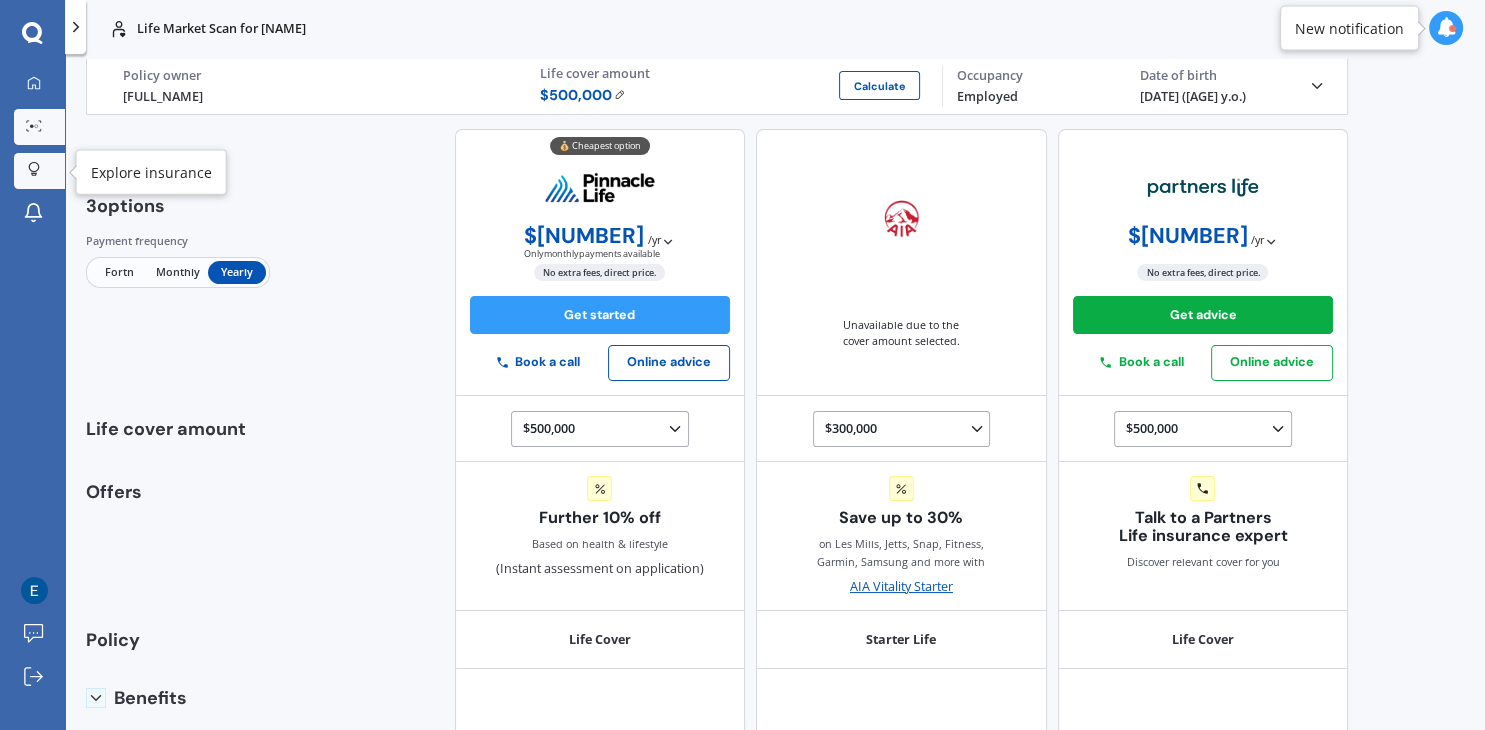 click 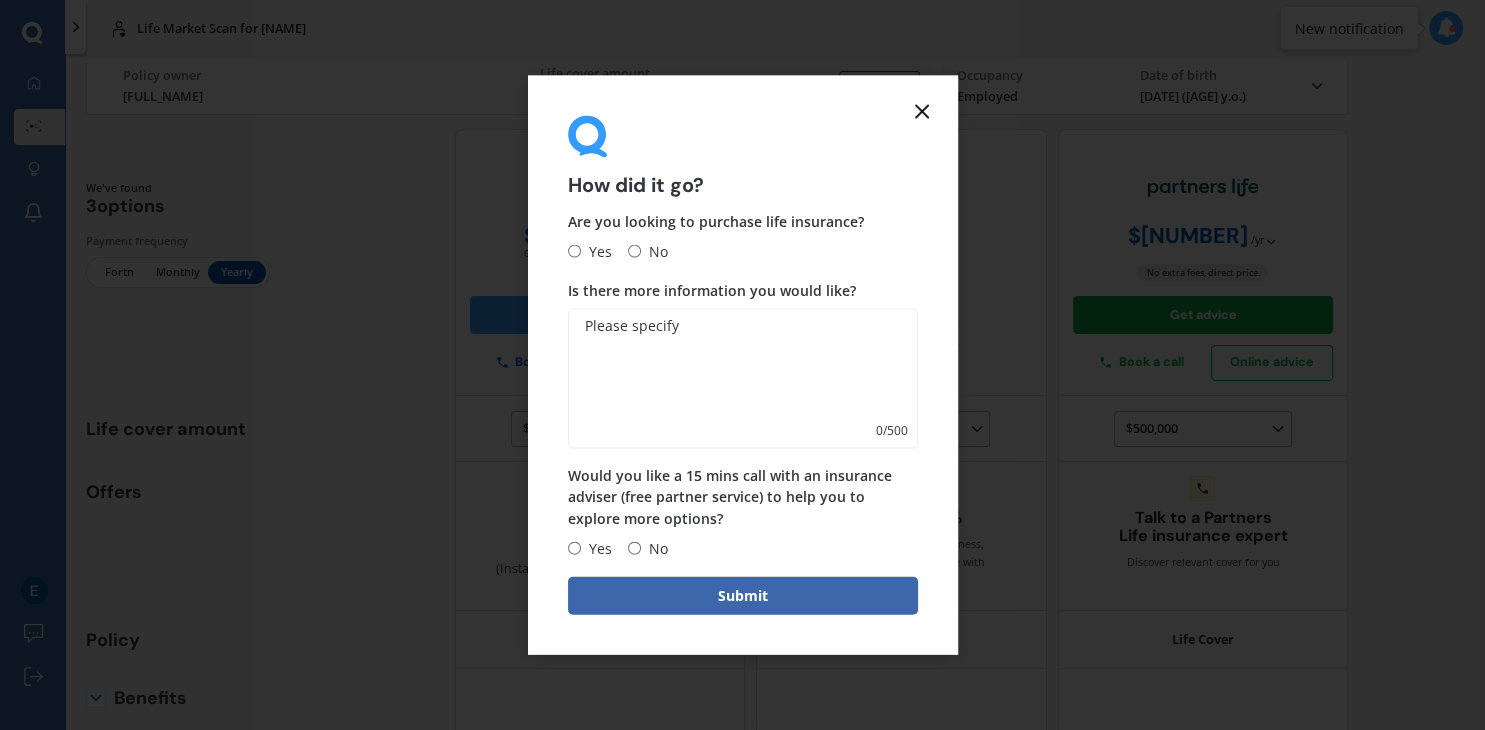 click 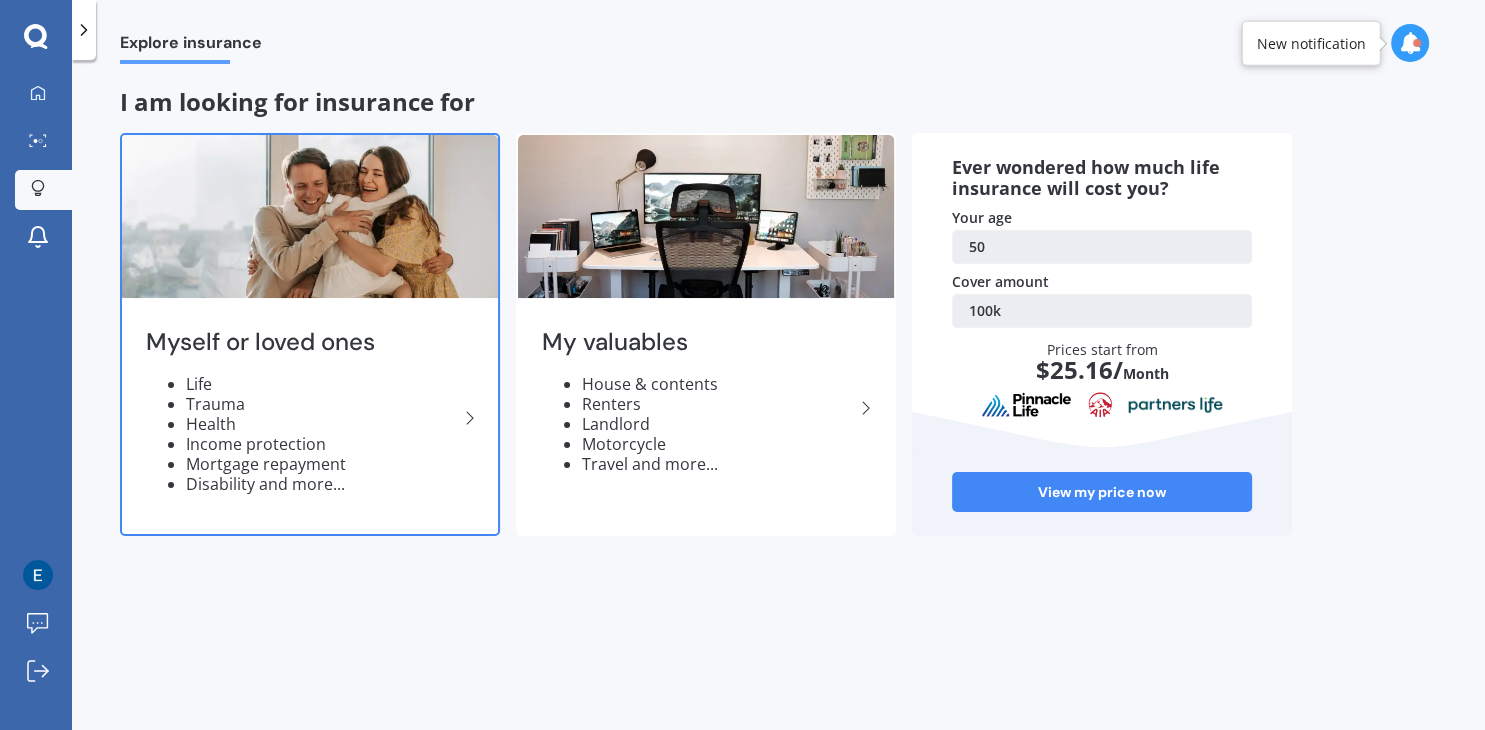 click at bounding box center [310, 216] 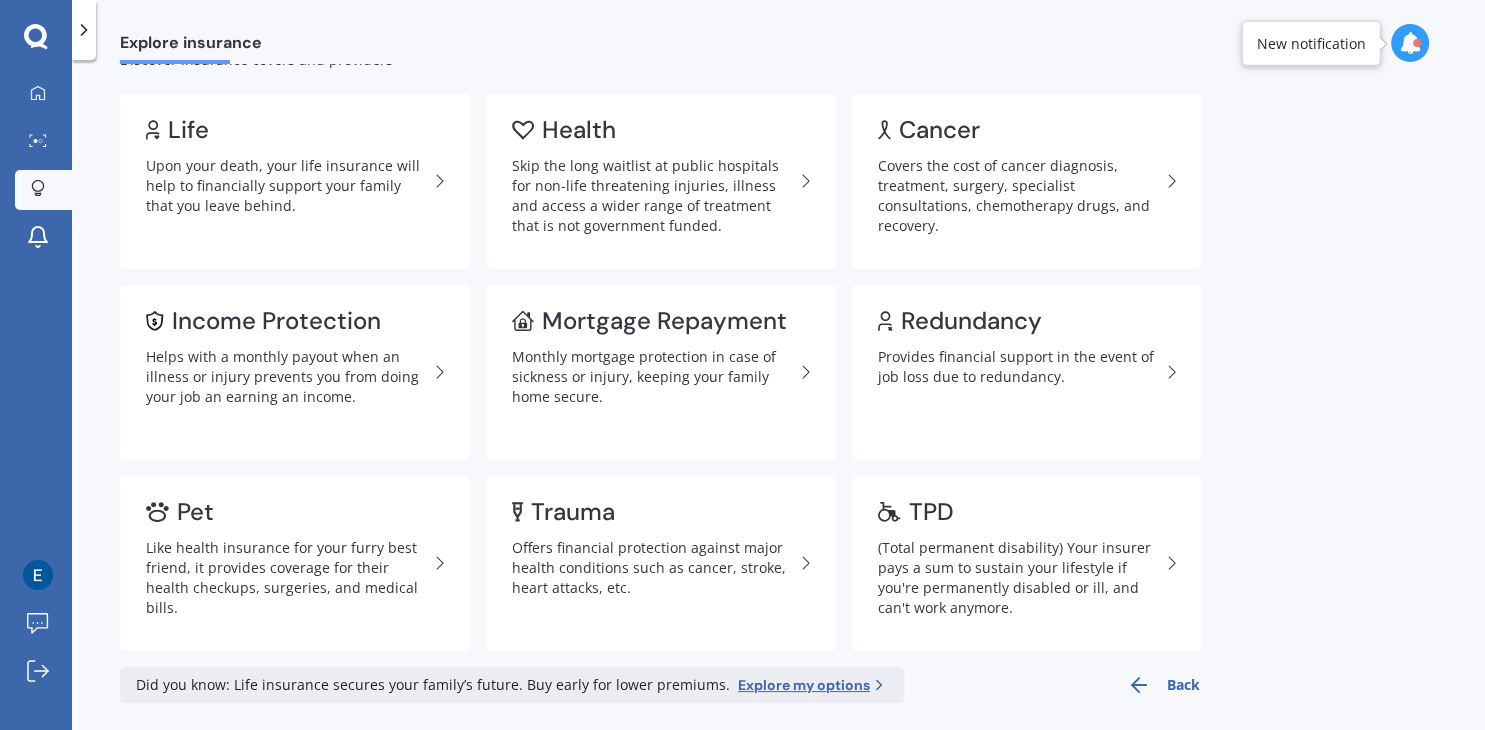 scroll, scrollTop: 72, scrollLeft: 0, axis: vertical 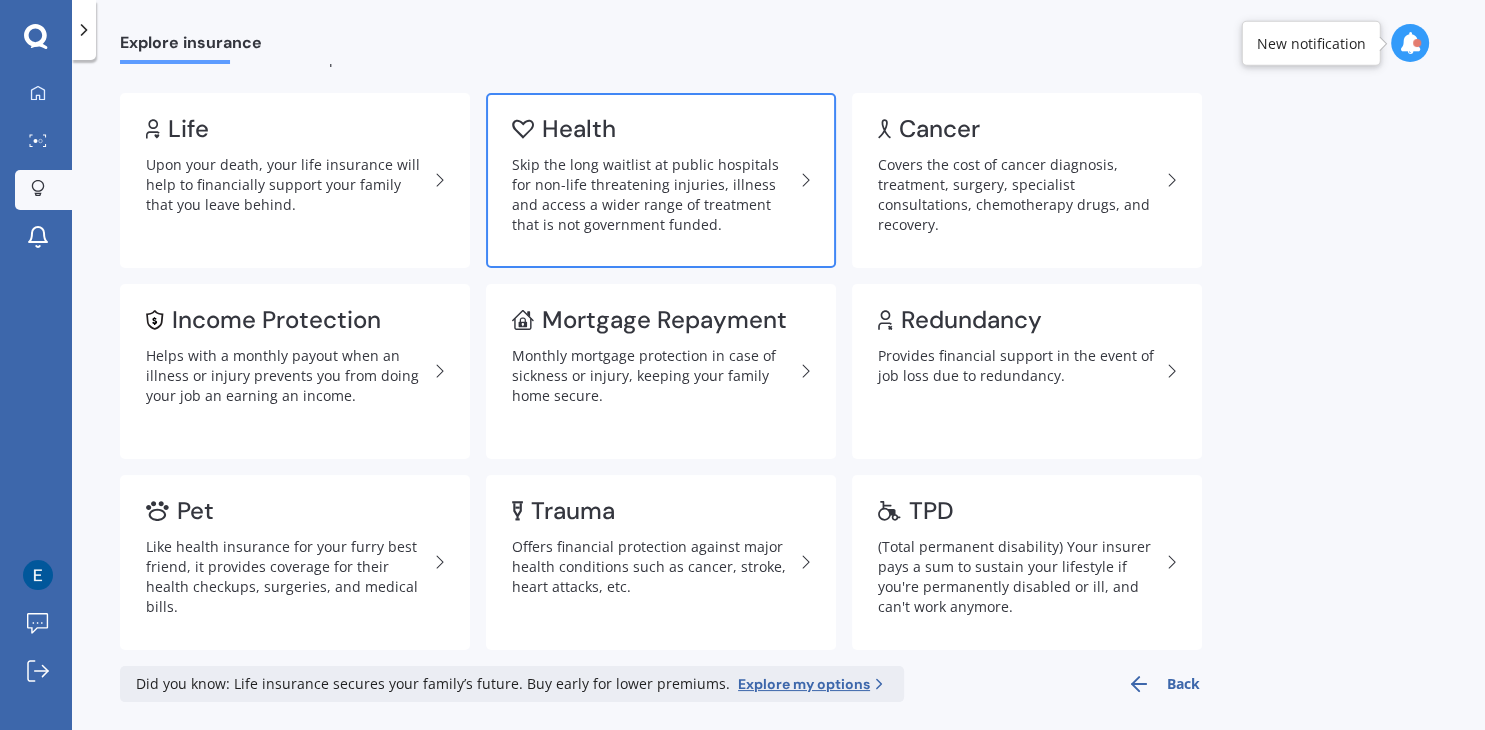 click on "Skip the long waitlist at public hospitals for non-life threatening injuries, illness and access a wider range of treatment that is not government funded." at bounding box center (653, 195) 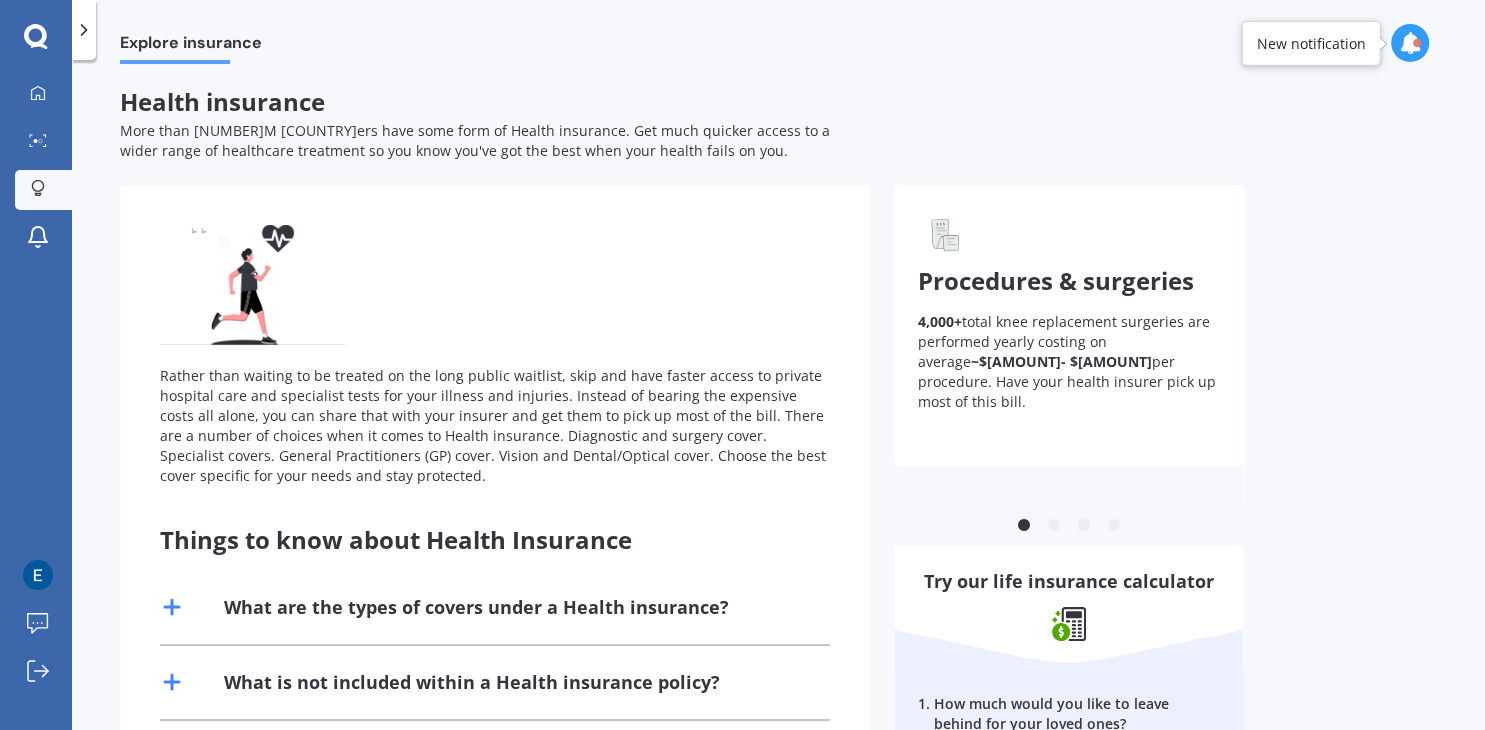 scroll, scrollTop: 264, scrollLeft: 0, axis: vertical 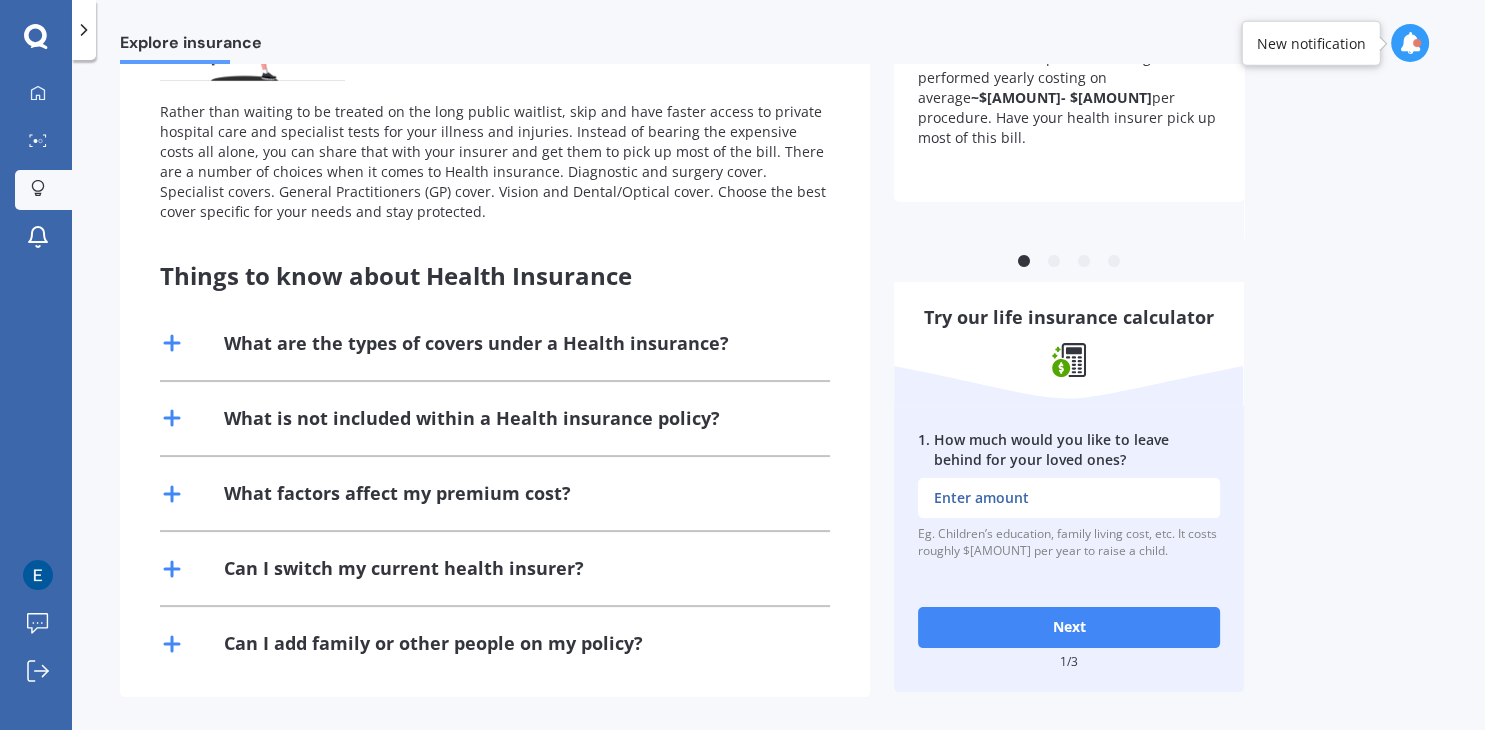 click 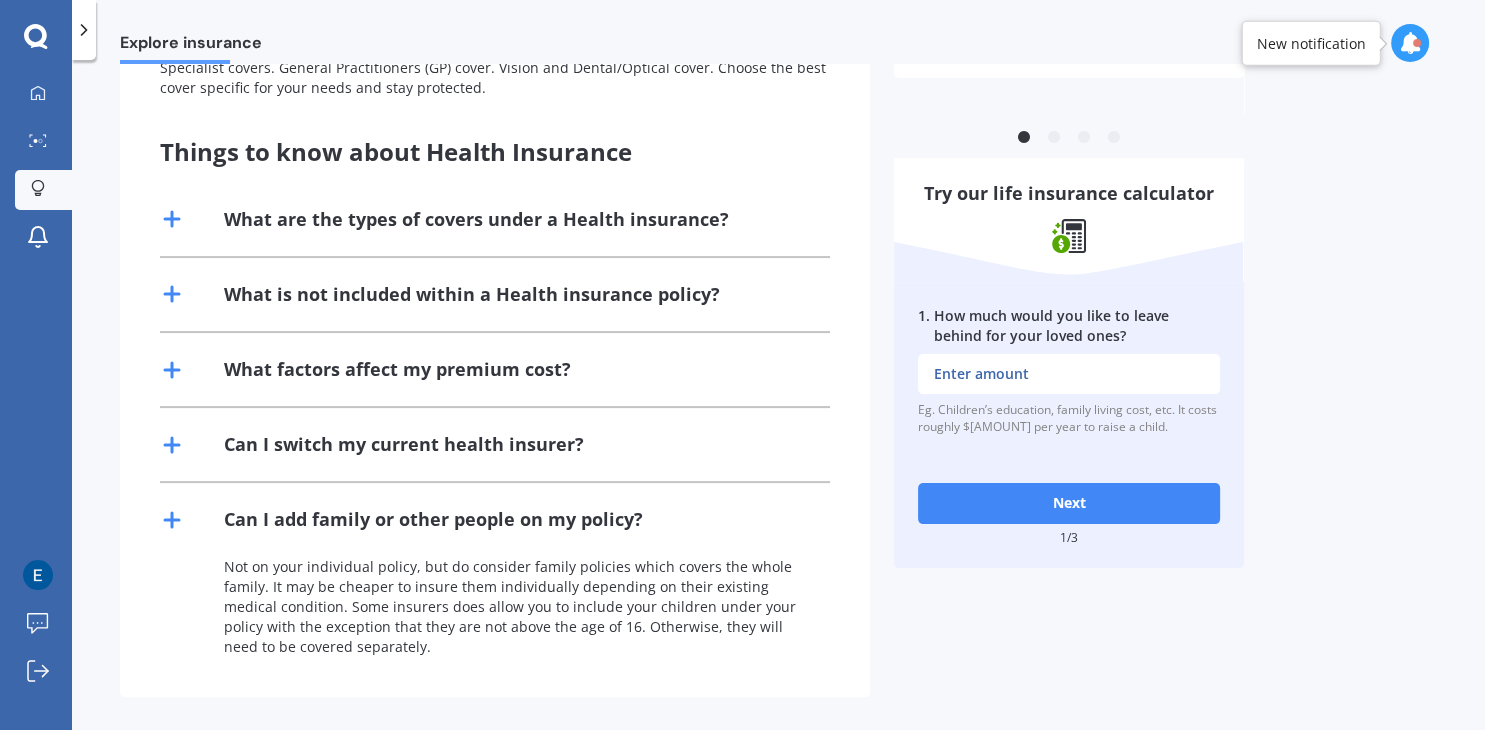 scroll, scrollTop: 0, scrollLeft: 0, axis: both 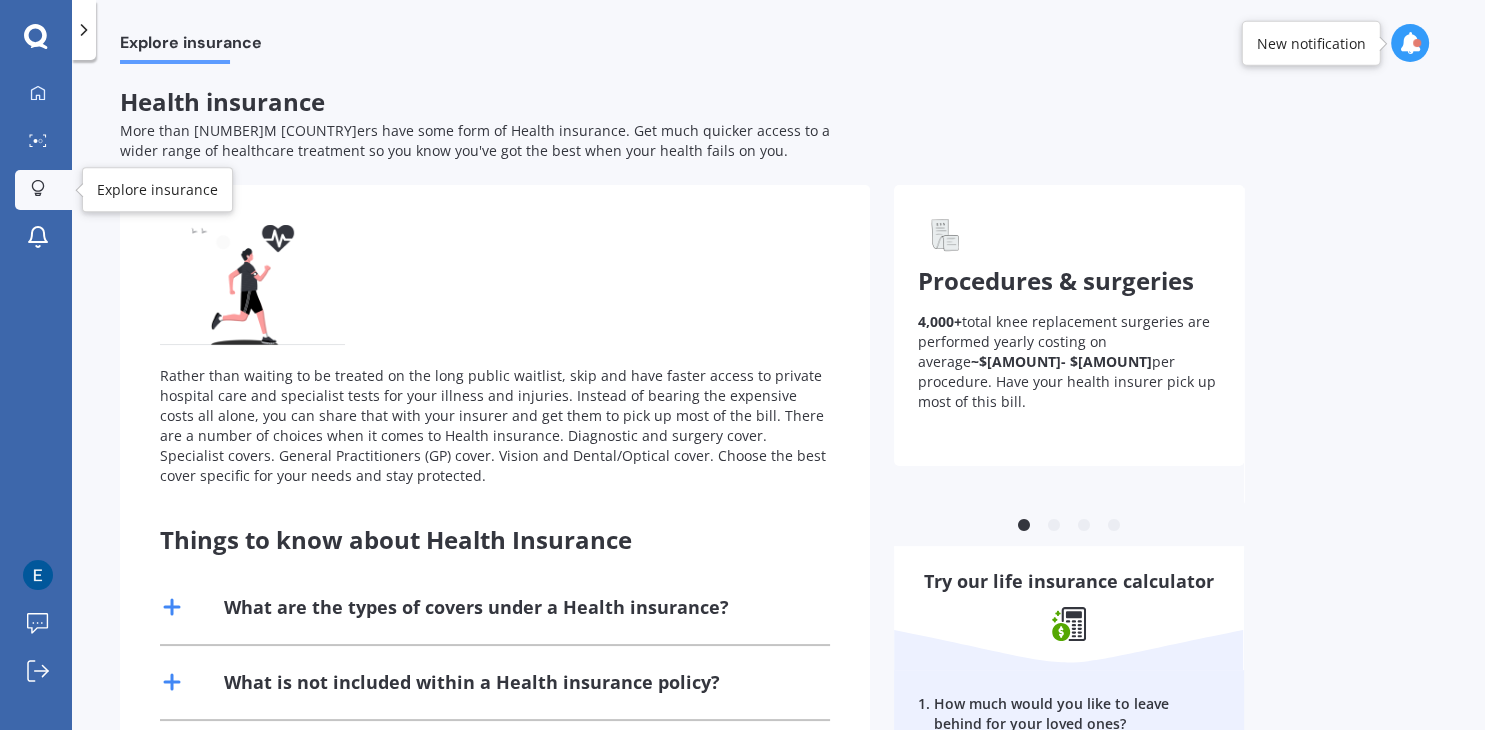 click 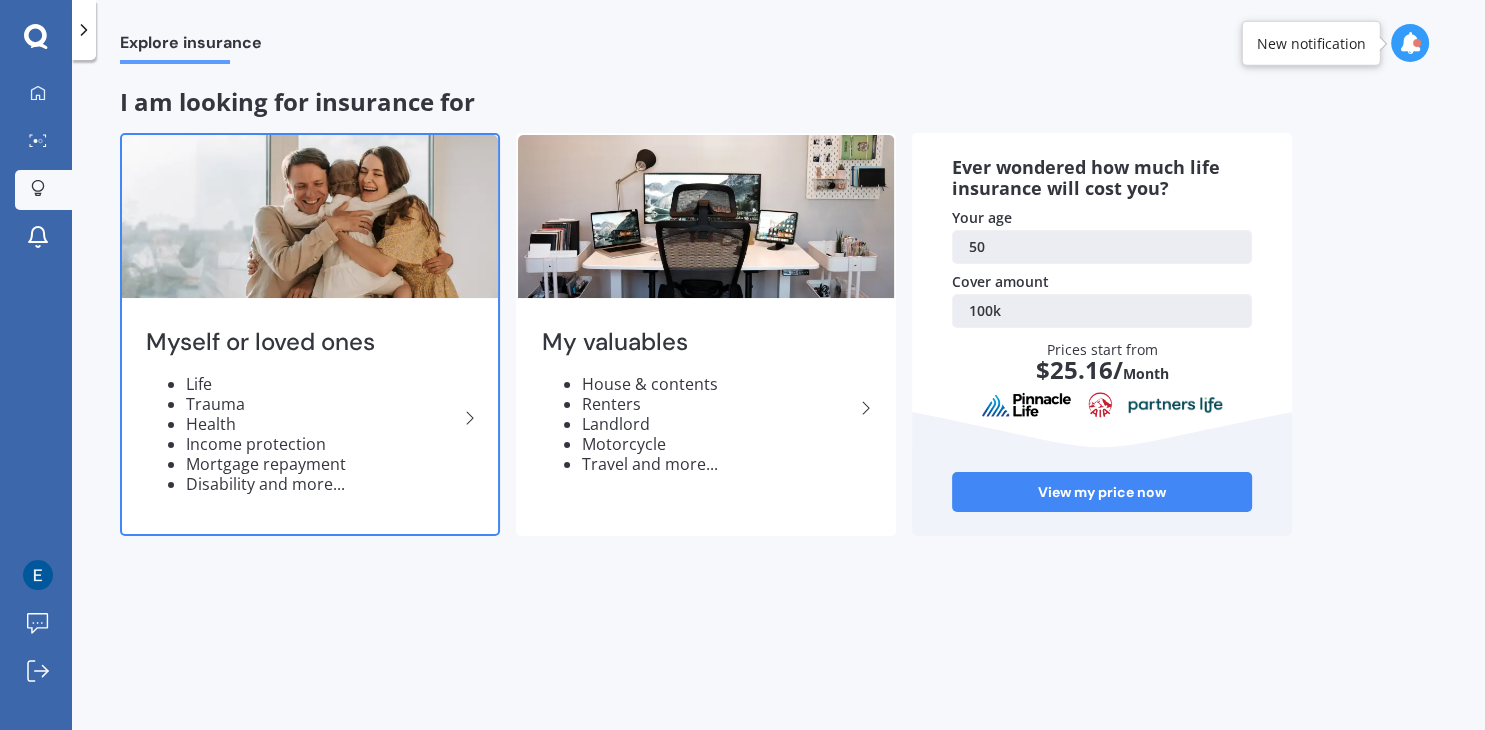 click on "Myself or loved ones Life Trauma Health Income protection Mortgage repayment Disability and more..." at bounding box center [310, 418] 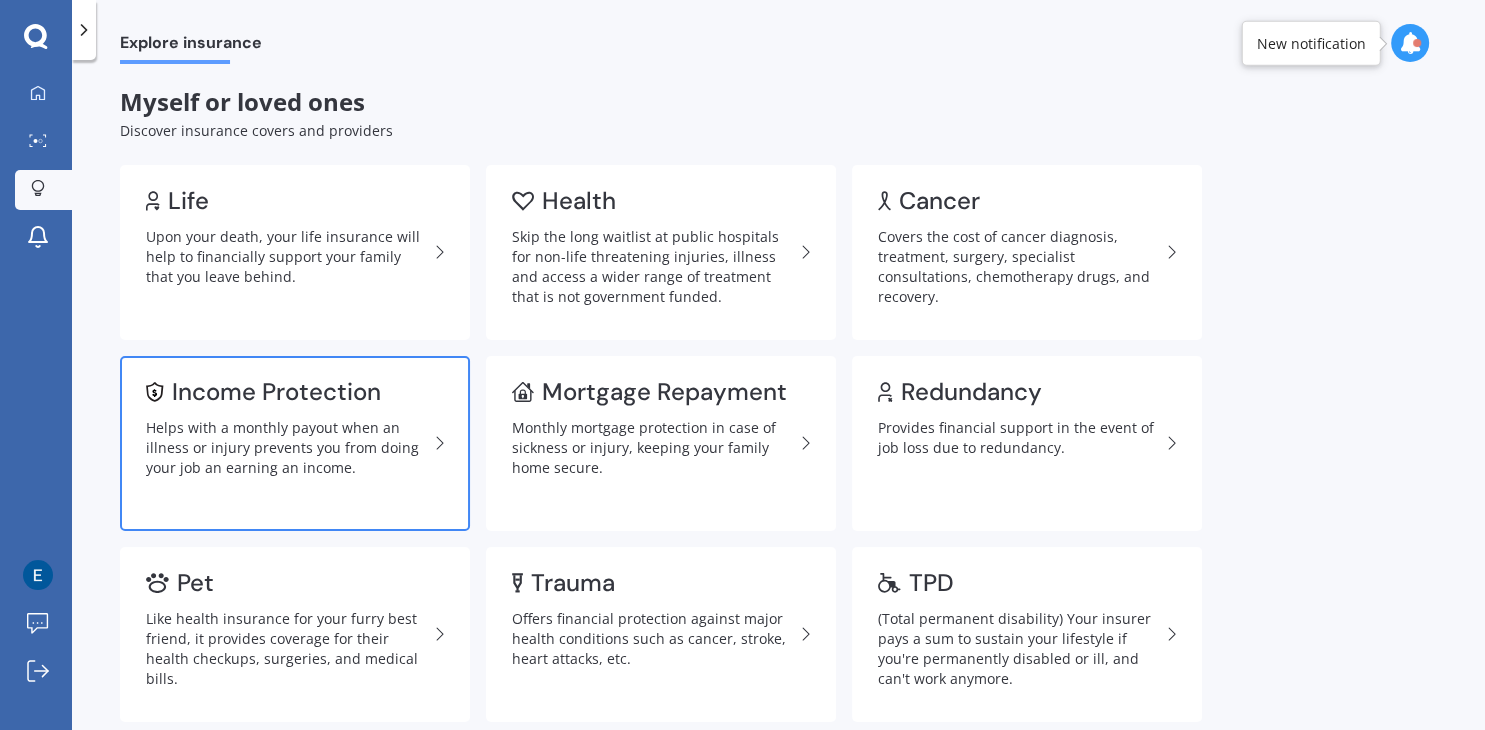 click on "Helps with a monthly payout when an illness or injury prevents you from doing your job an earning an income." at bounding box center [287, 448] 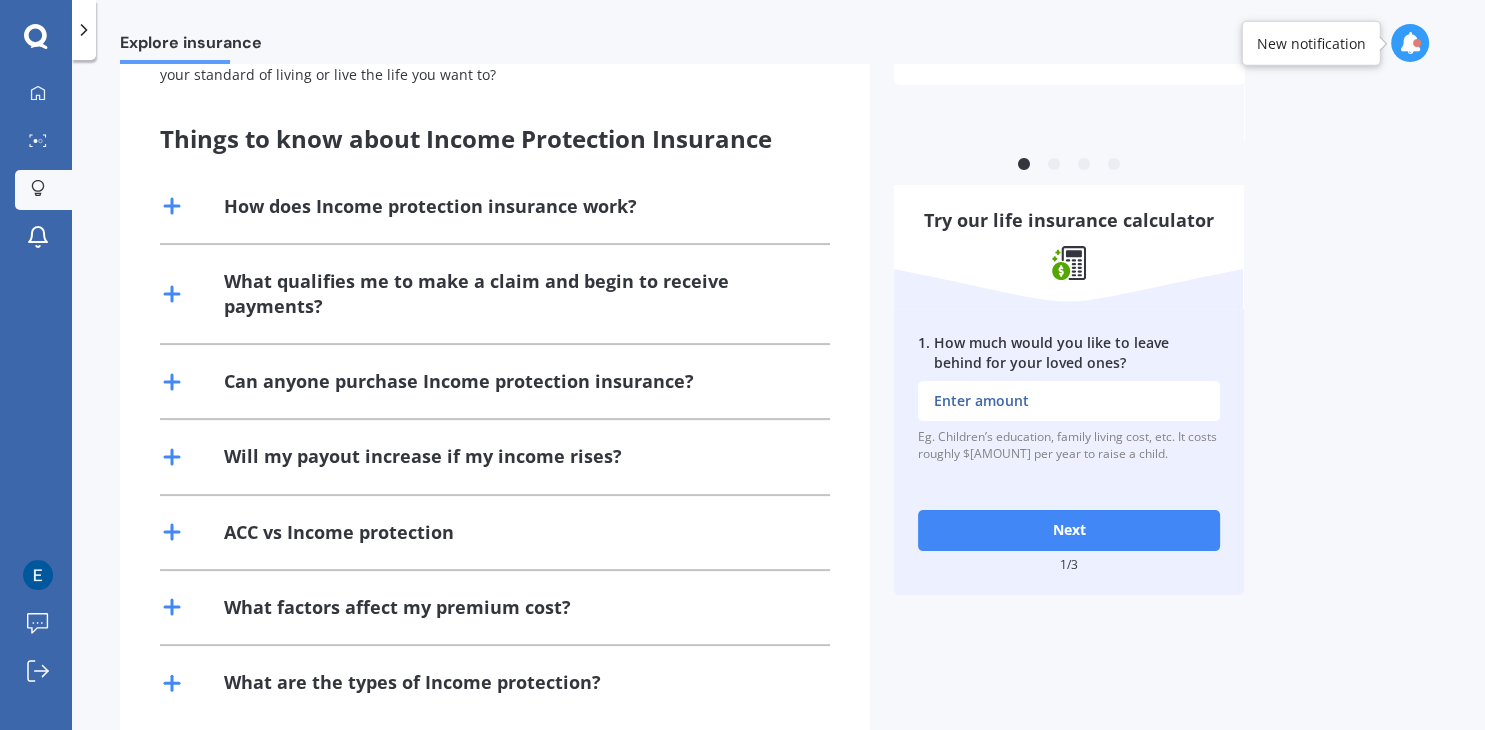 scroll, scrollTop: 363, scrollLeft: 0, axis: vertical 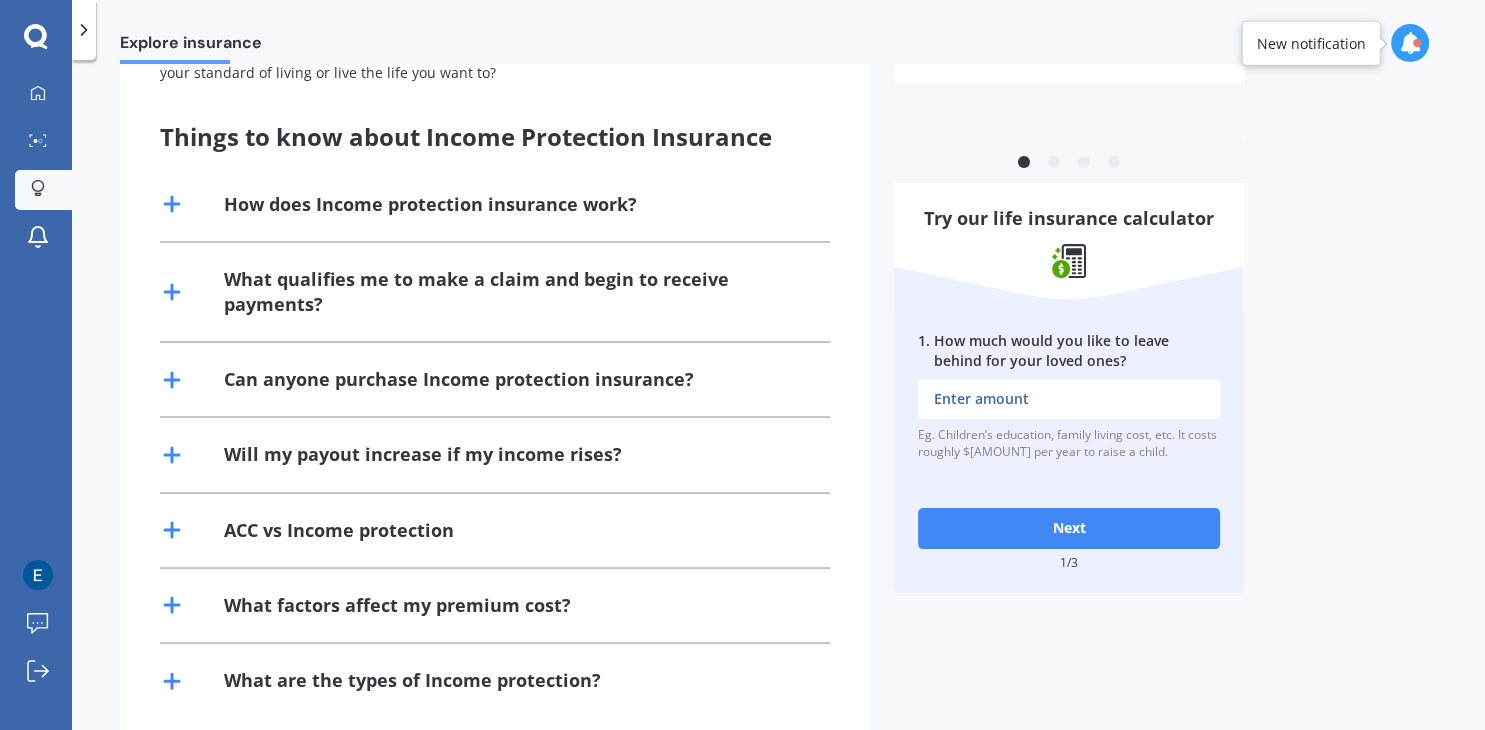 click on "ACC vs Income protection" at bounding box center [495, 530] 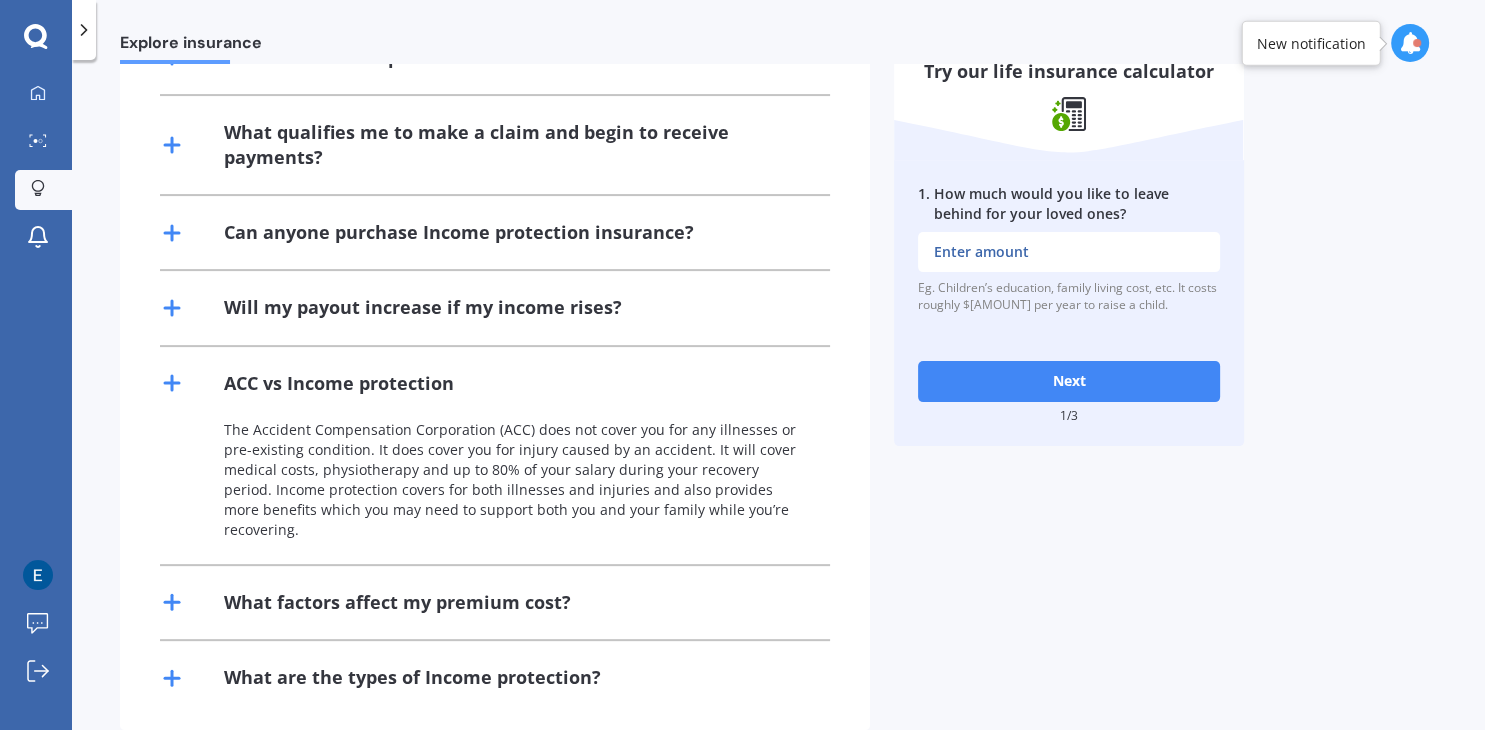 scroll, scrollTop: 523, scrollLeft: 0, axis: vertical 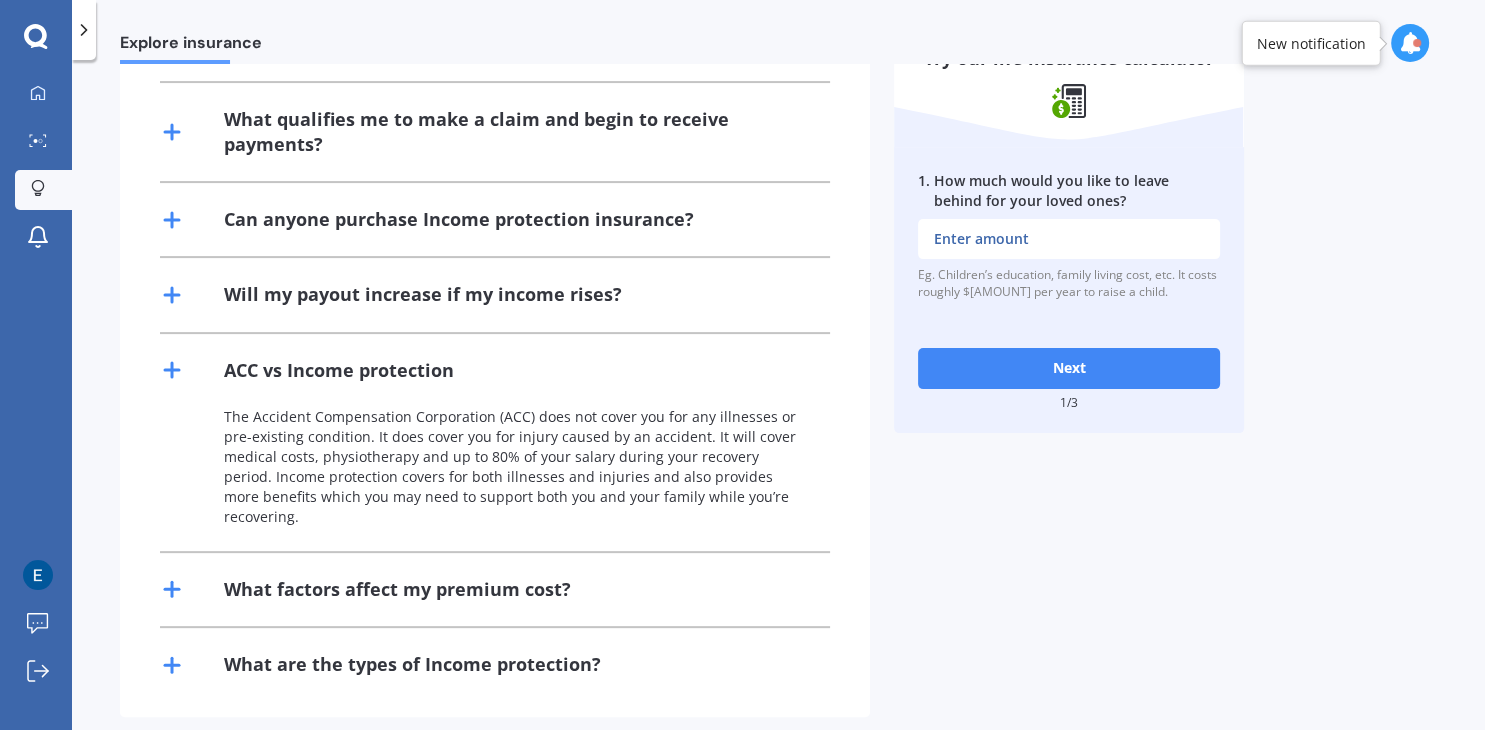 click on "What factors affect my premium cost?" at bounding box center [495, 589] 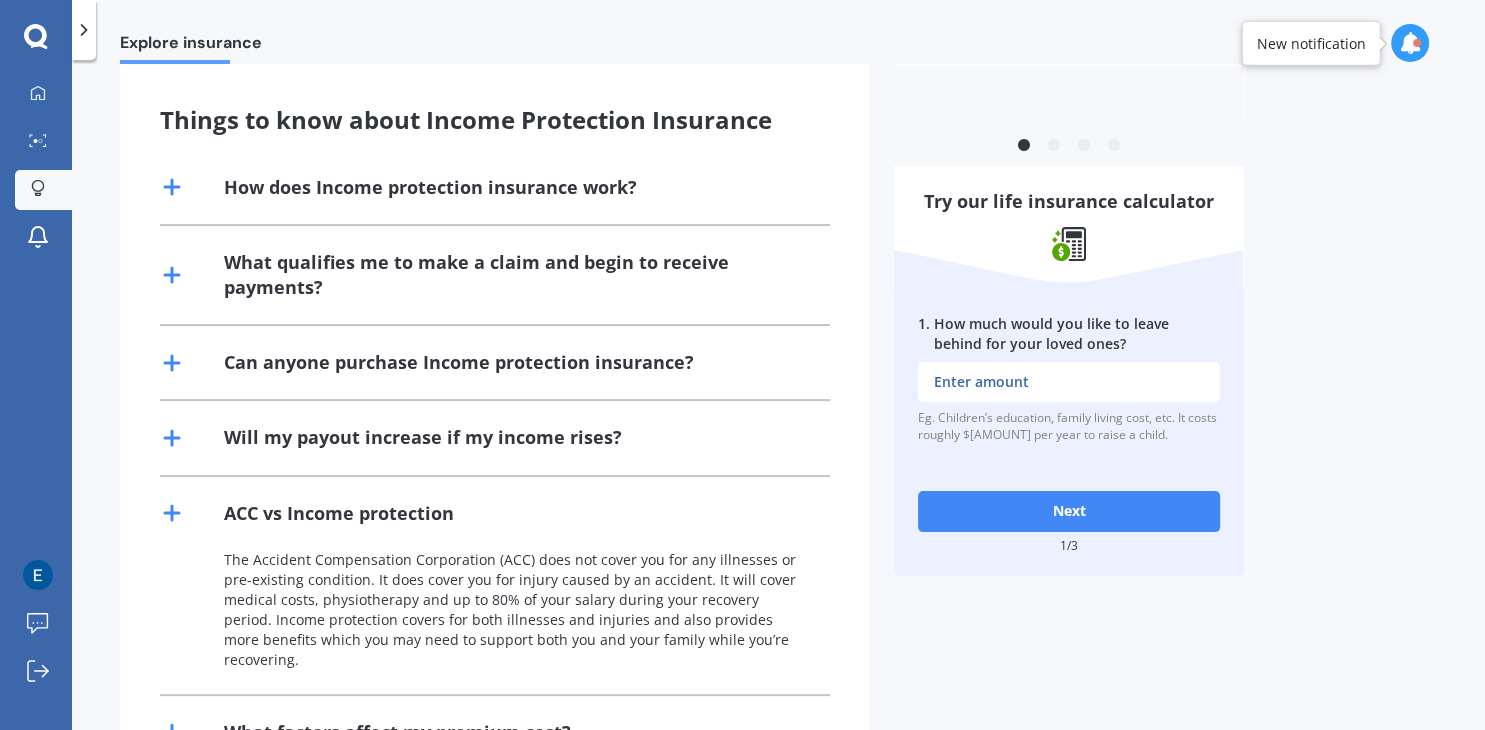scroll, scrollTop: 381, scrollLeft: 0, axis: vertical 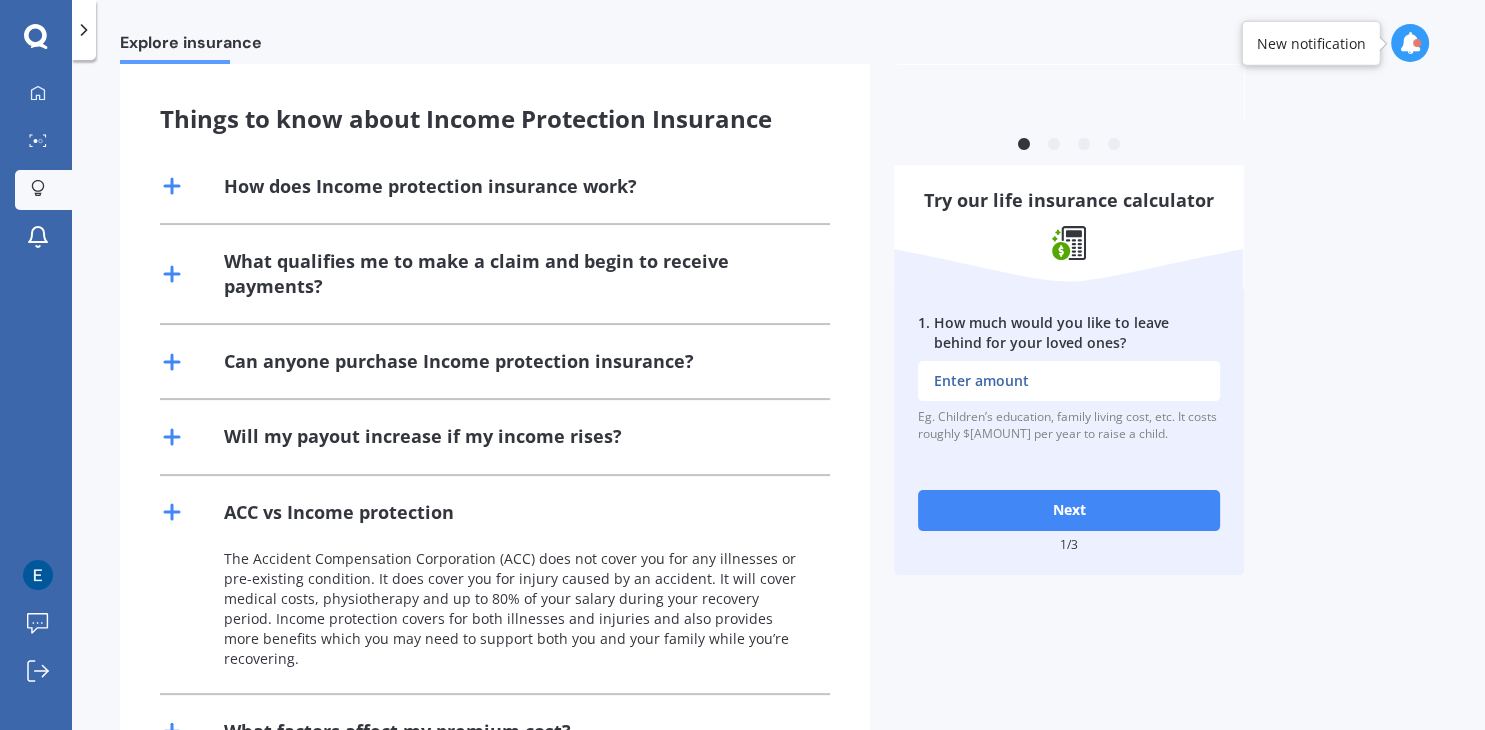 click on "What qualifies me to make a claim and begin to receive payments?" at bounding box center (515, 274) 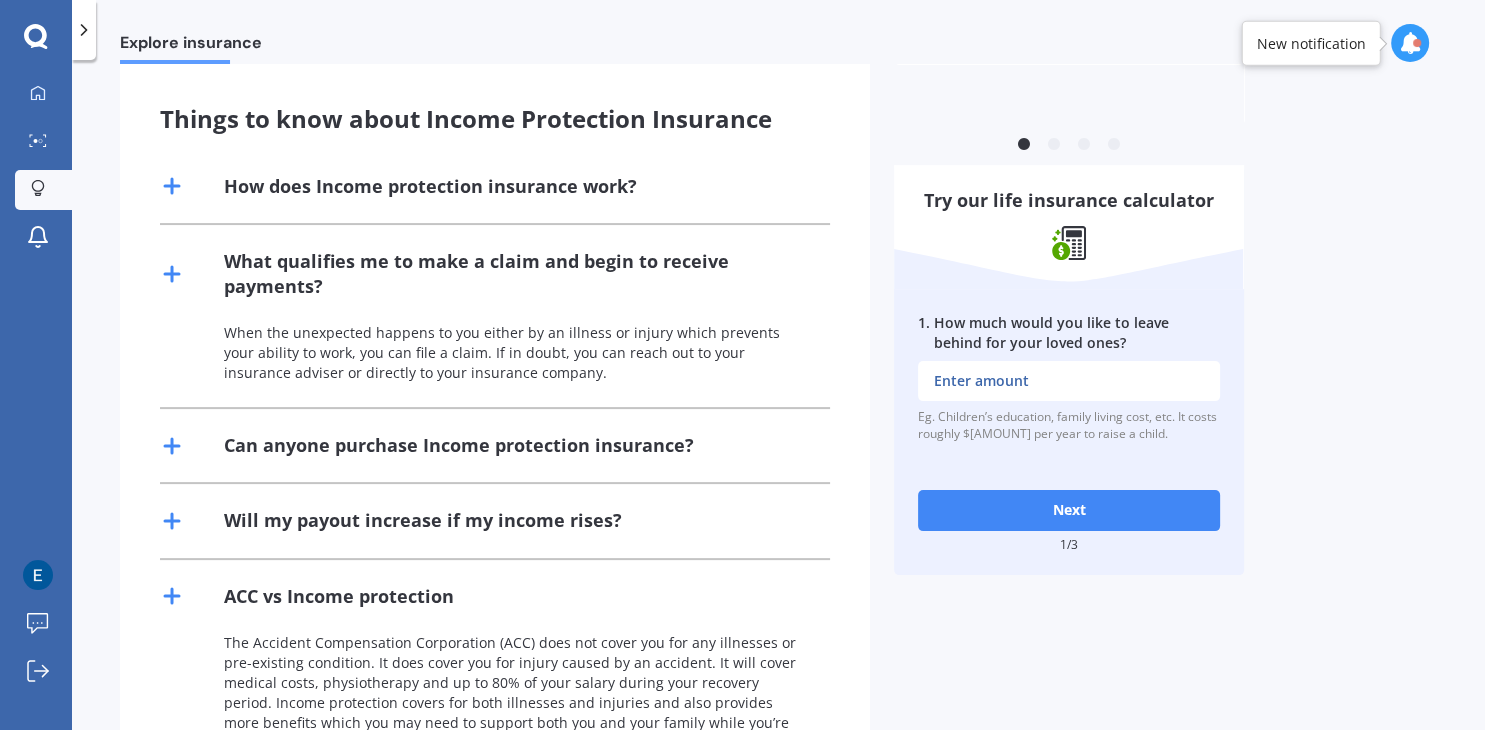 click on "Will my payout increase if my income rises?" at bounding box center [423, 520] 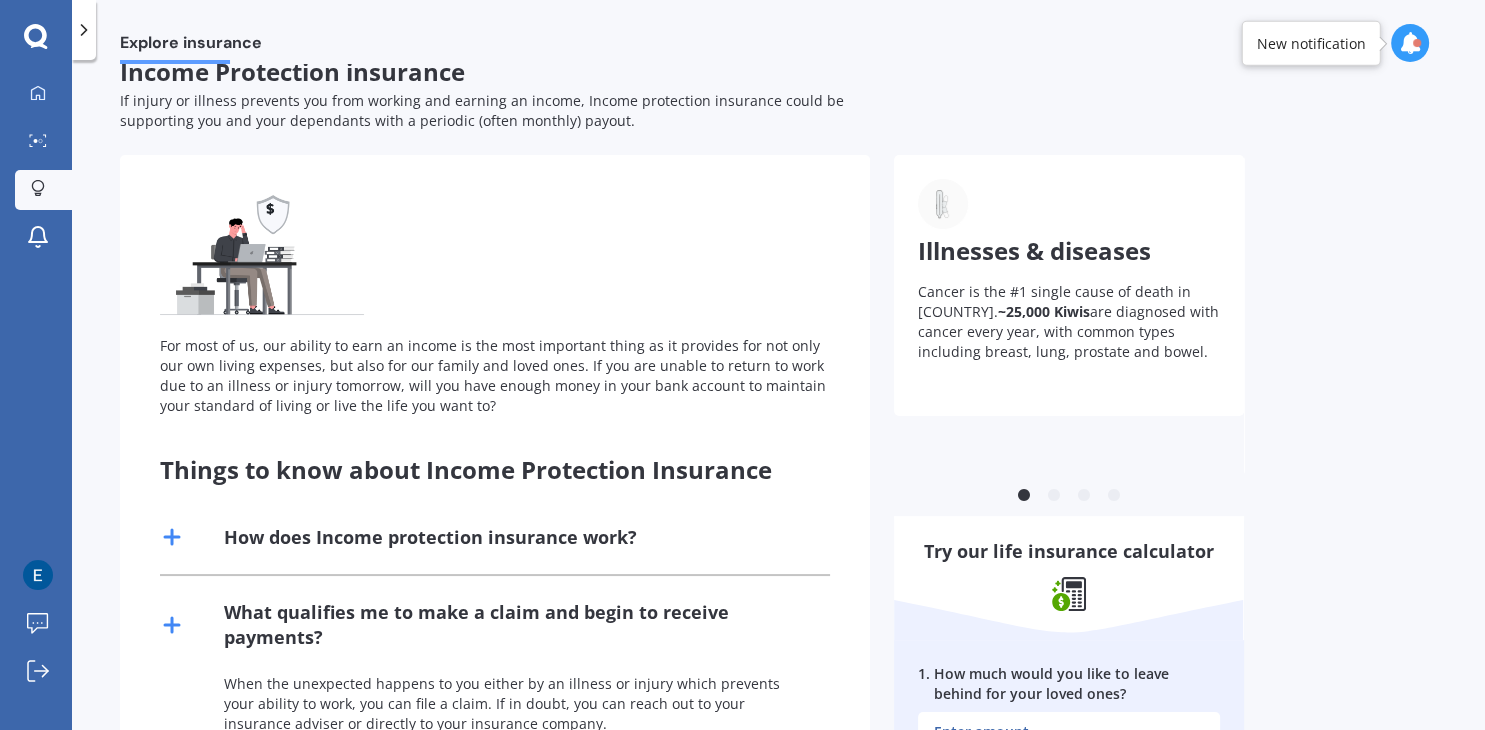 scroll, scrollTop: 0, scrollLeft: 0, axis: both 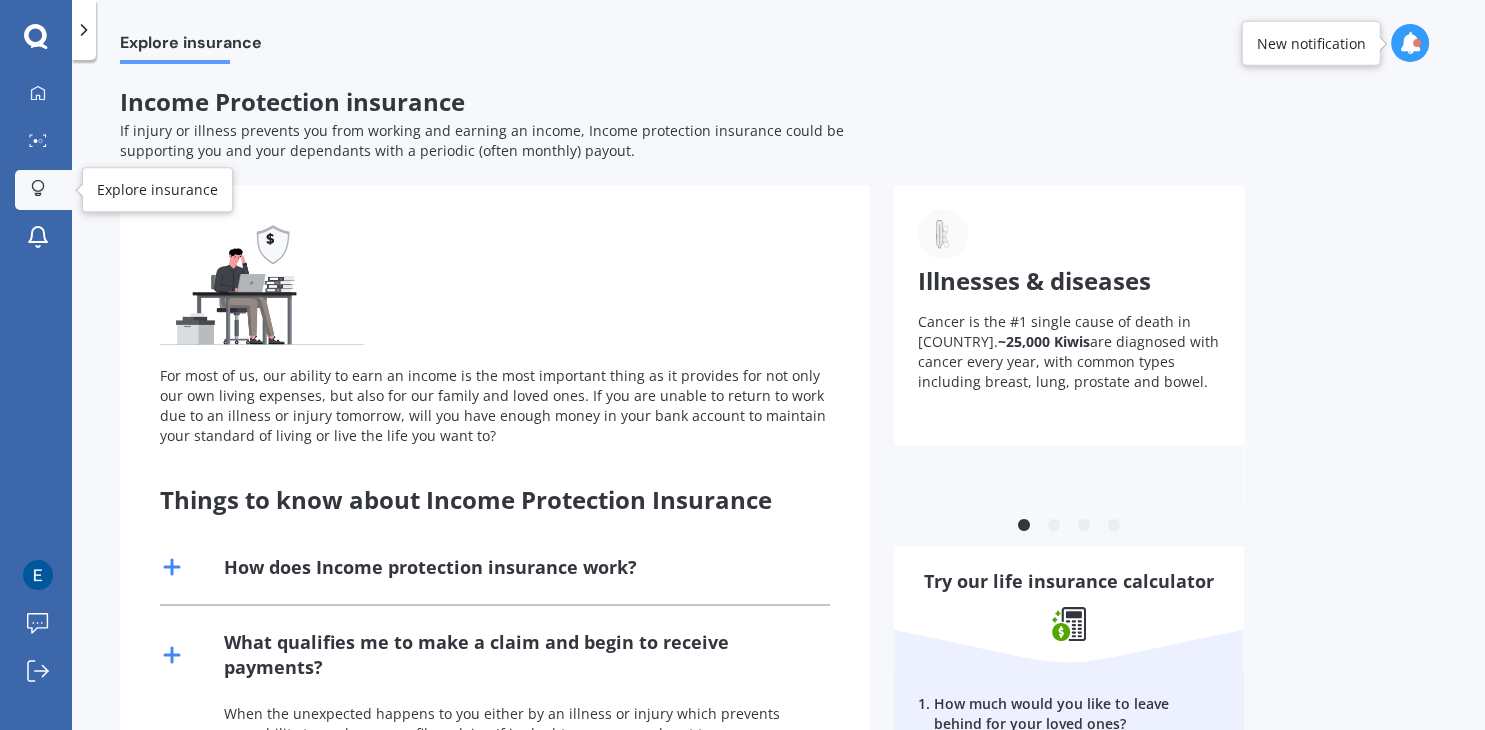 click on "Explore insurance" at bounding box center (43, 190) 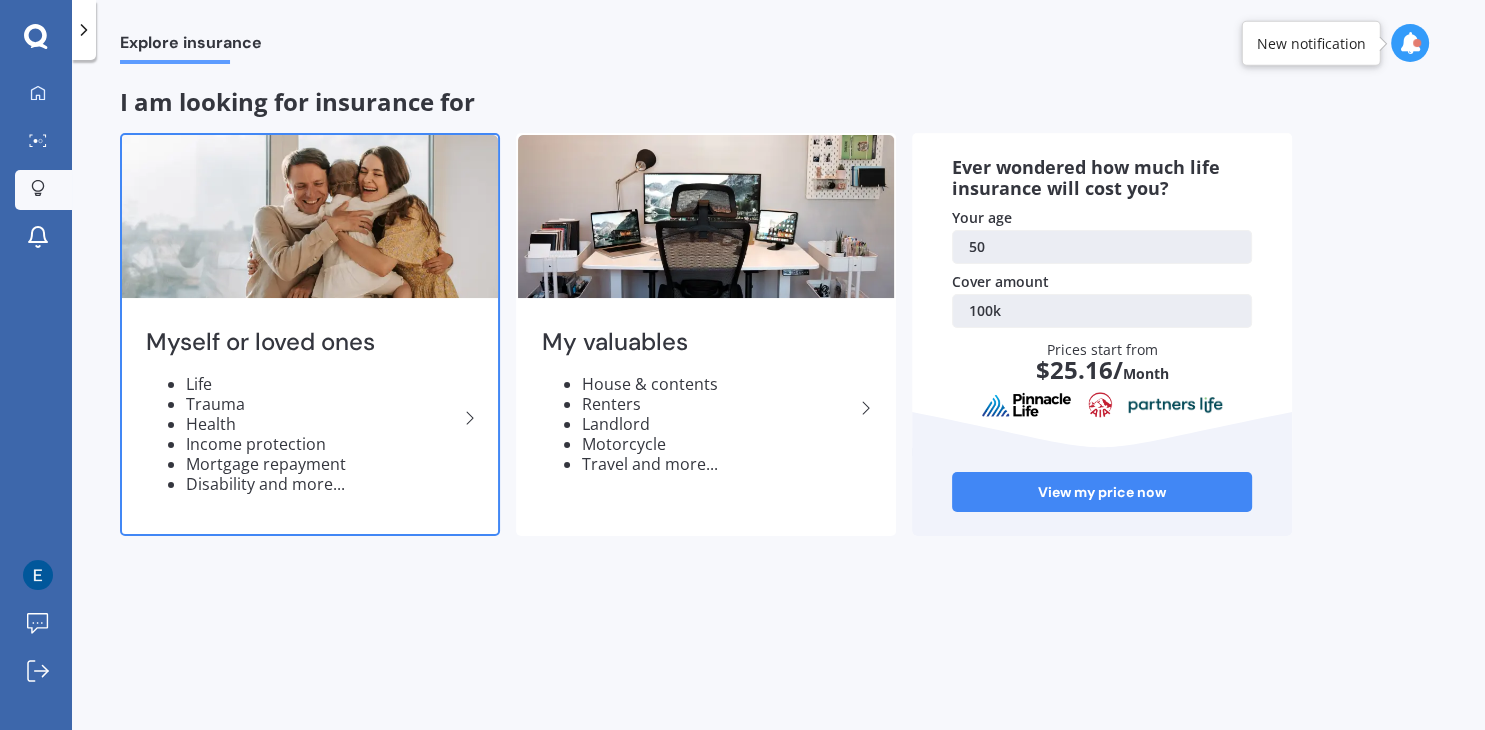 click at bounding box center (310, 216) 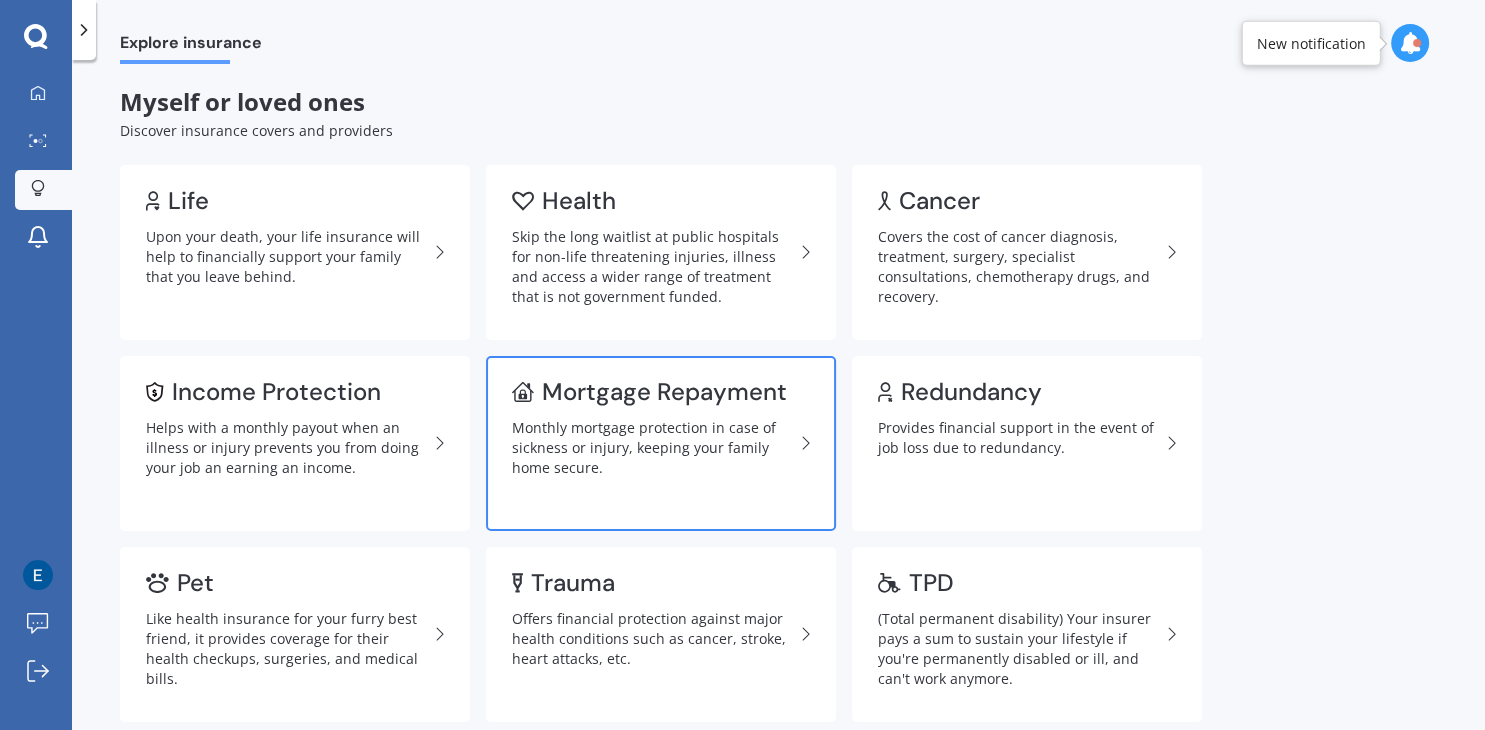 click 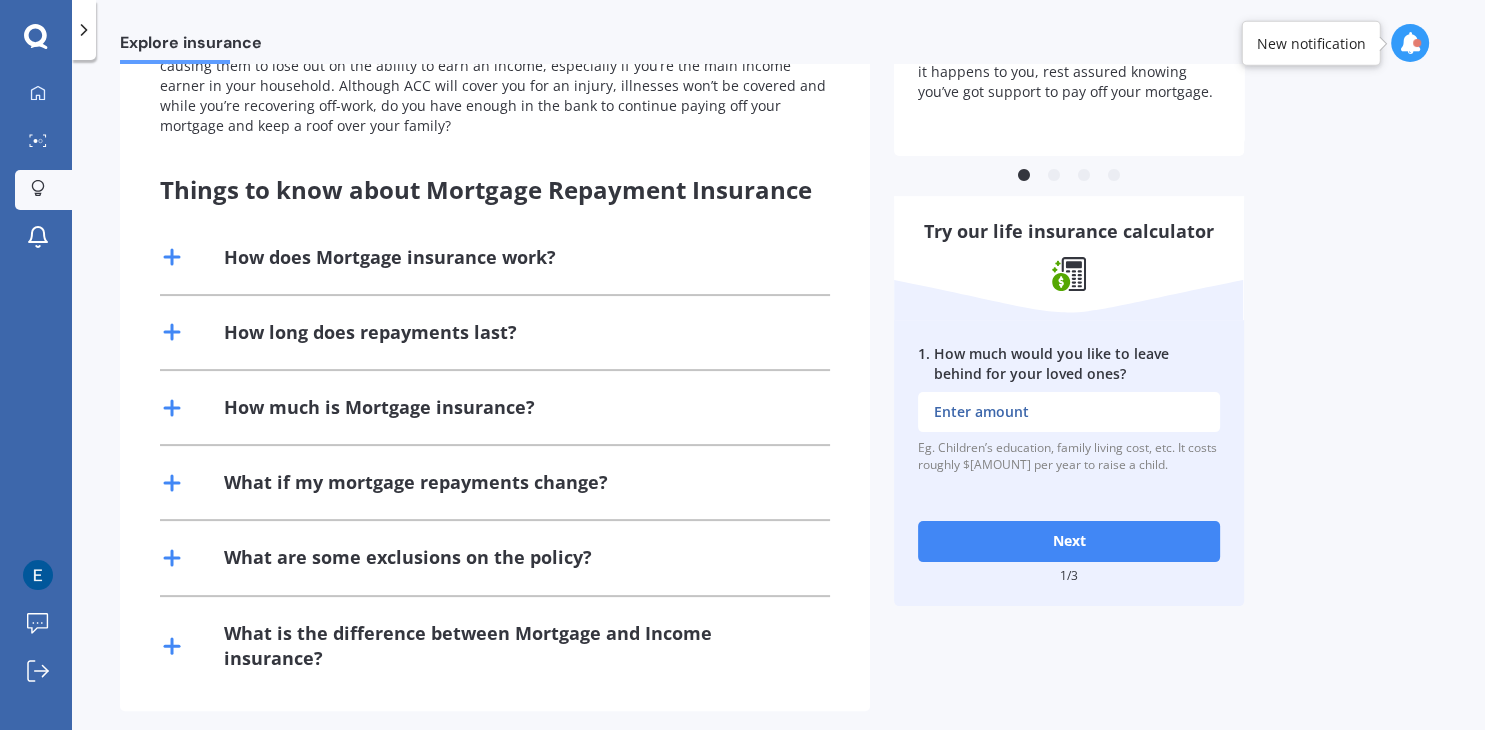 scroll, scrollTop: 351, scrollLeft: 0, axis: vertical 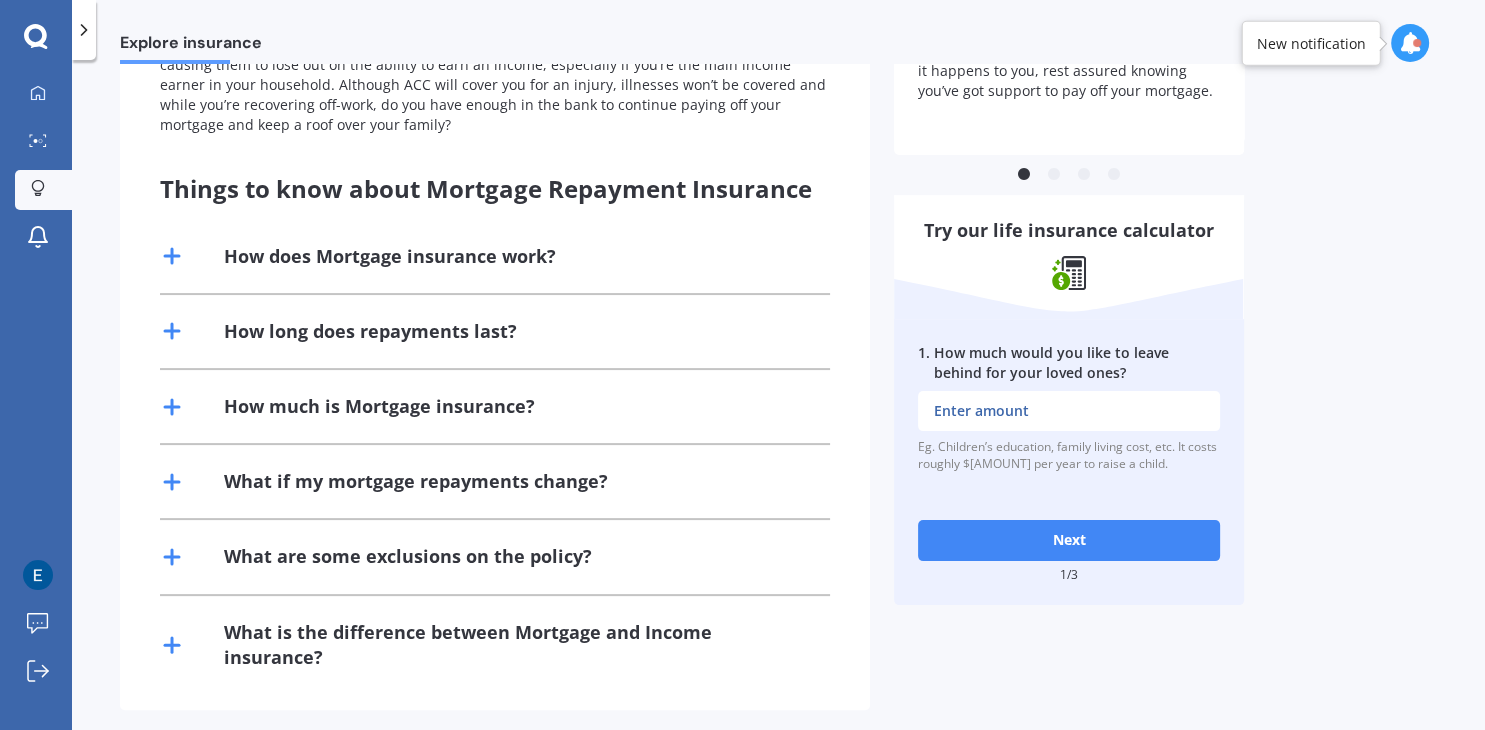 click on "How does Mortgage insurance work?" at bounding box center (390, 256) 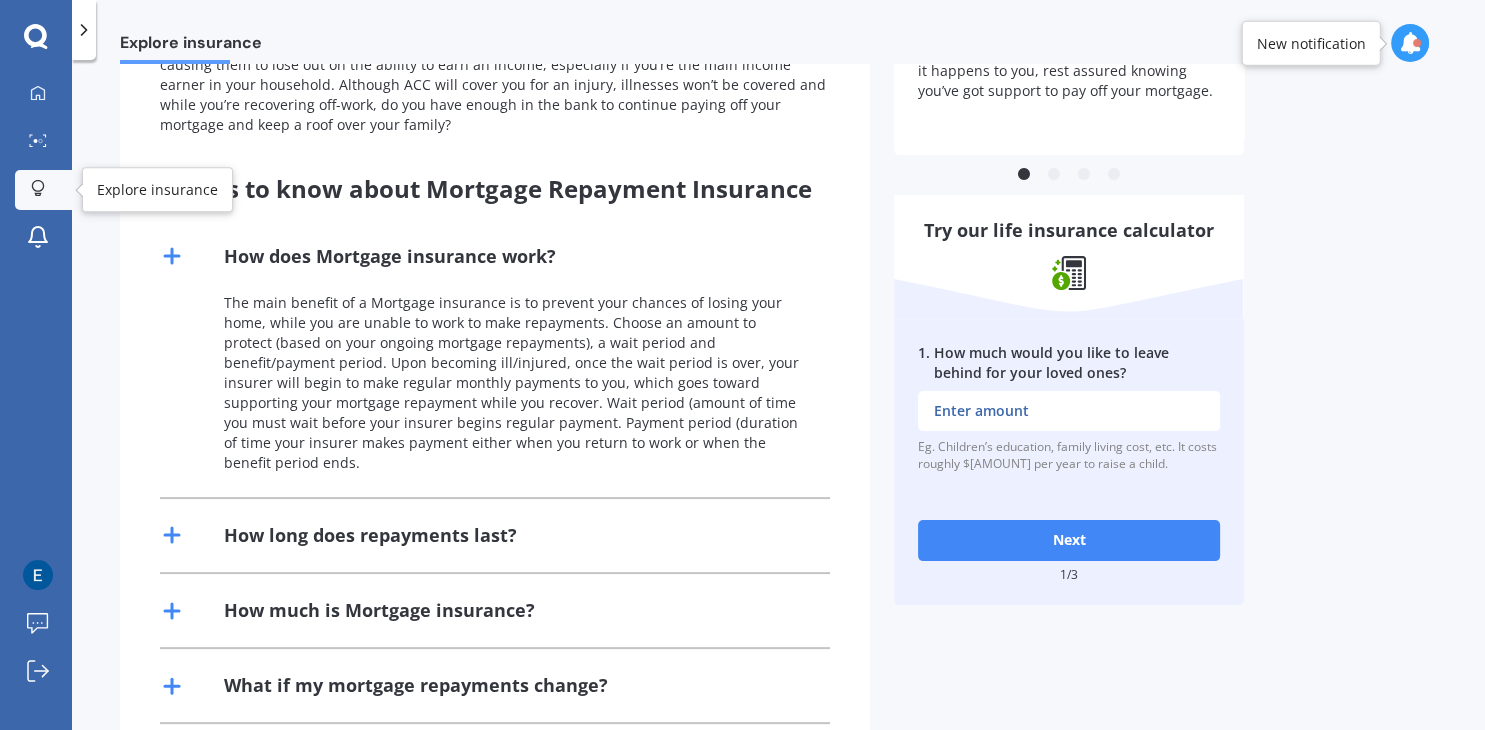 click 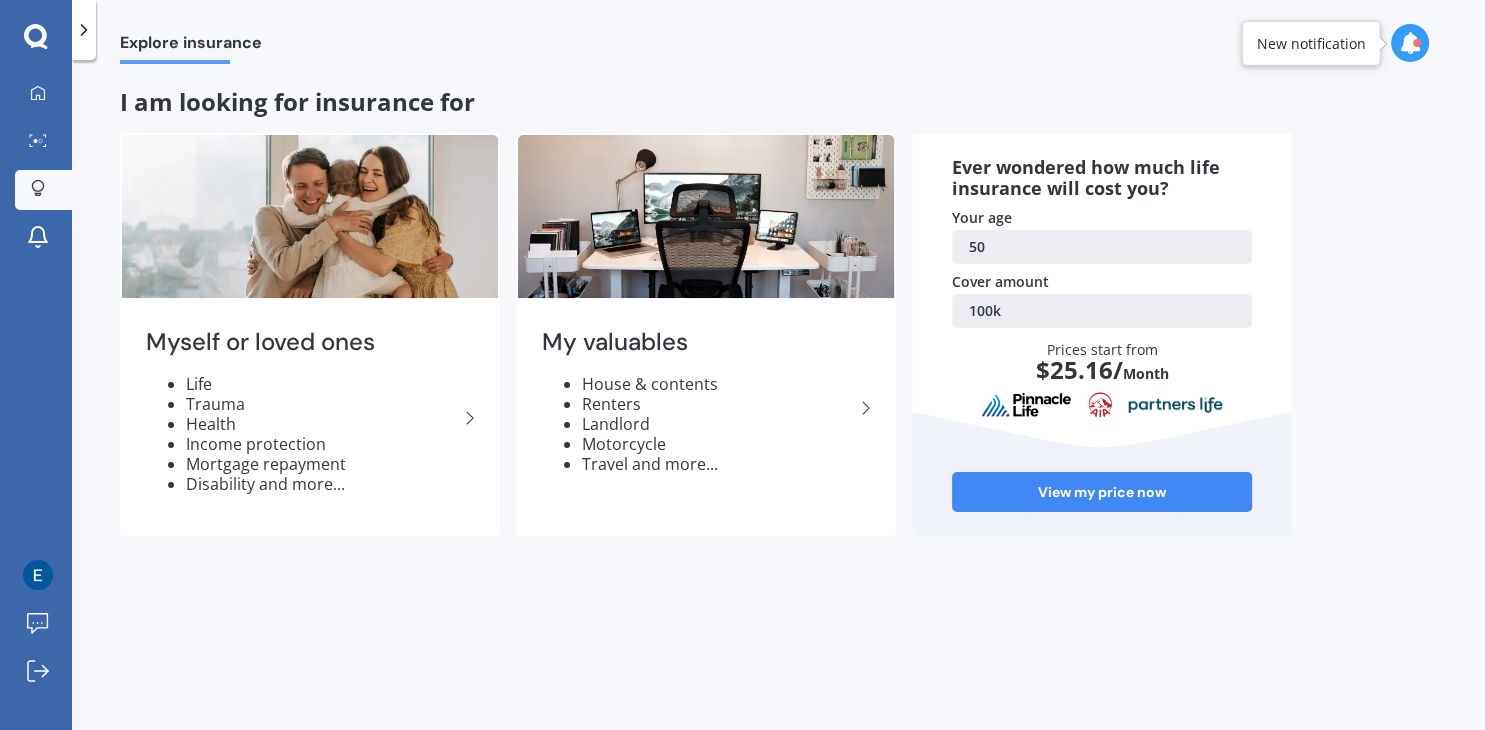 scroll, scrollTop: 0, scrollLeft: 0, axis: both 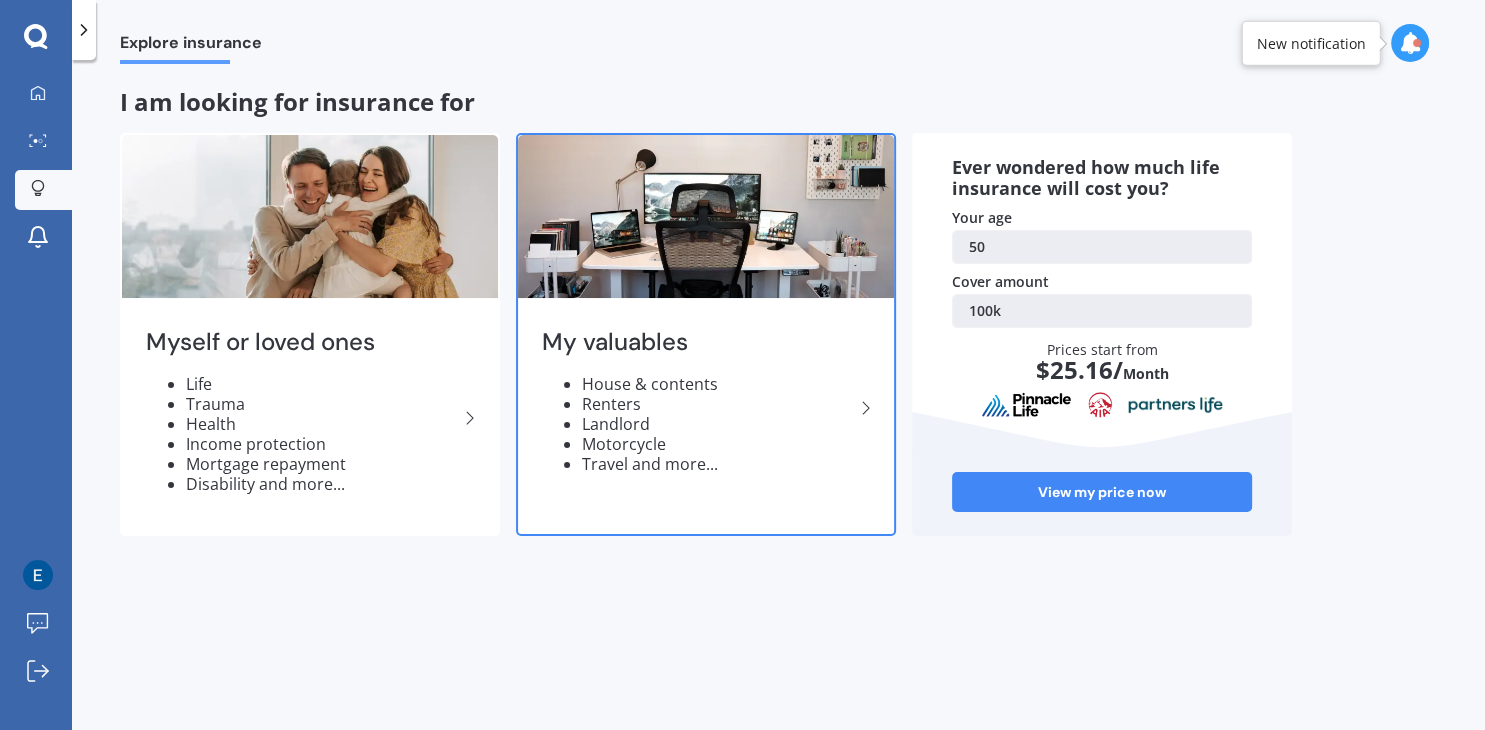 click at bounding box center (706, 216) 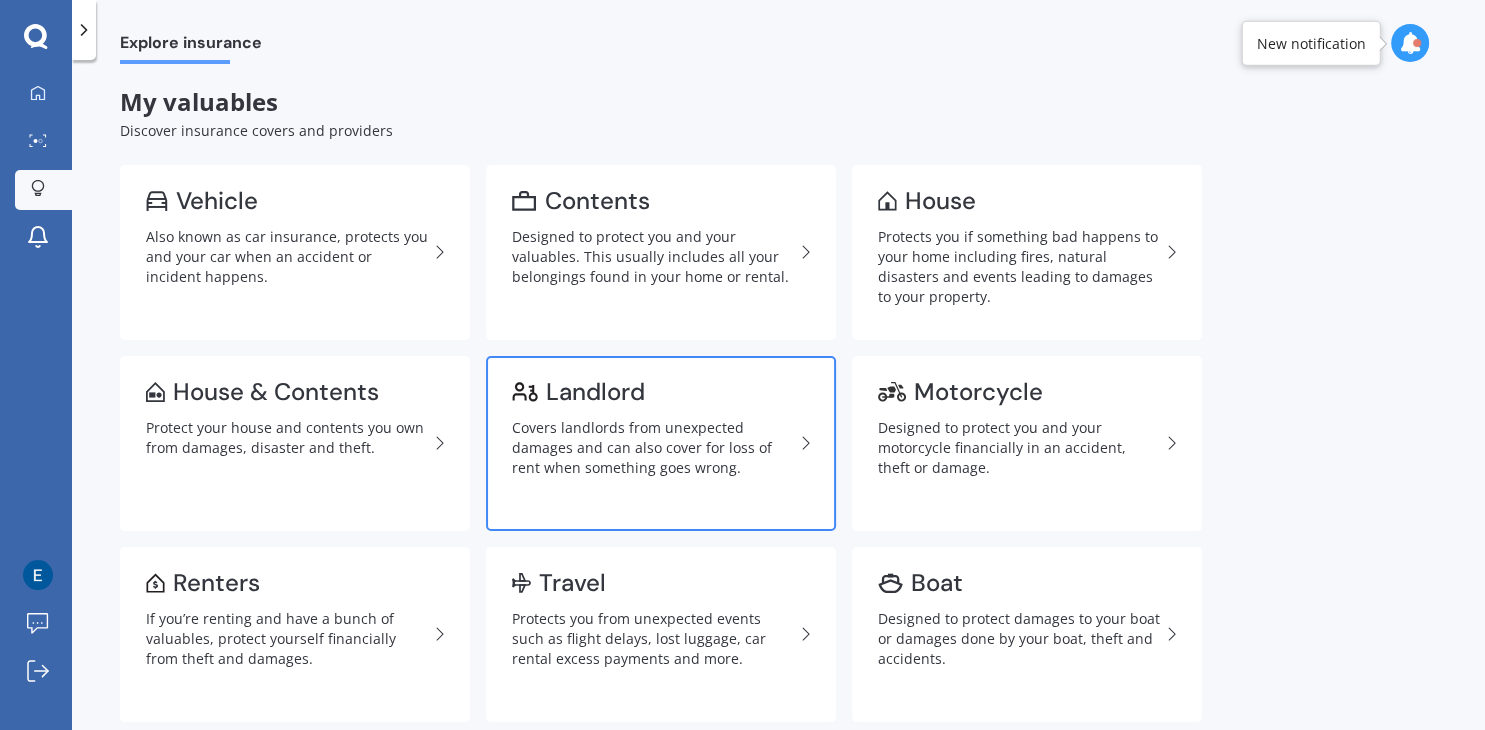 click on "Landlord" at bounding box center [595, 392] 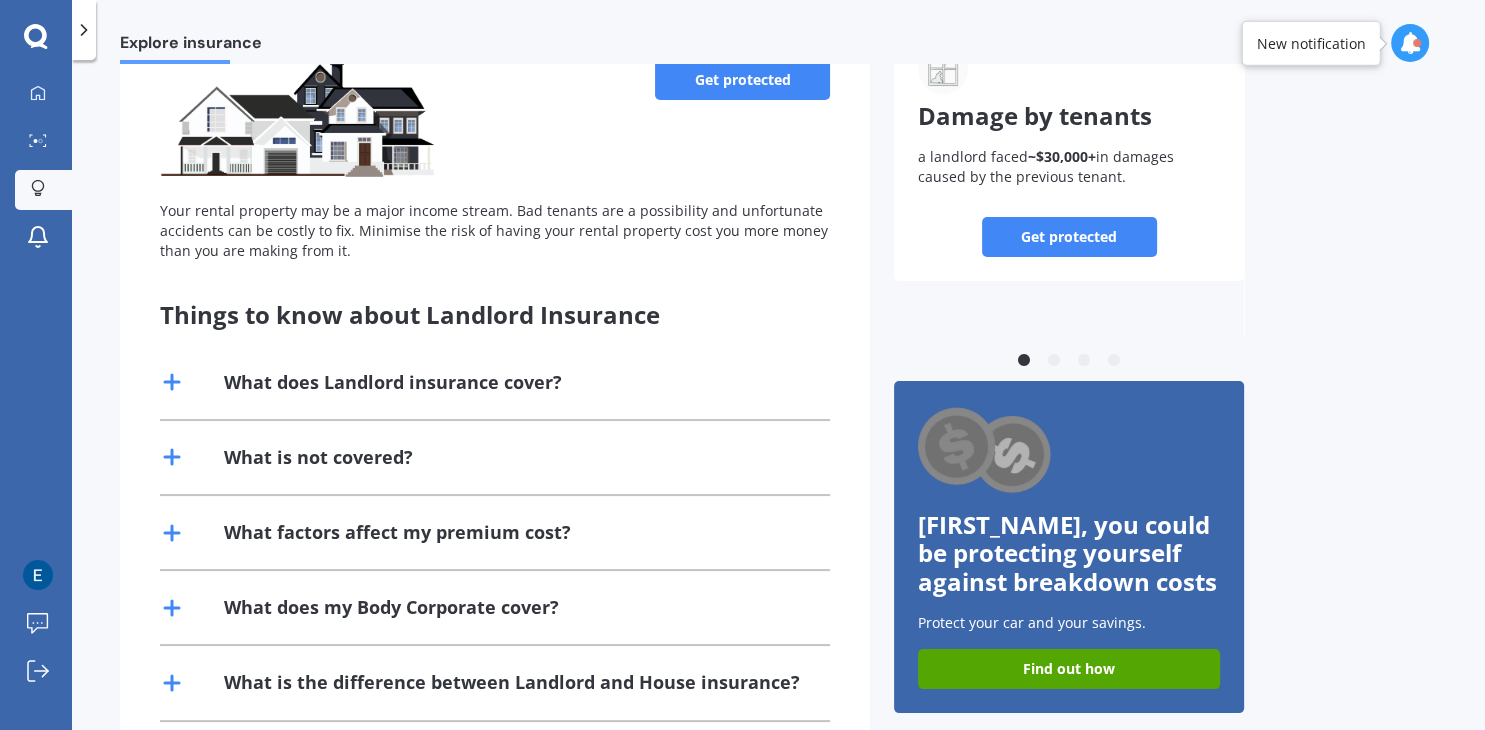 scroll, scrollTop: 177, scrollLeft: 0, axis: vertical 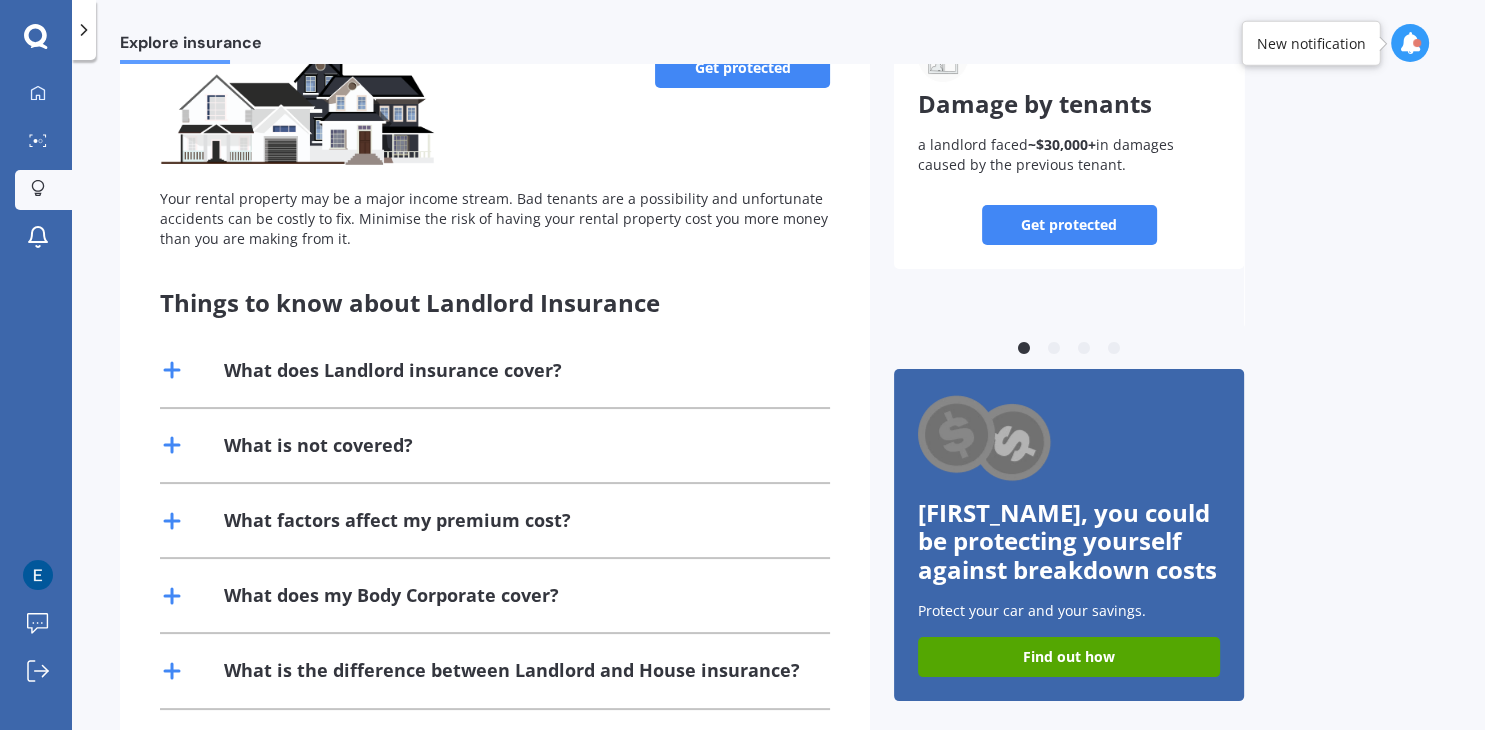 click on "What does Landlord insurance cover?" at bounding box center [495, 370] 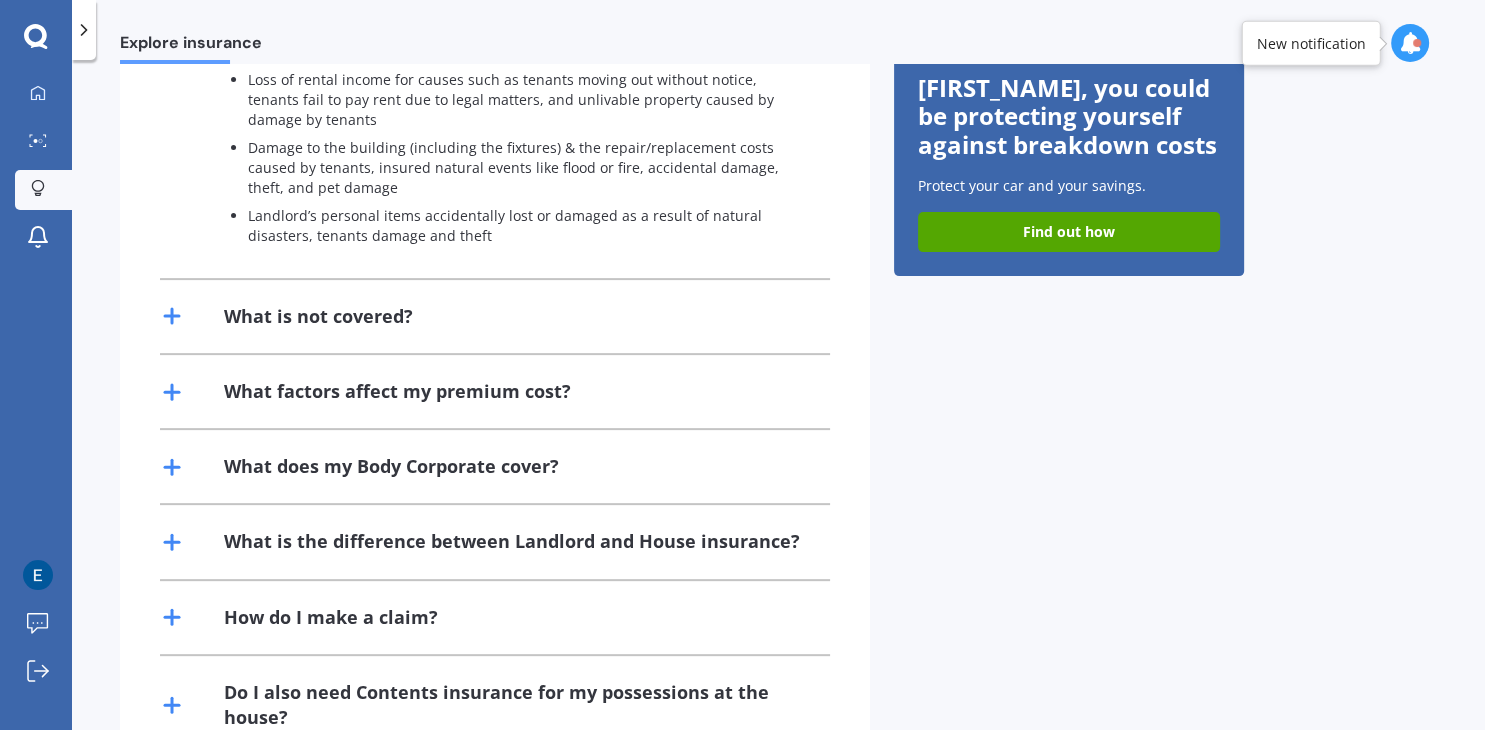 scroll, scrollTop: 606, scrollLeft: 0, axis: vertical 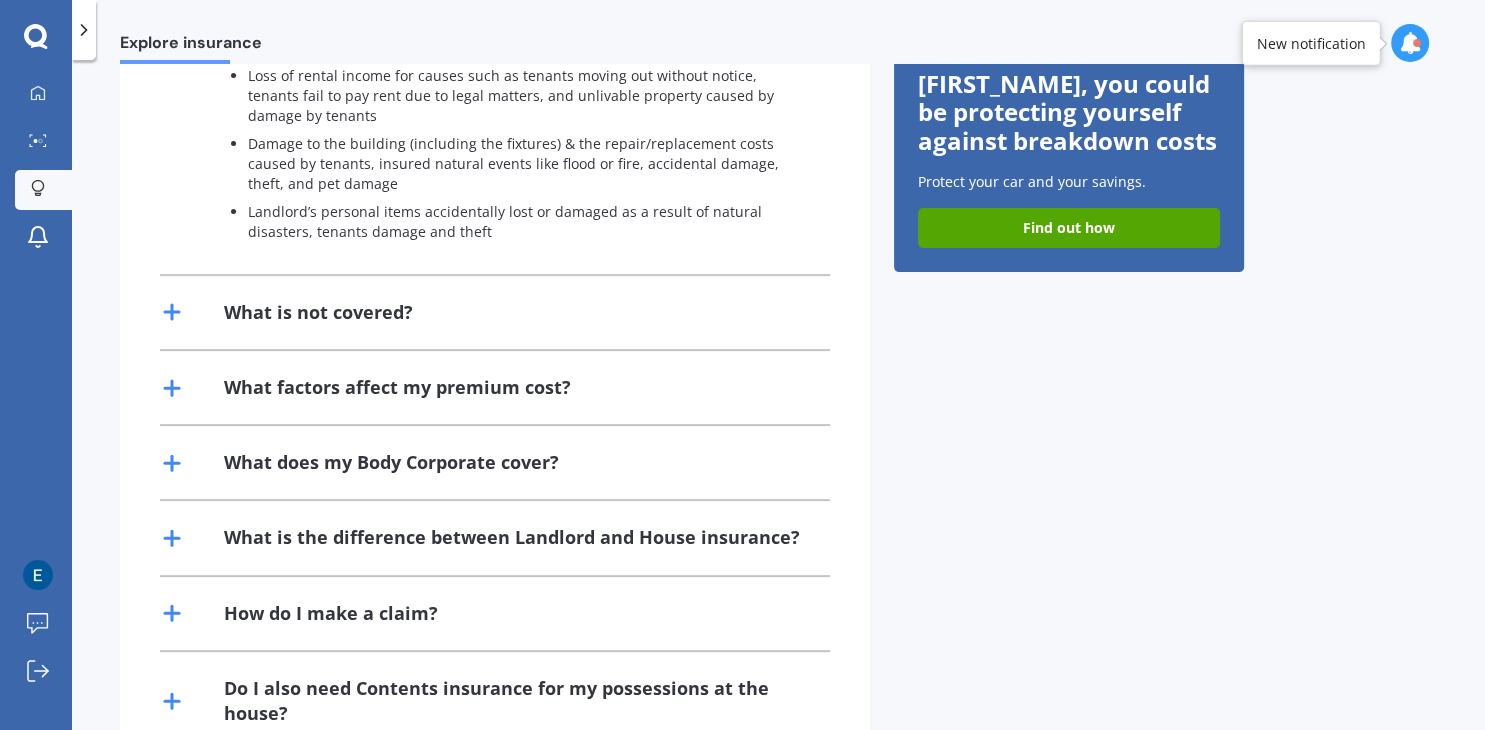 click on "What is not covered?" at bounding box center [318, 312] 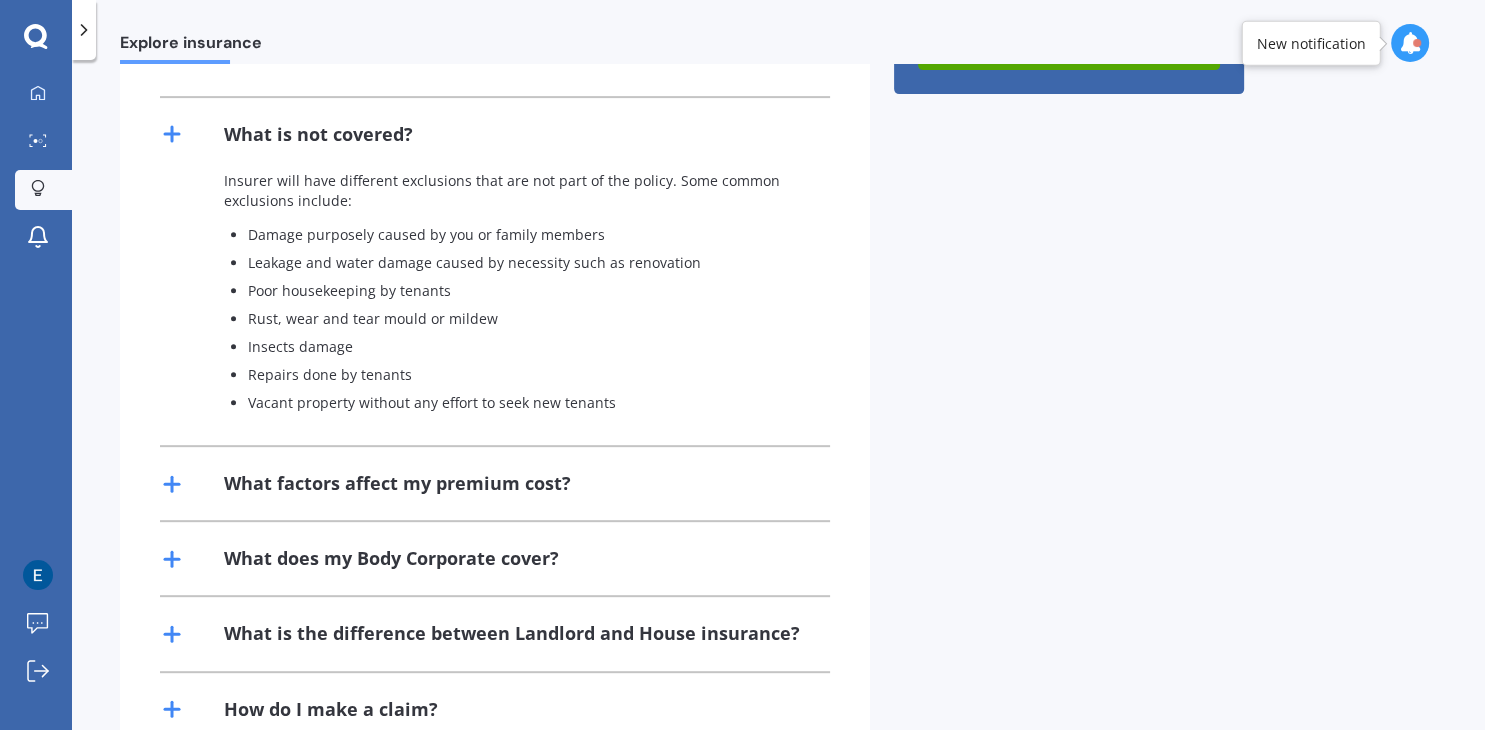 scroll, scrollTop: 948, scrollLeft: 0, axis: vertical 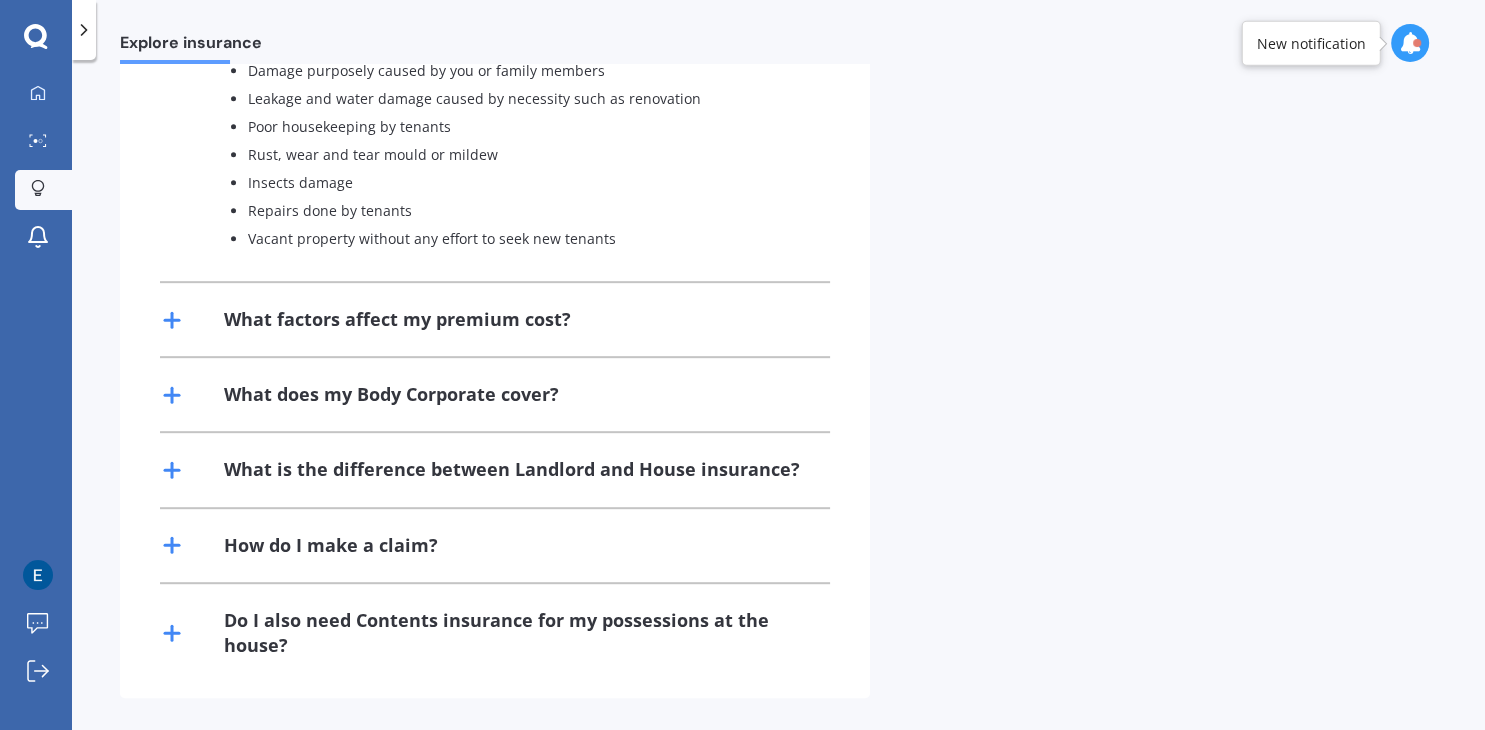 click on "What is the difference between Landlord and House insurance?" at bounding box center (495, 469) 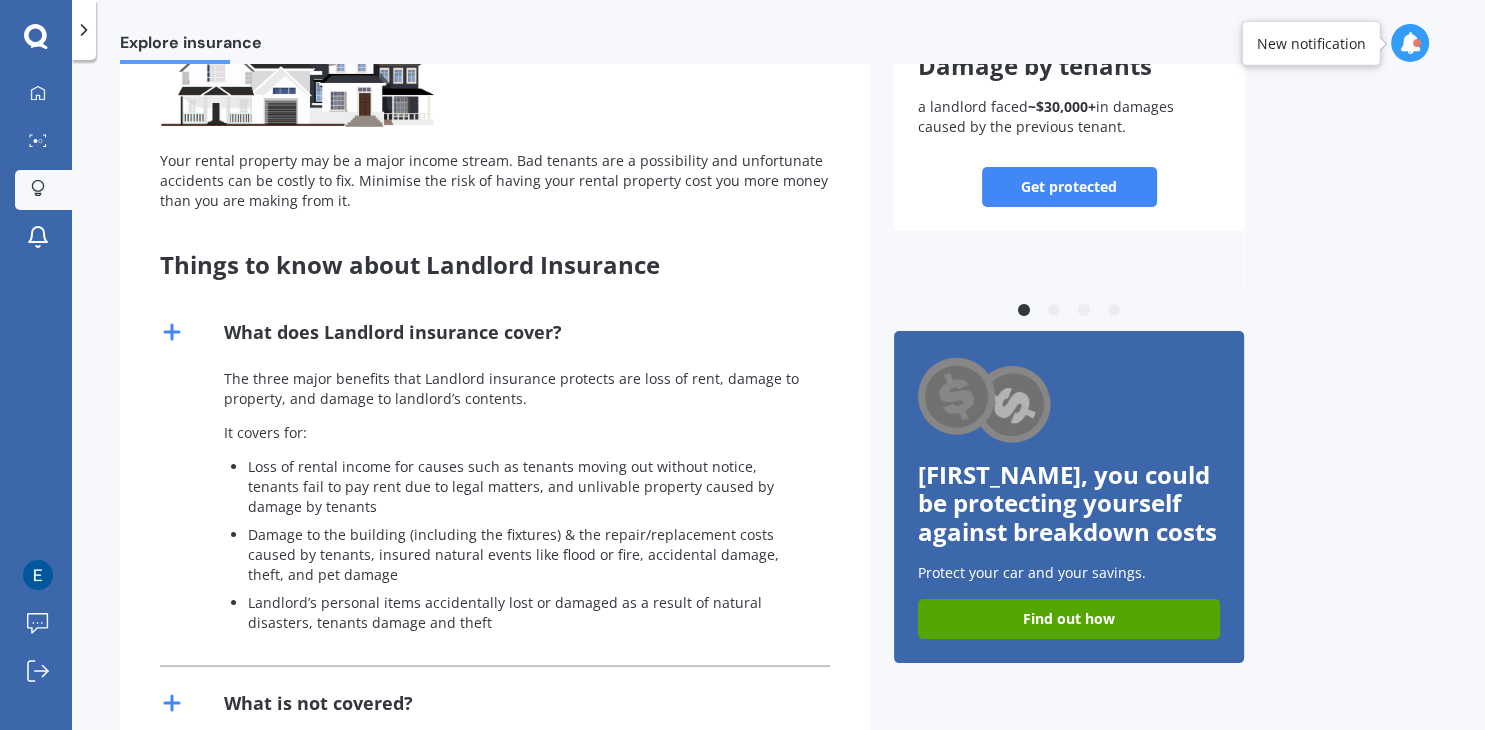 scroll, scrollTop: 211, scrollLeft: 0, axis: vertical 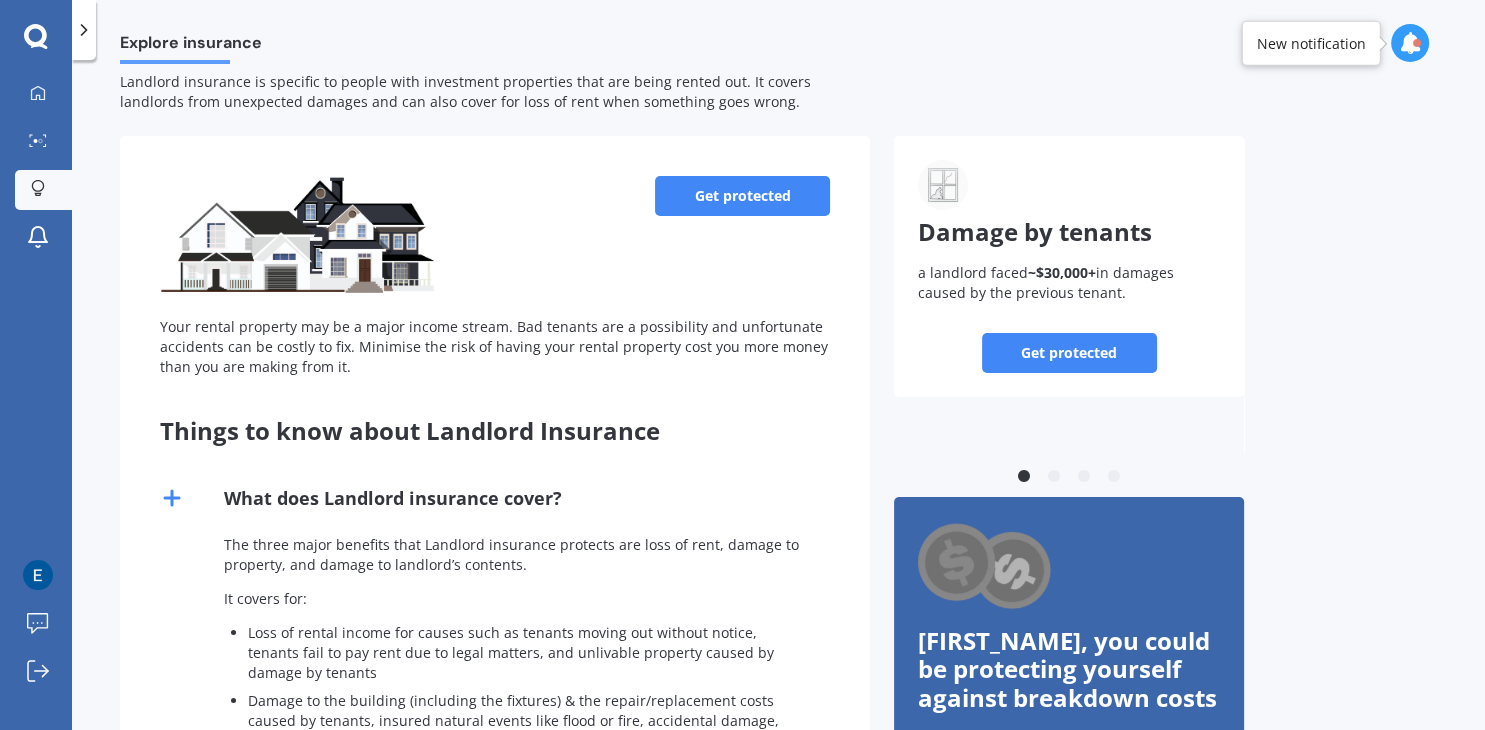 click 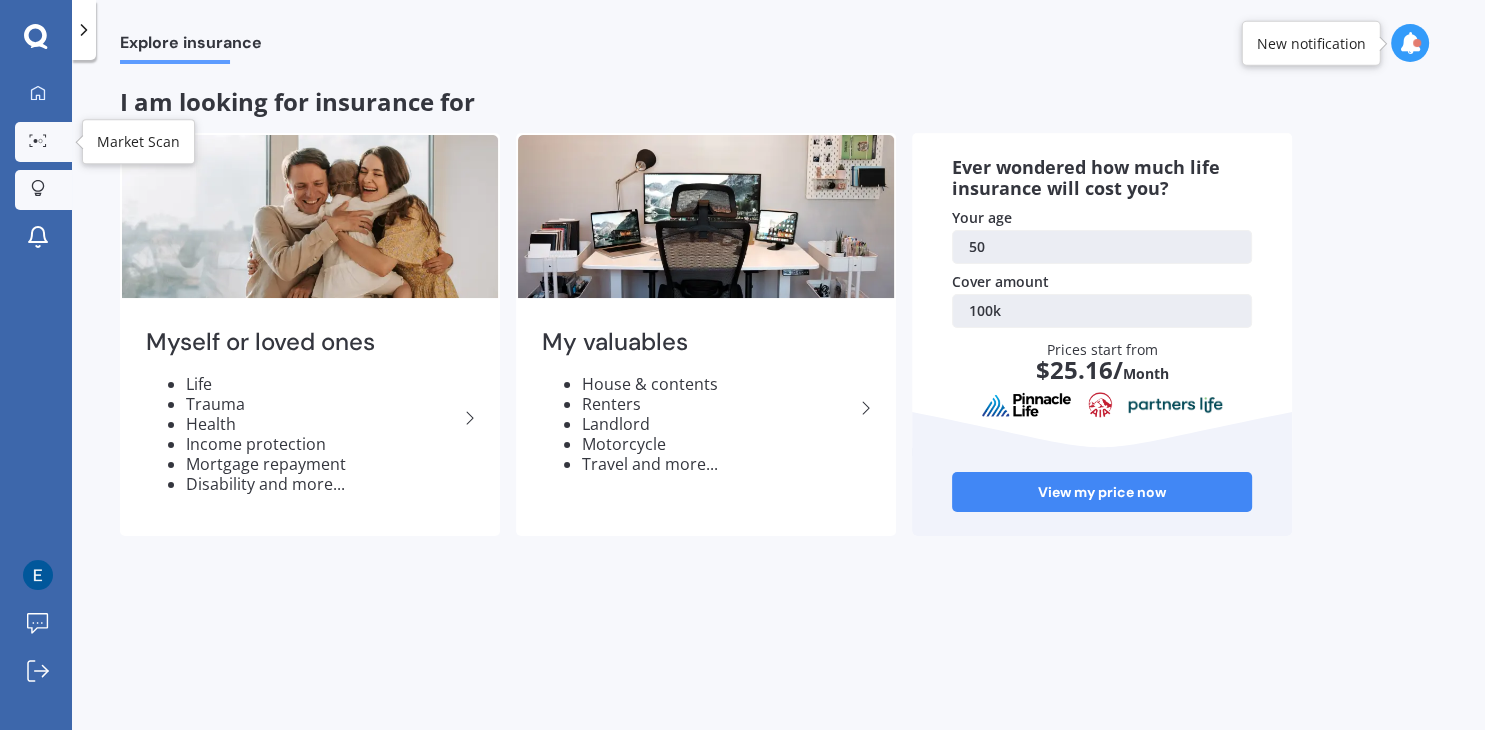 click at bounding box center [38, 141] 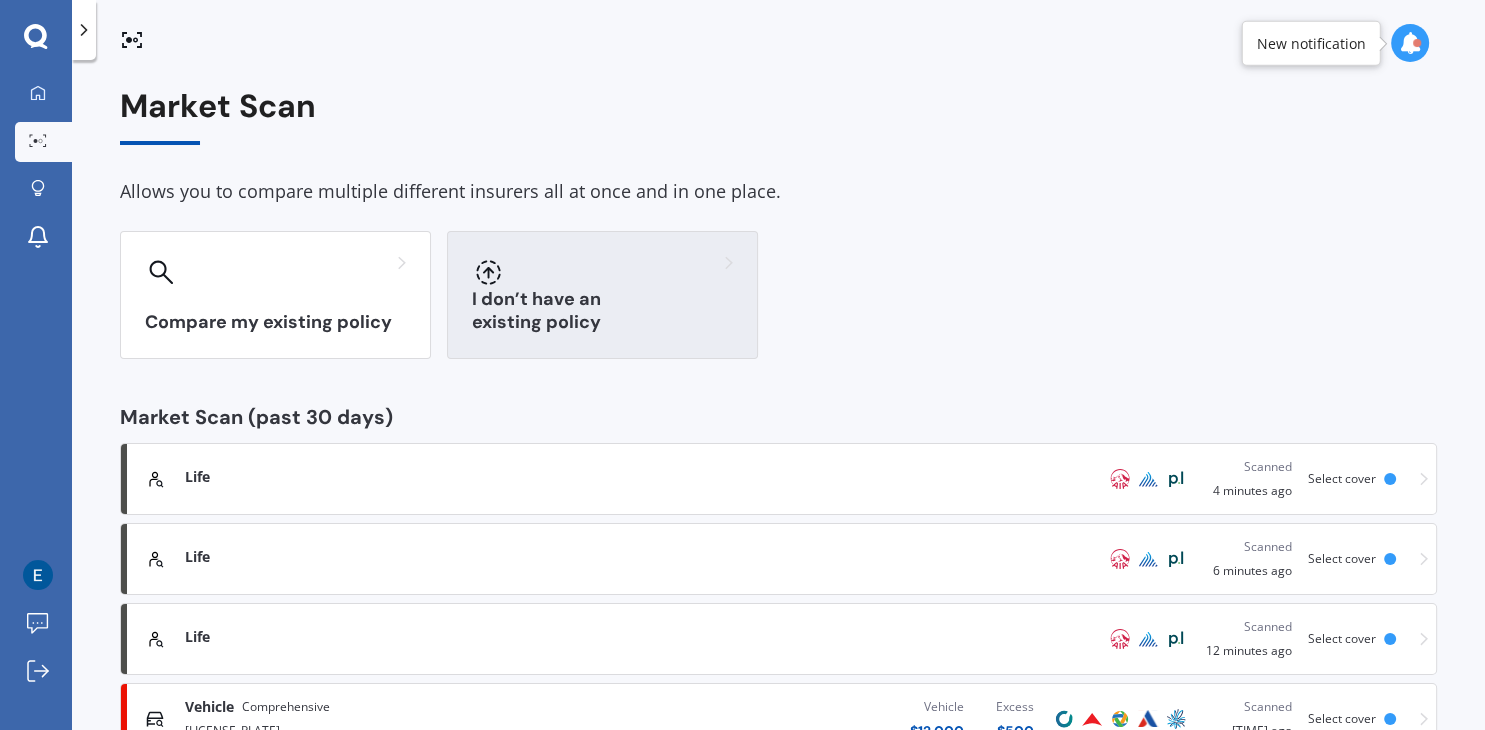 click on "I don’t have an existing policy" at bounding box center [602, 311] 